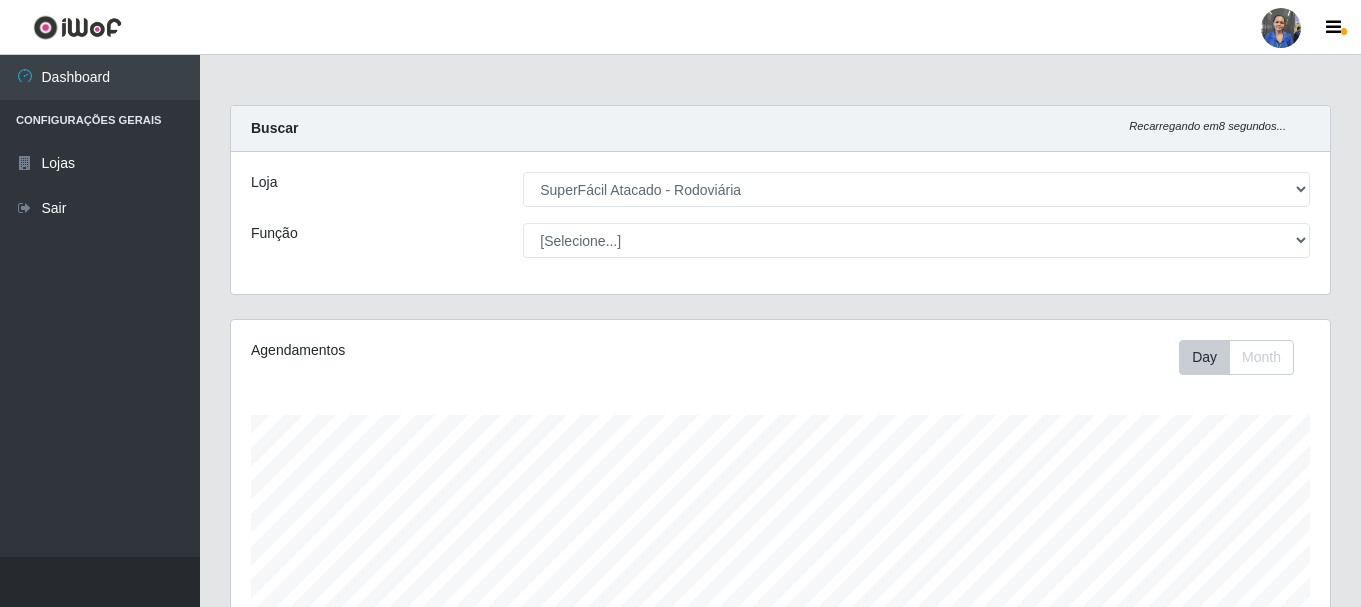 select on "400" 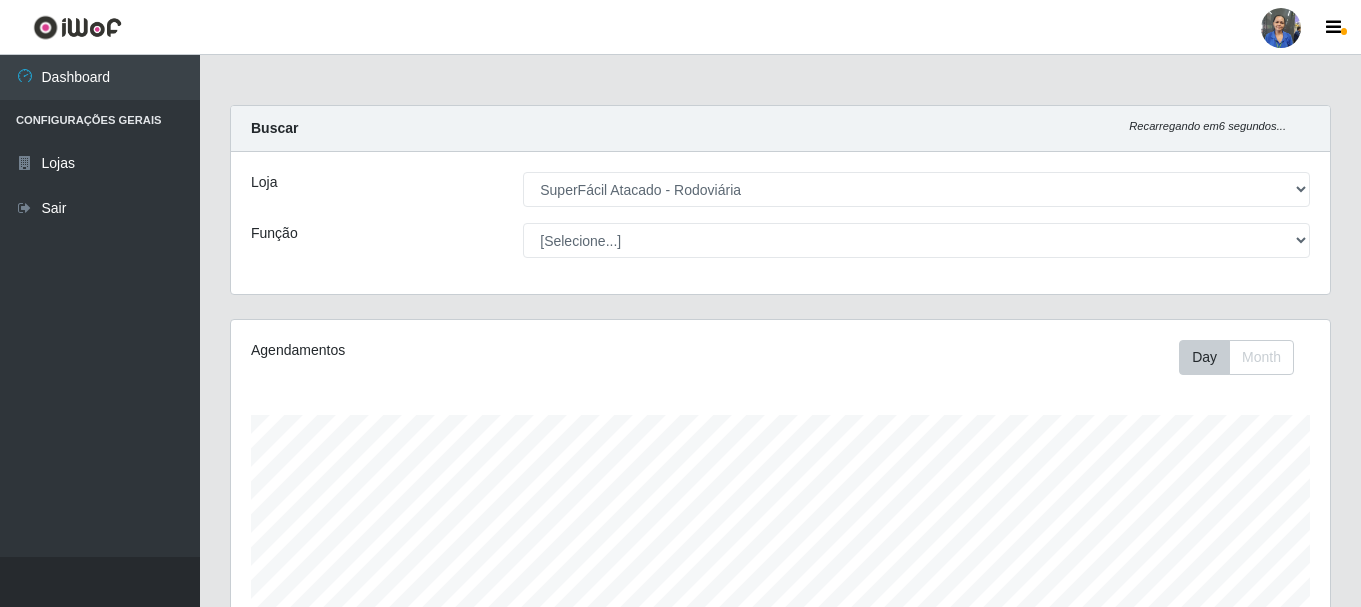 scroll, scrollTop: 5665, scrollLeft: 0, axis: vertical 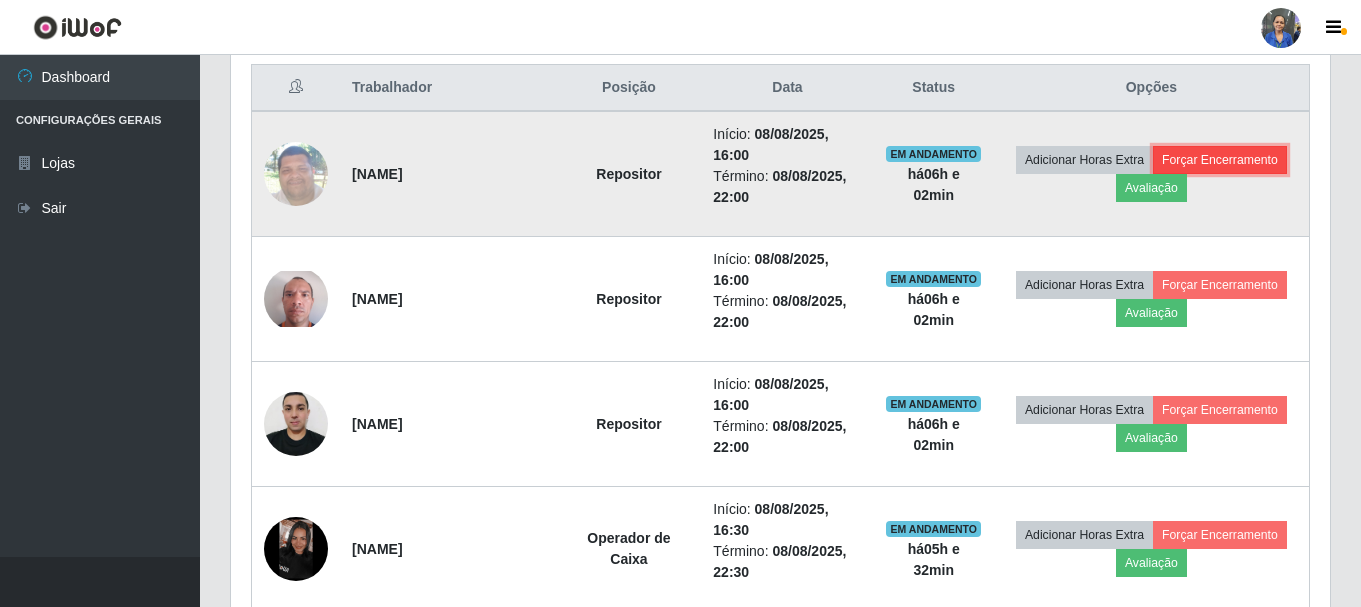 click on "Forçar Encerramento" at bounding box center [1220, 160] 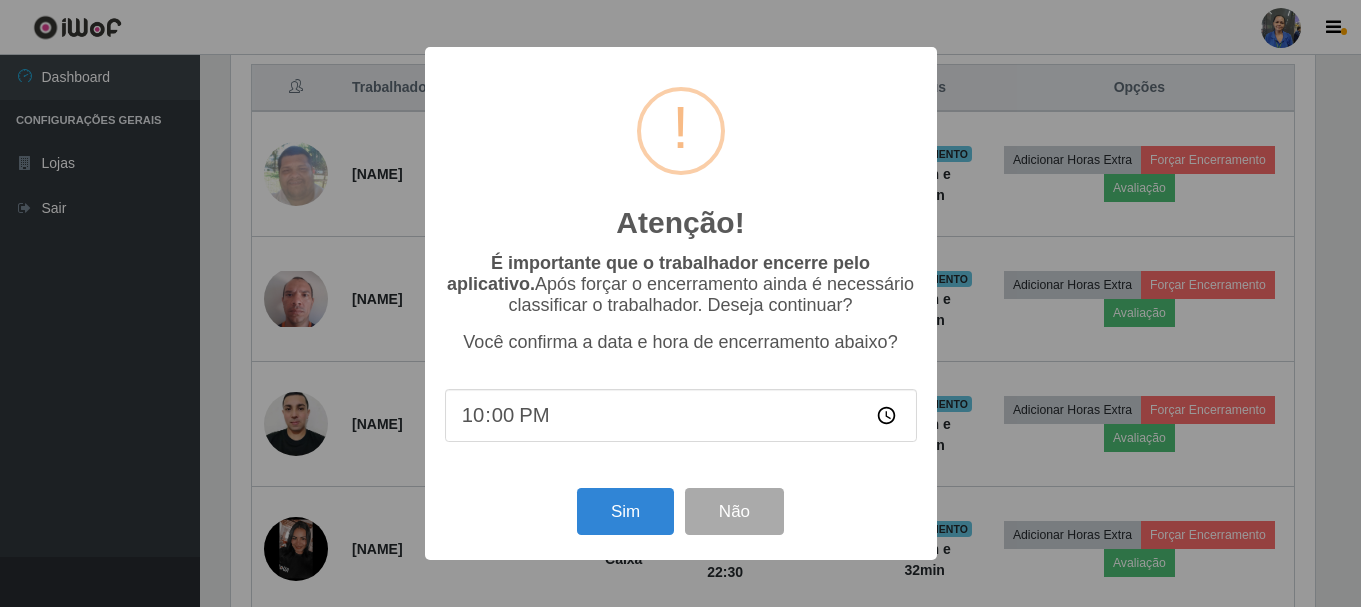 scroll, scrollTop: 999585, scrollLeft: 998911, axis: both 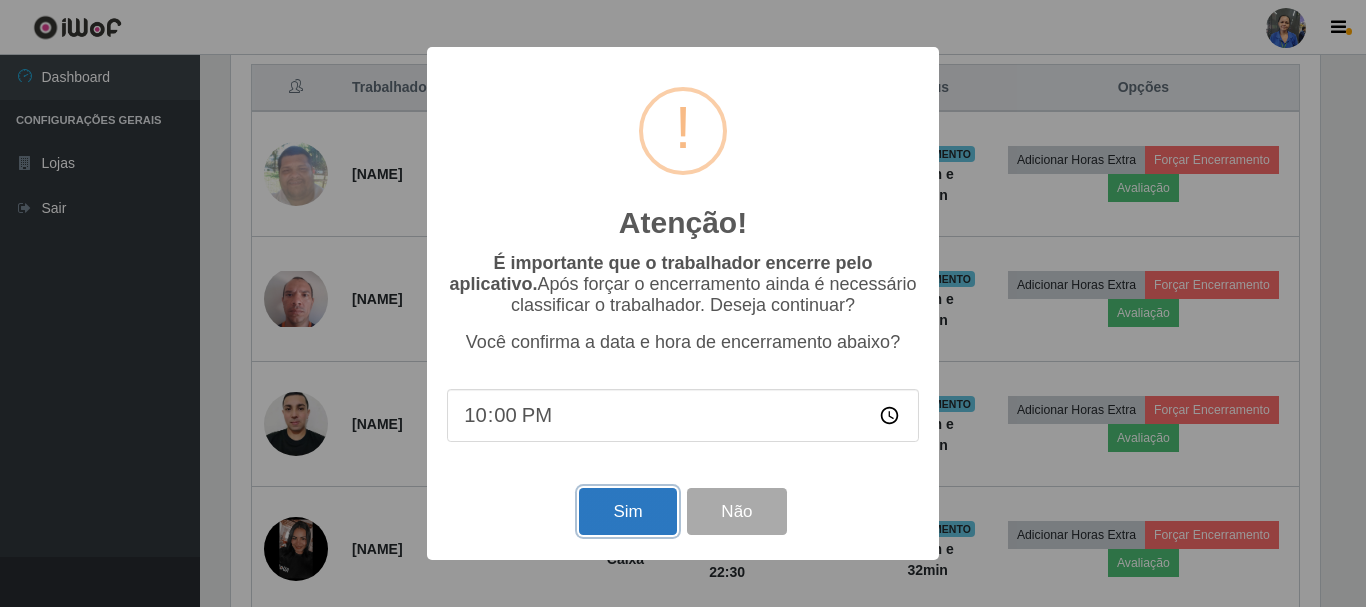 click on "Sim" at bounding box center (627, 511) 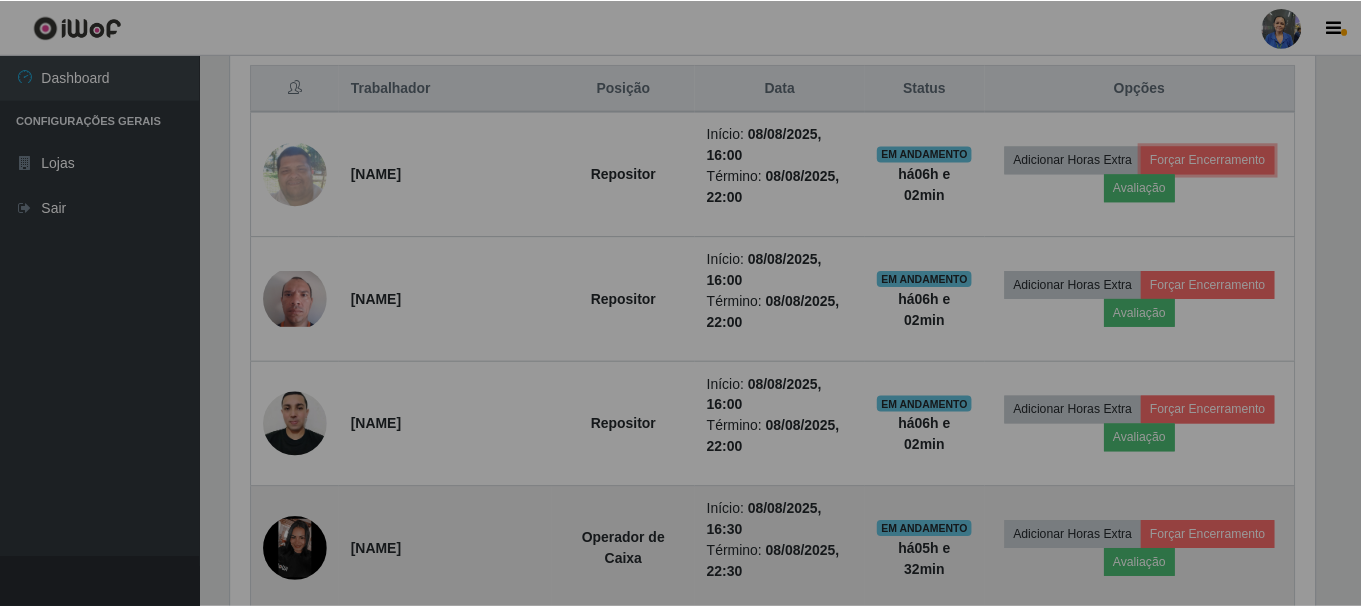 scroll, scrollTop: 999585, scrollLeft: 998901, axis: both 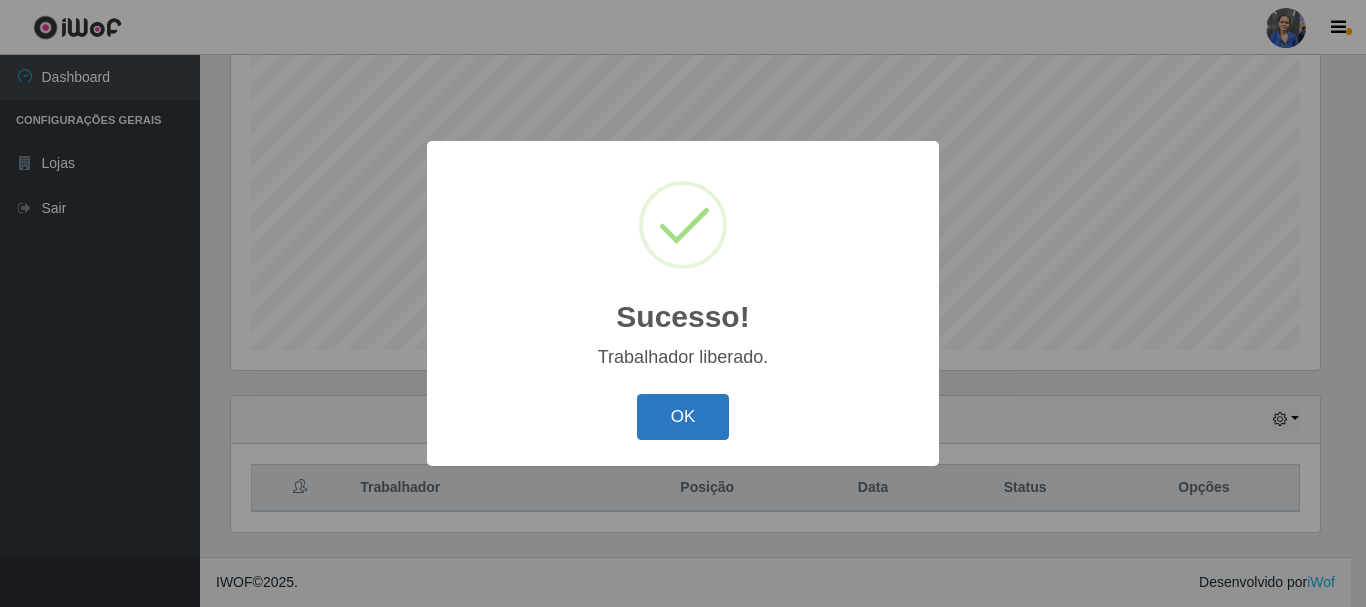 click on "OK" at bounding box center [683, 417] 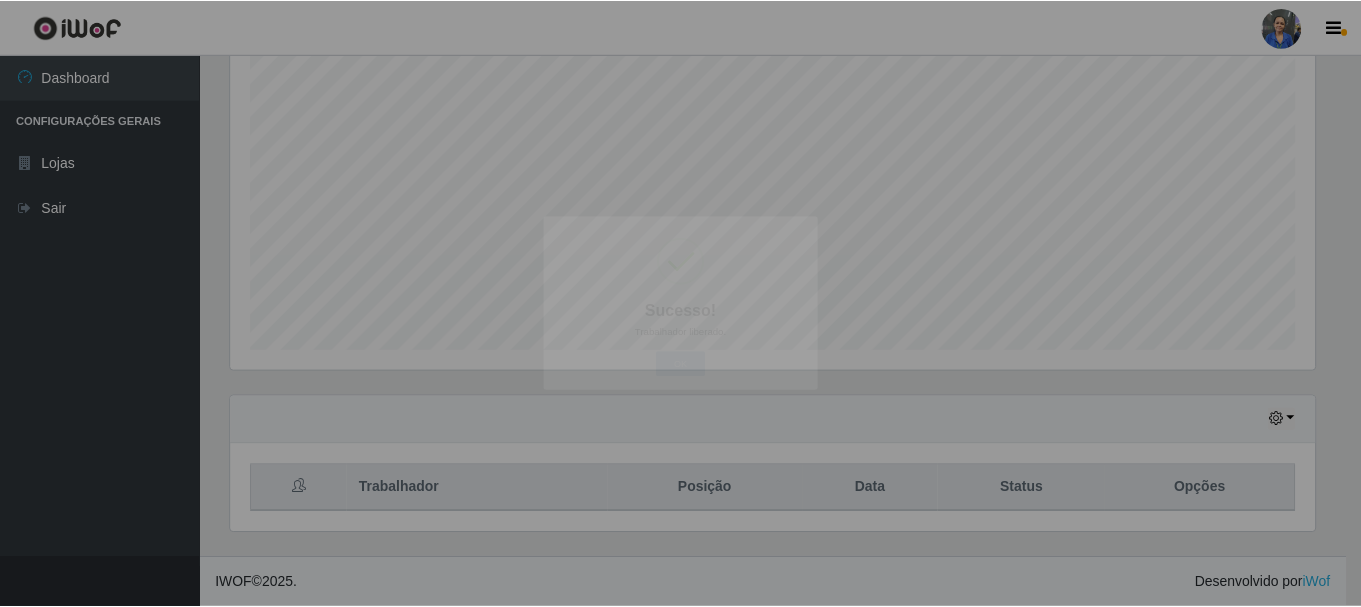 scroll, scrollTop: 999585, scrollLeft: 998901, axis: both 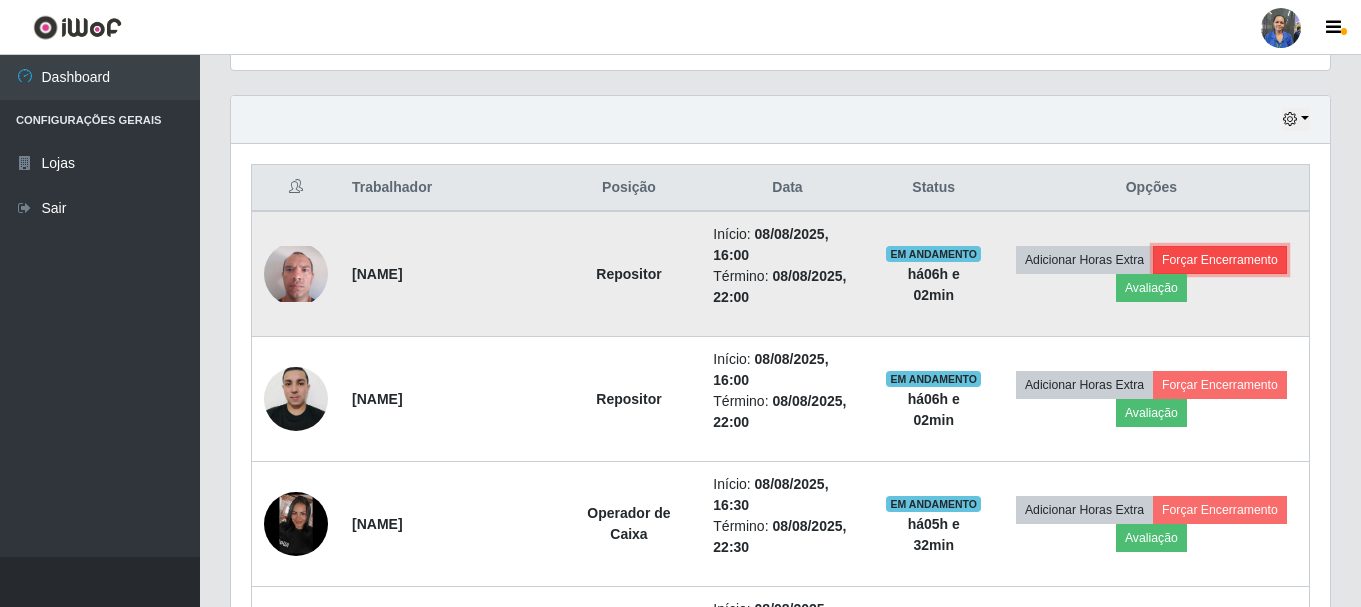click on "Forçar Encerramento" at bounding box center [1220, 260] 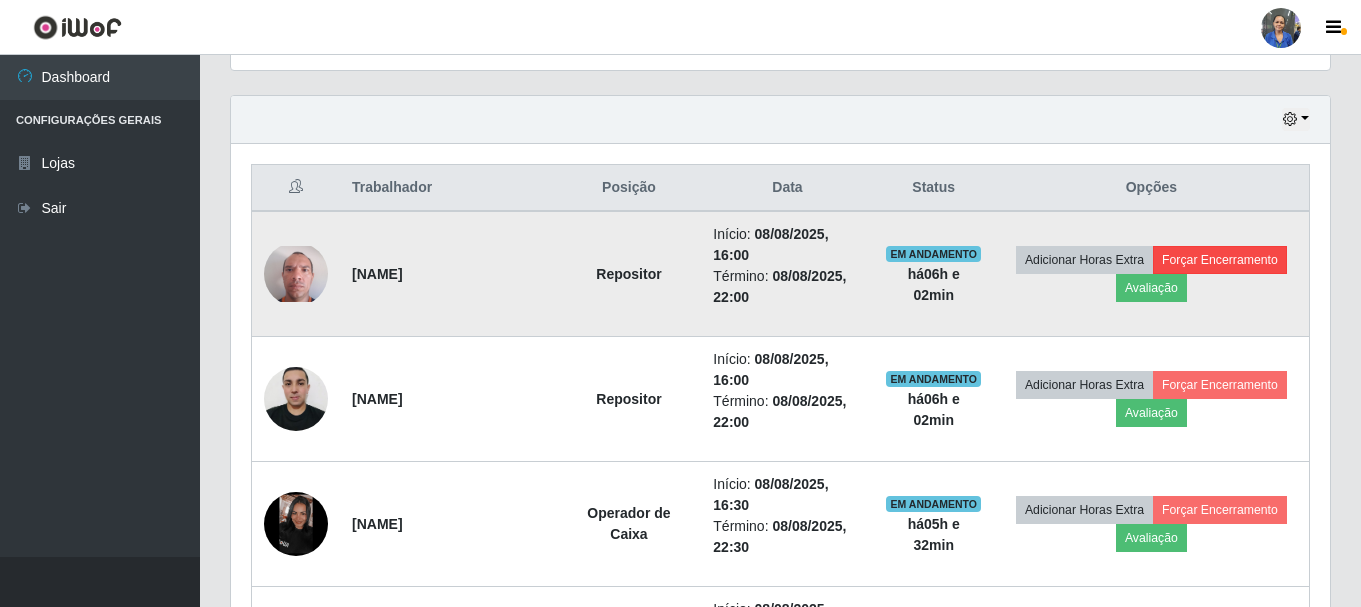 scroll, scrollTop: 999585, scrollLeft: 998911, axis: both 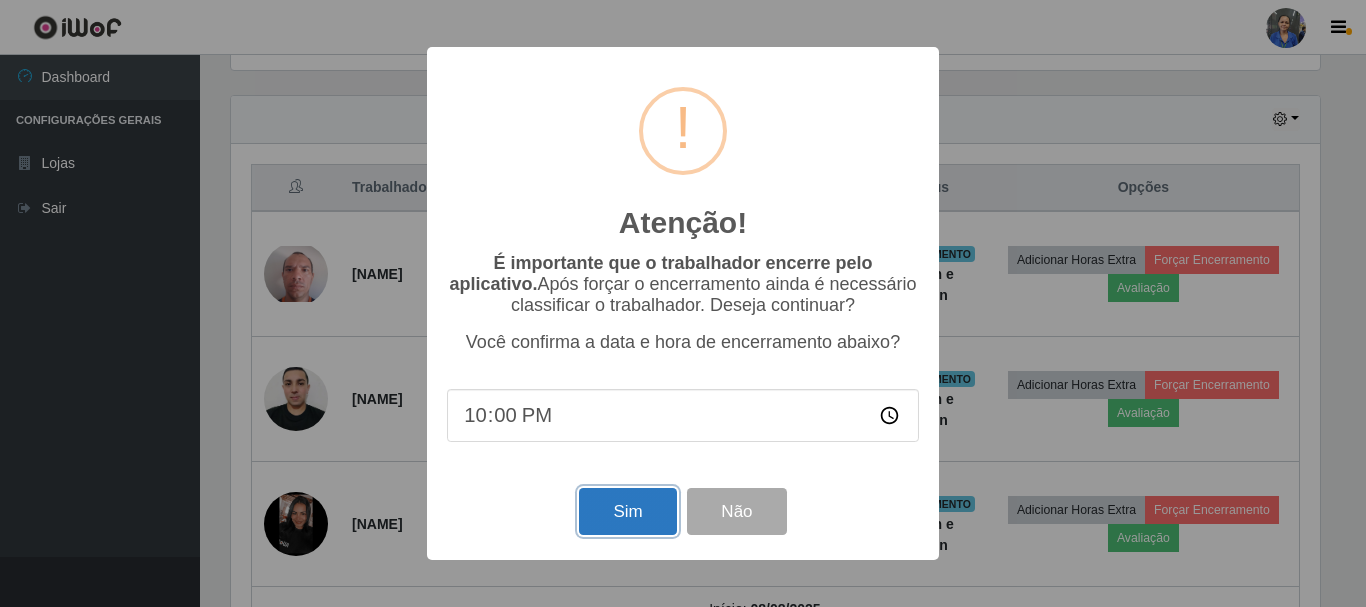 click on "Sim" at bounding box center [627, 511] 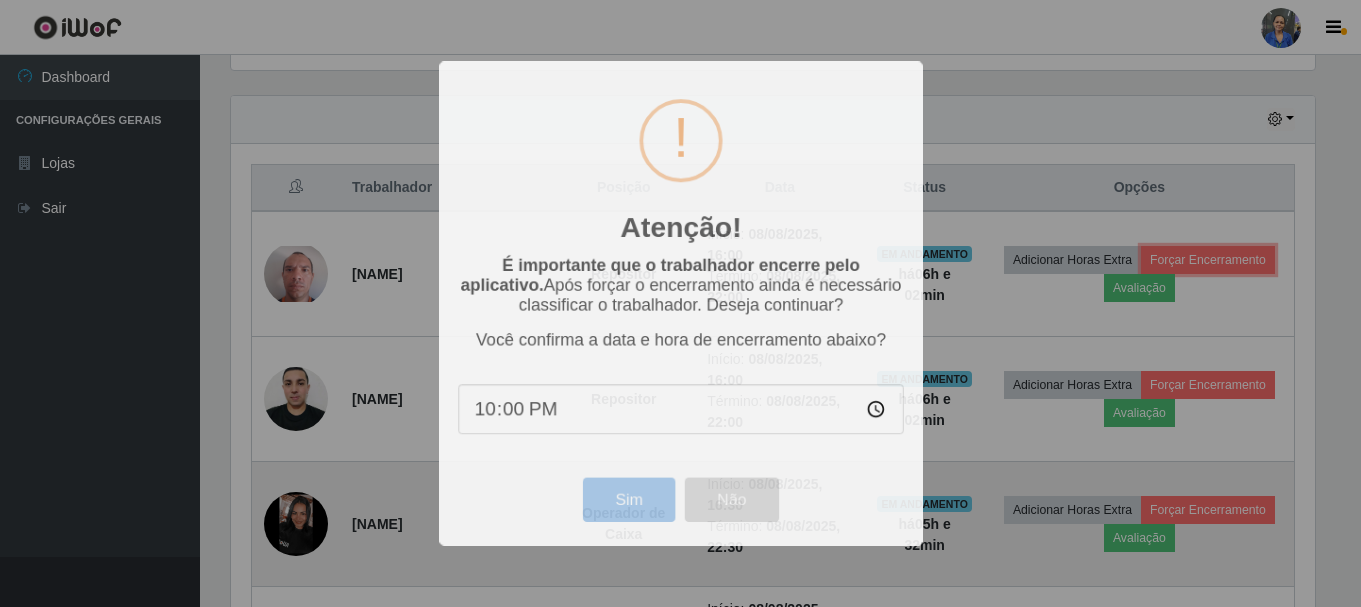 scroll, scrollTop: 999585, scrollLeft: 998901, axis: both 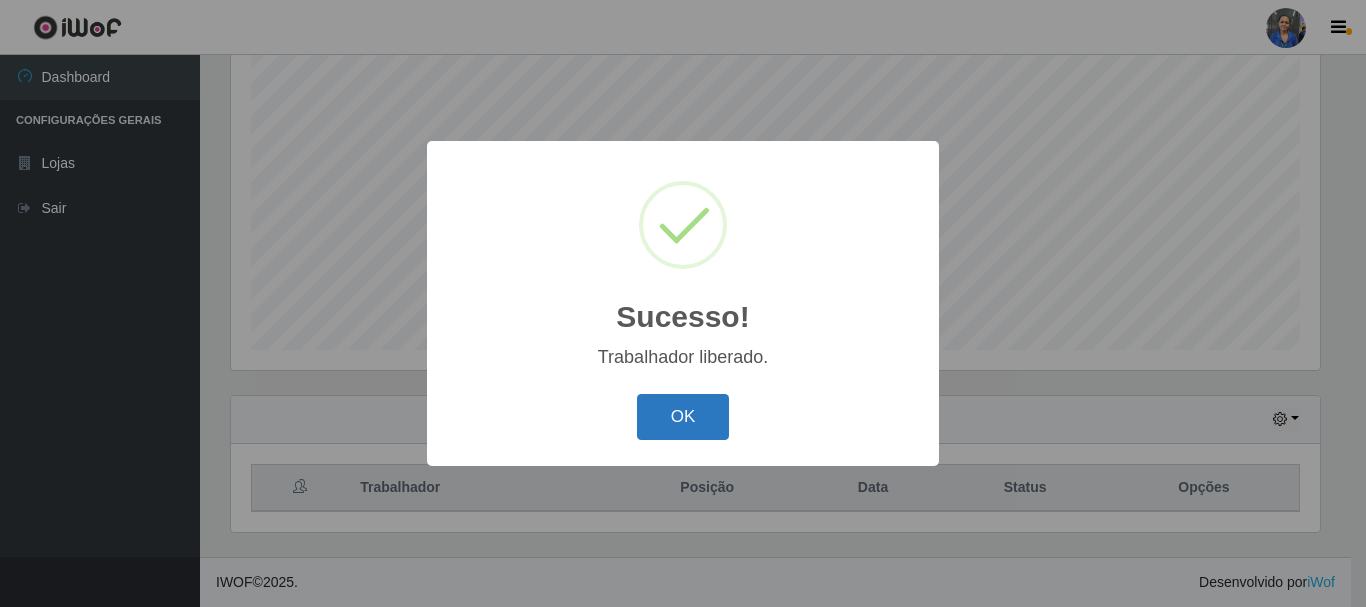 click on "OK" at bounding box center (683, 417) 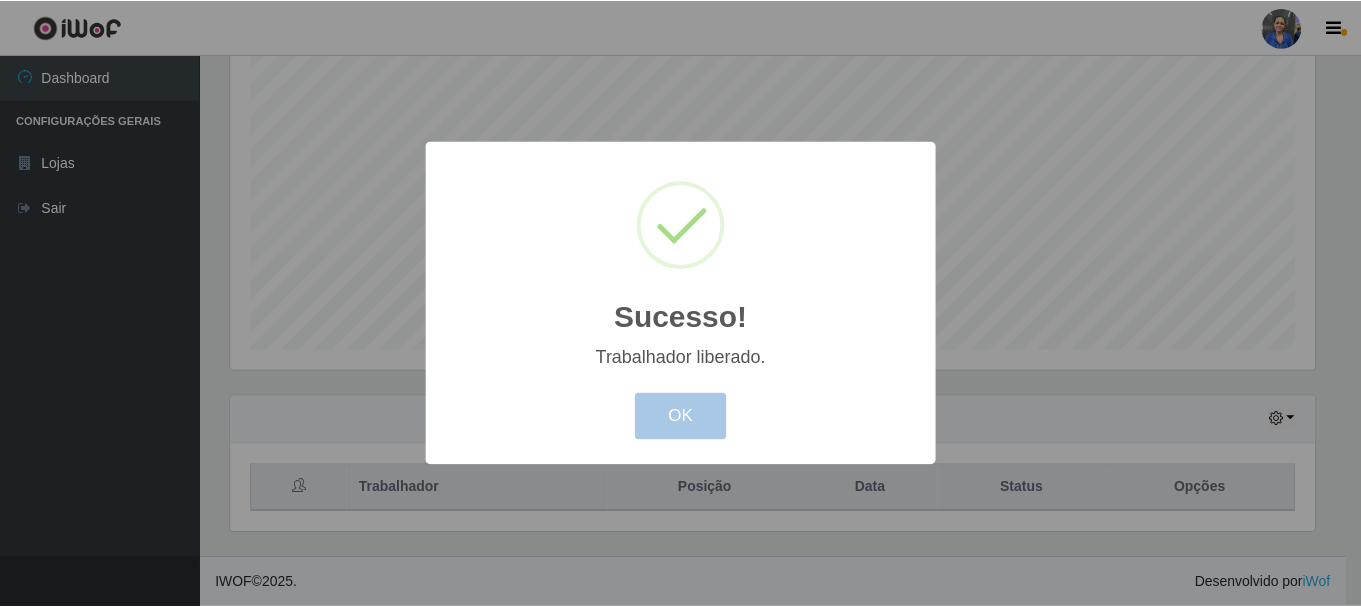 scroll, scrollTop: 999585, scrollLeft: 998901, axis: both 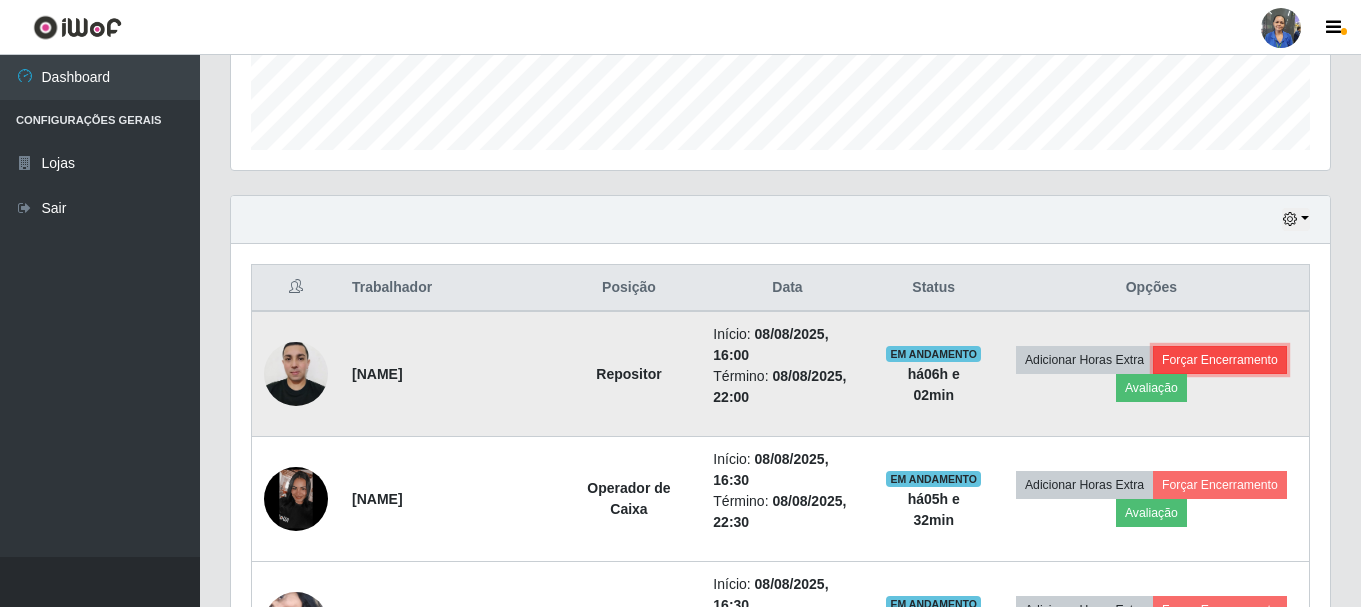 click on "Forçar Encerramento" at bounding box center [1220, 360] 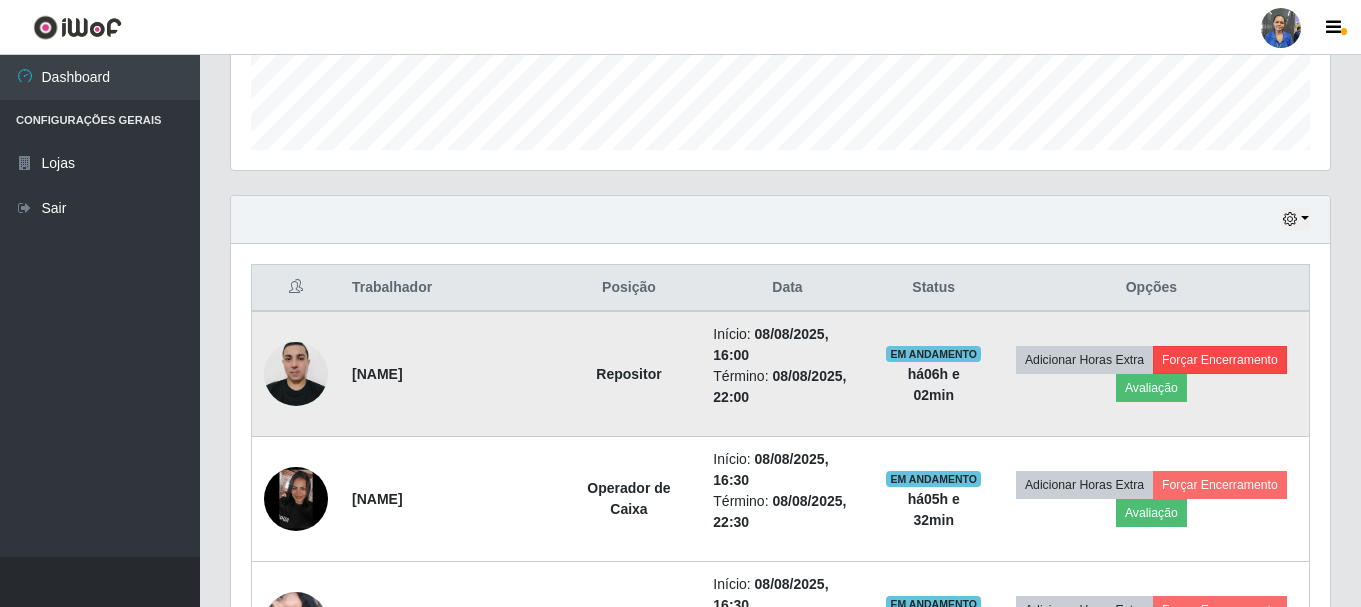scroll, scrollTop: 999585, scrollLeft: 998911, axis: both 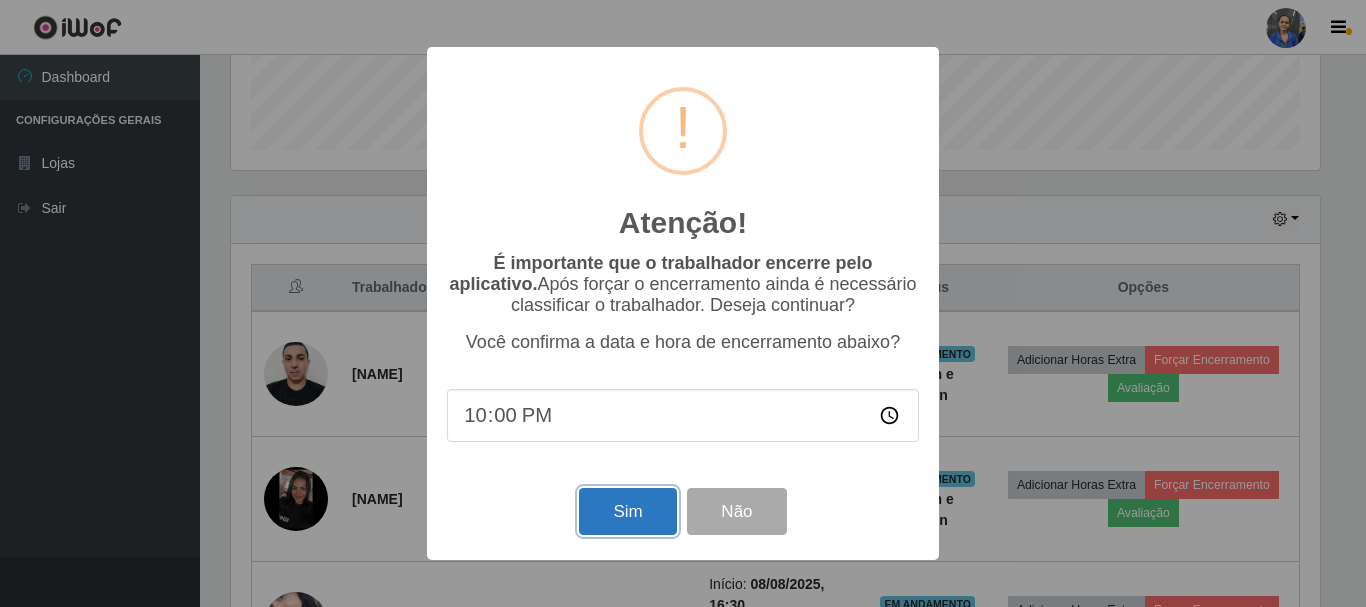 click on "Sim" at bounding box center [627, 511] 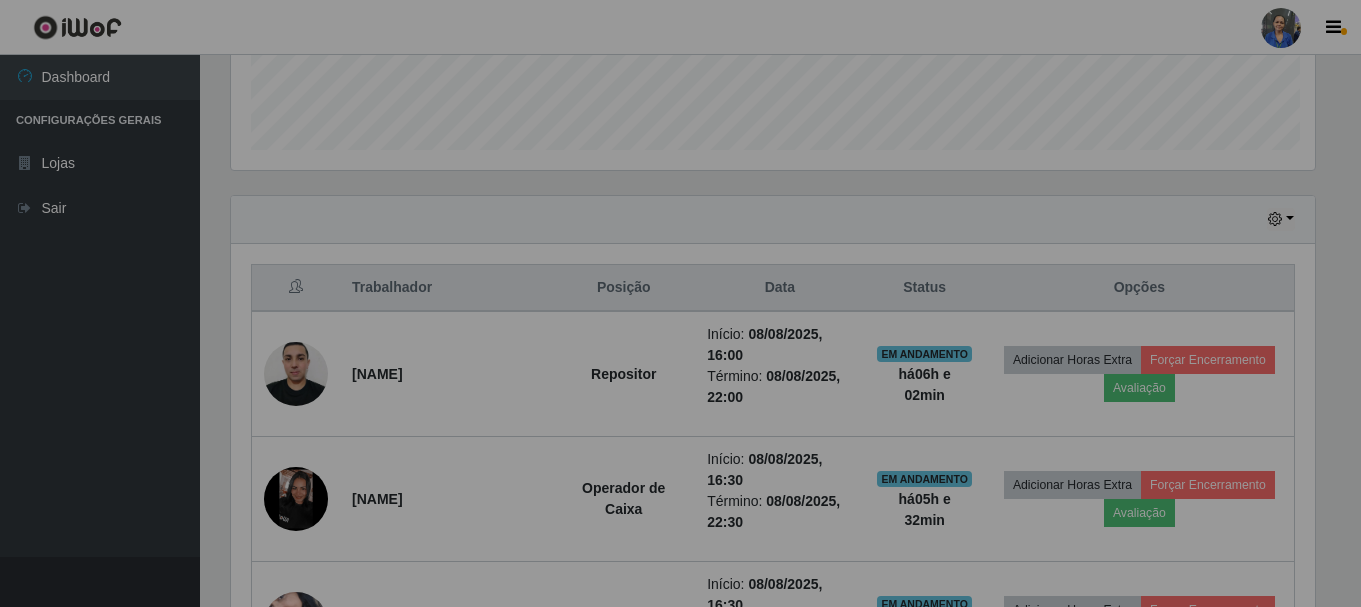 scroll, scrollTop: 999585, scrollLeft: 998901, axis: both 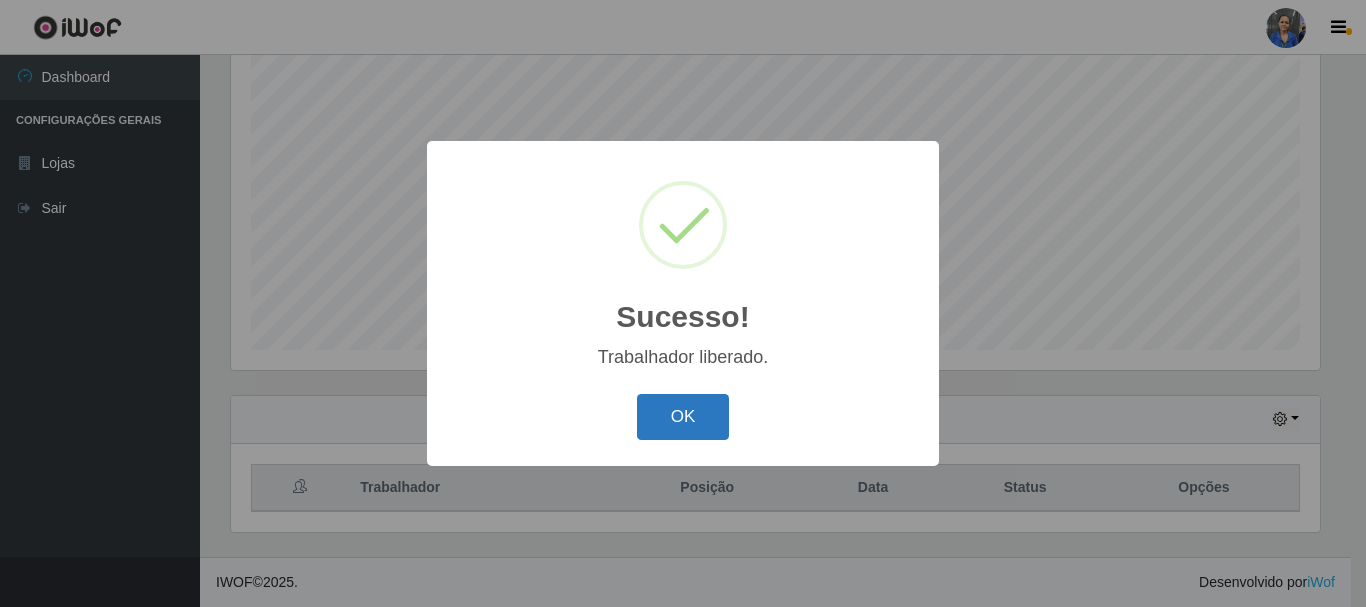 click on "OK" at bounding box center [683, 417] 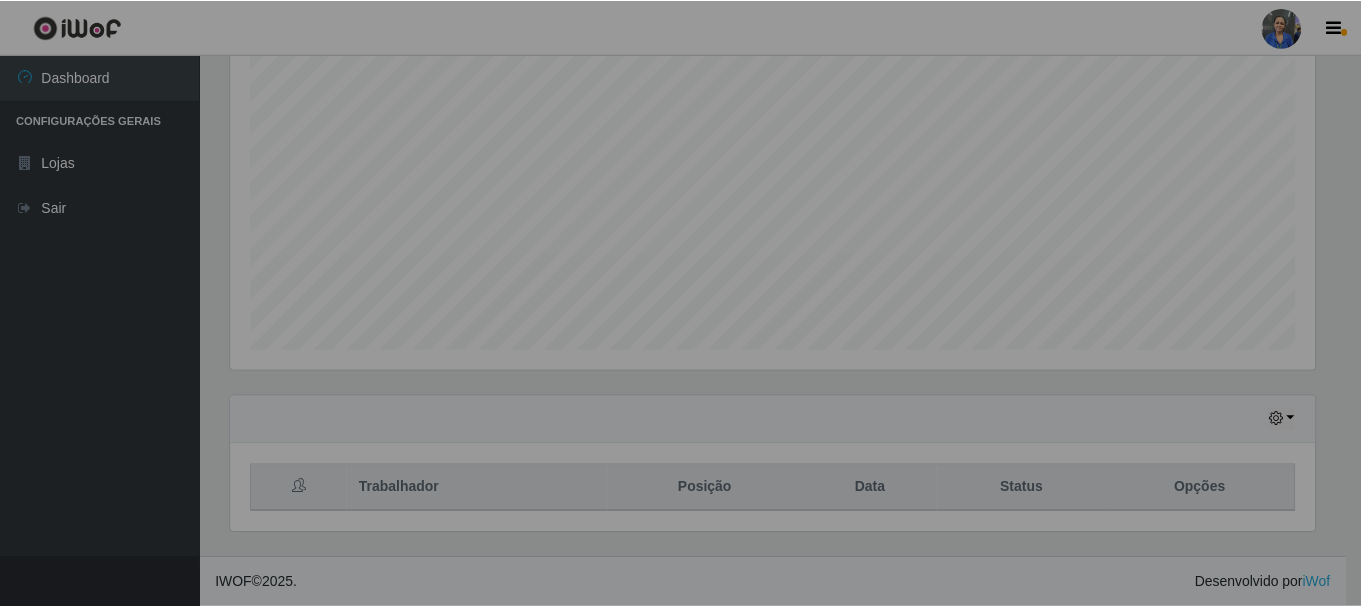 scroll, scrollTop: 999585, scrollLeft: 998901, axis: both 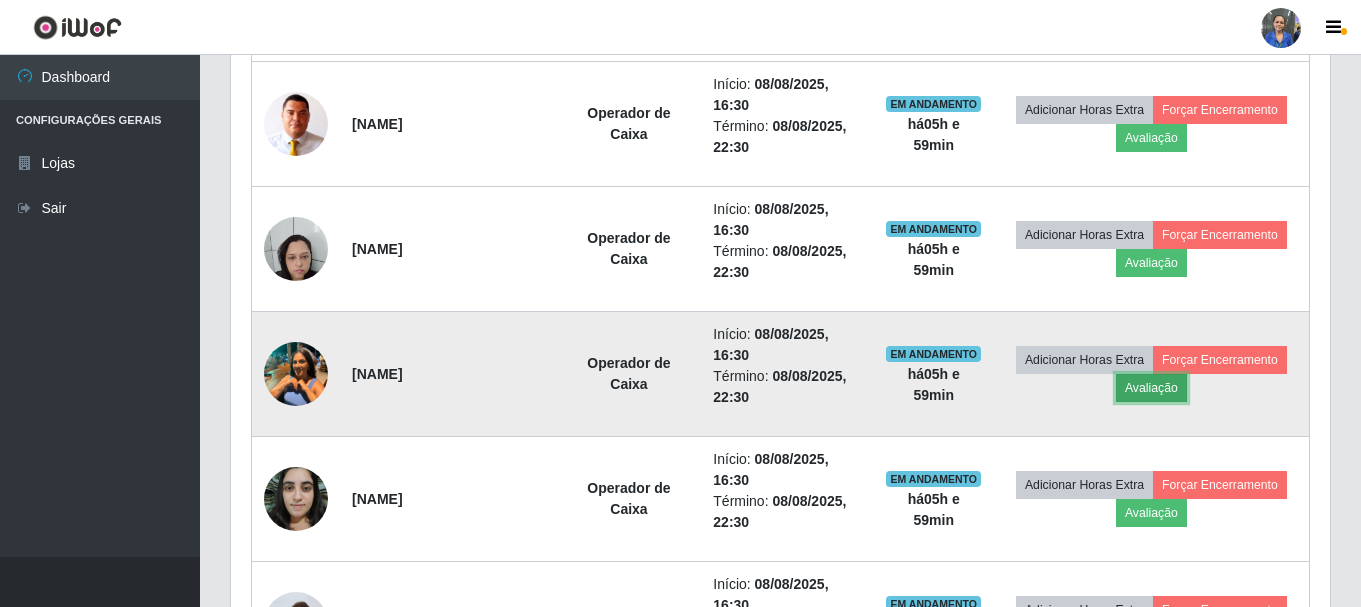 click on "Avaliação" at bounding box center [1151, 388] 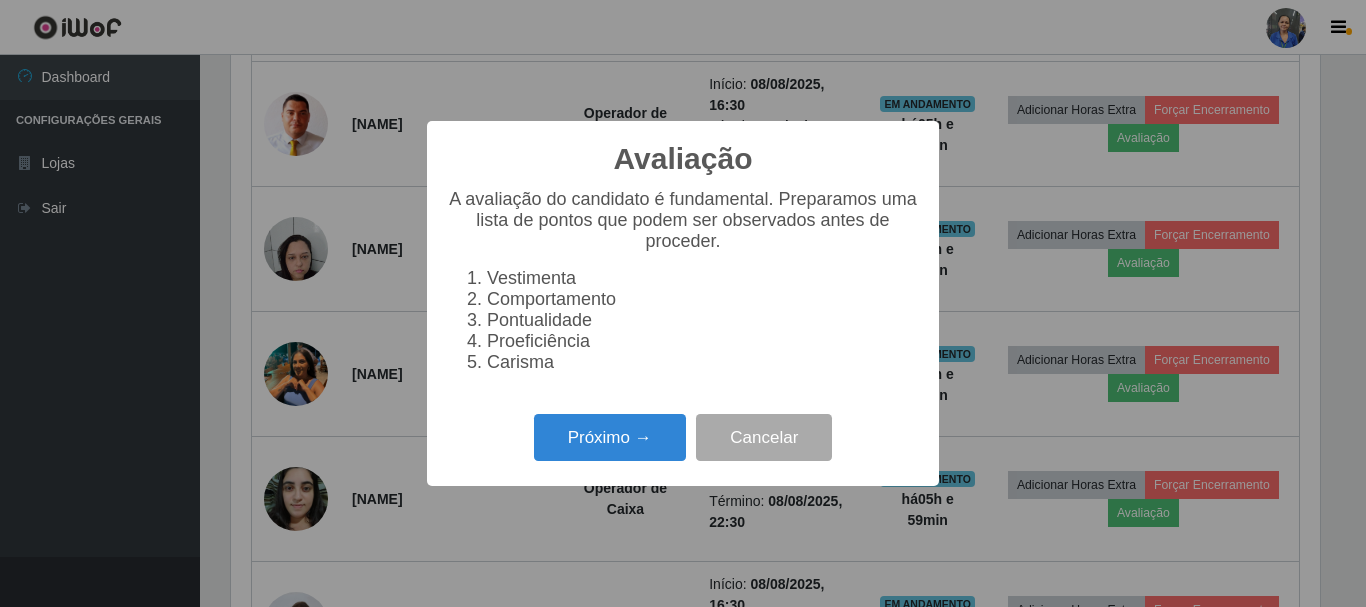 scroll, scrollTop: 999585, scrollLeft: 998911, axis: both 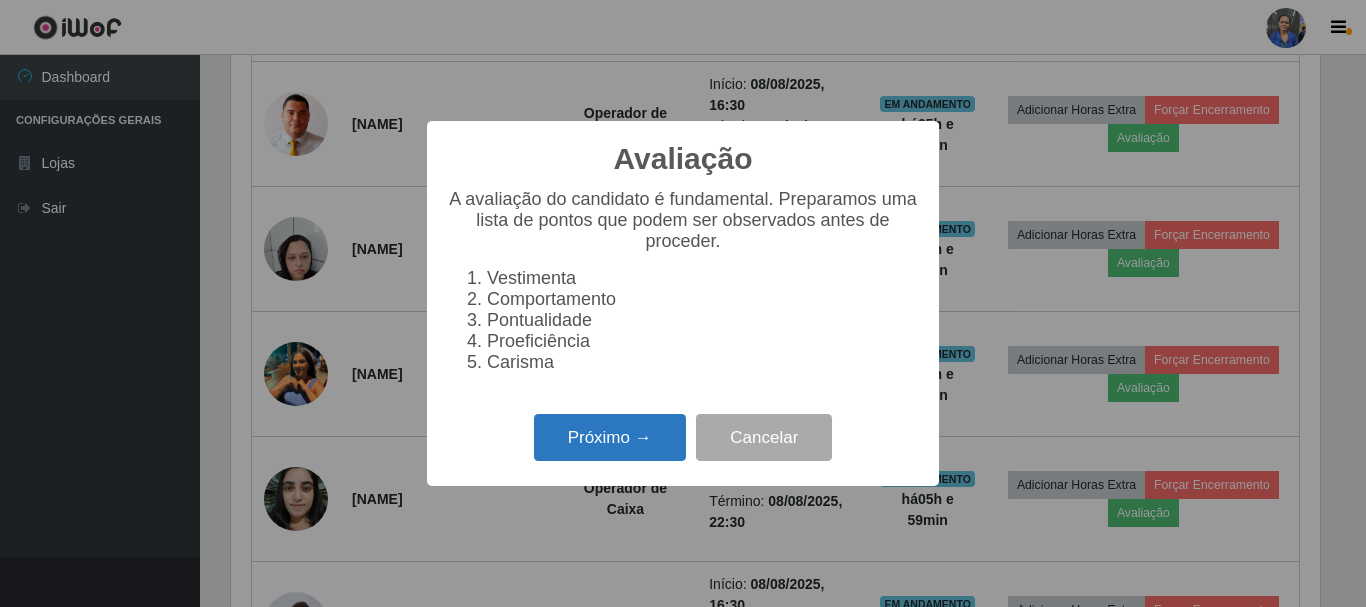click on "Próximo →" at bounding box center (610, 437) 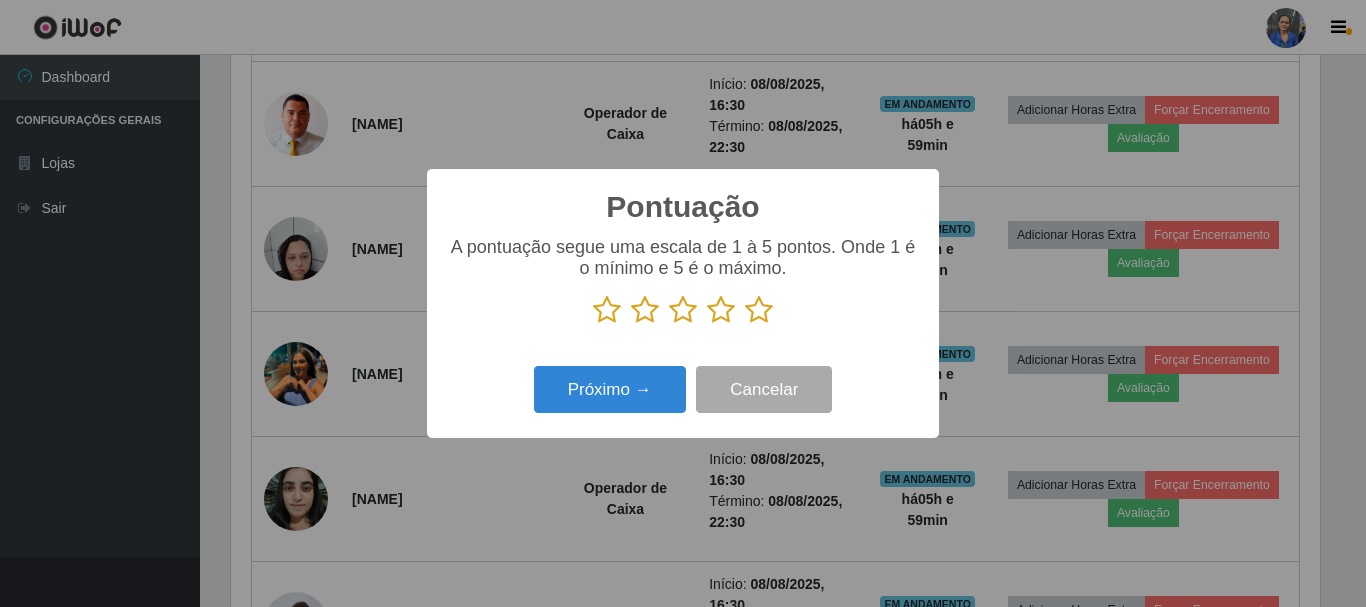 scroll, scrollTop: 999585, scrollLeft: 998911, axis: both 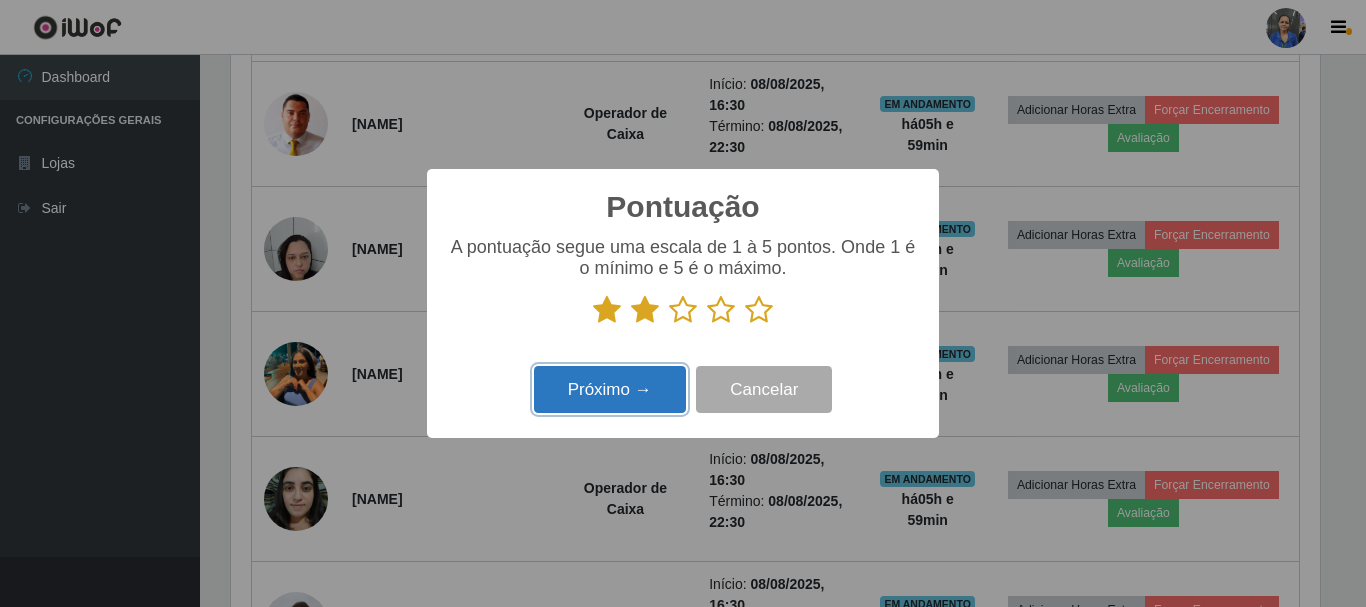 click on "Próximo →" at bounding box center (610, 389) 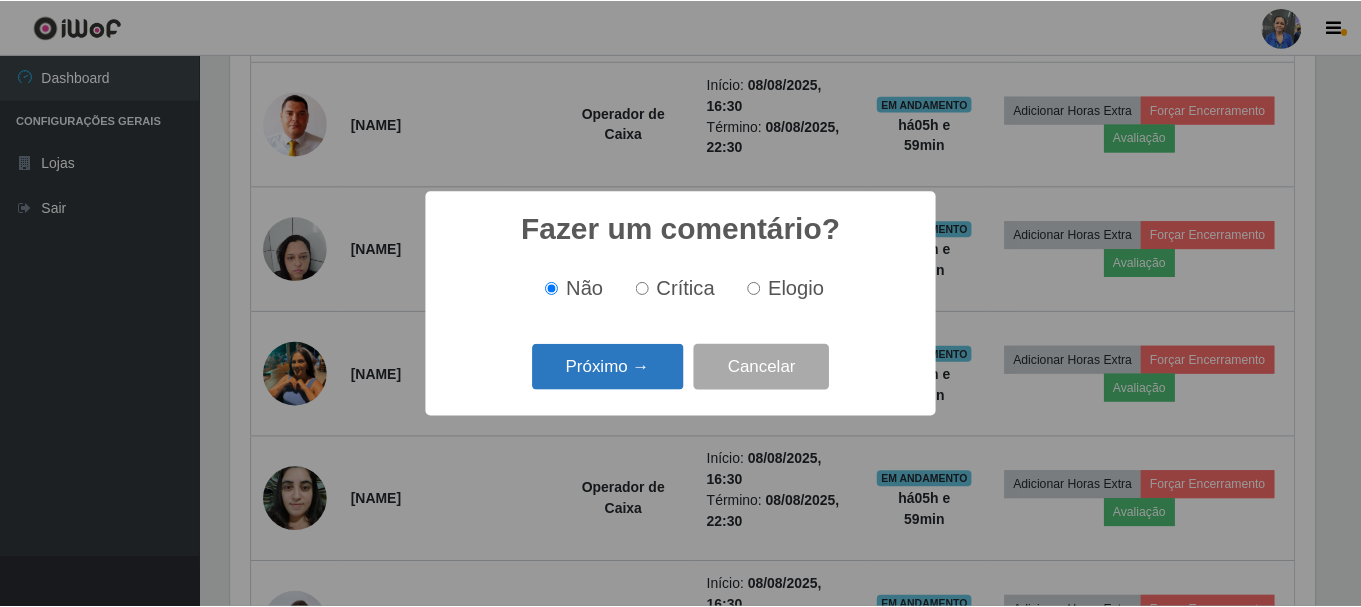 scroll, scrollTop: 999585, scrollLeft: 998911, axis: both 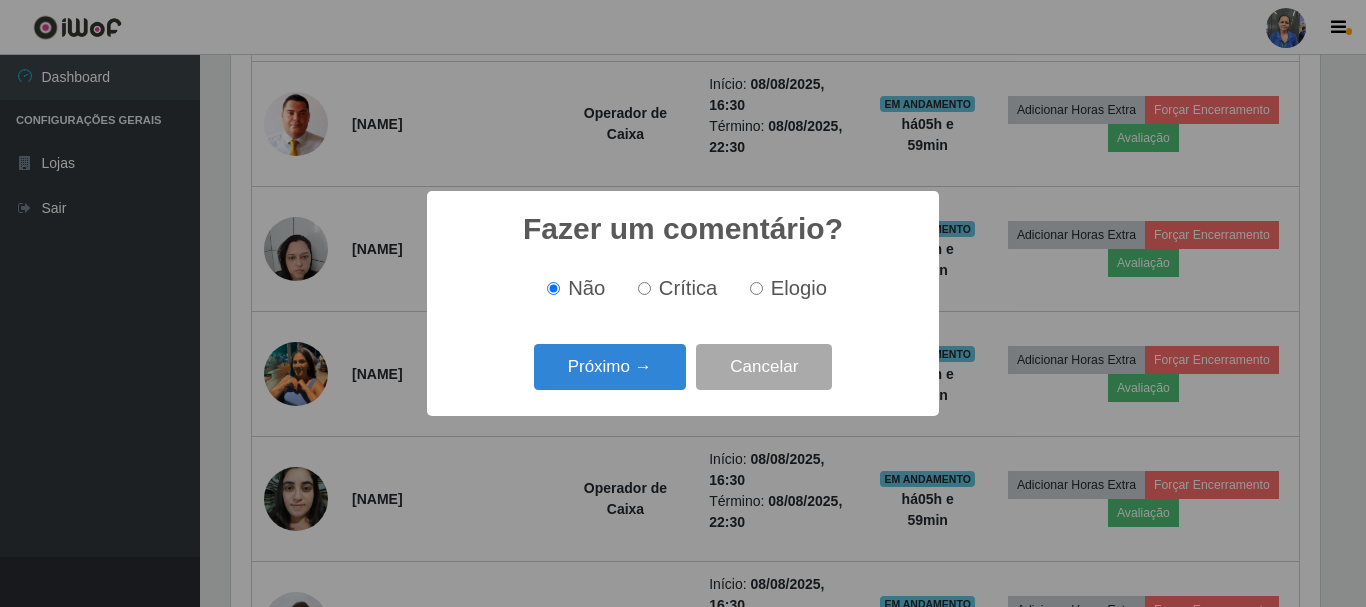 click on "Crítica" at bounding box center [688, 288] 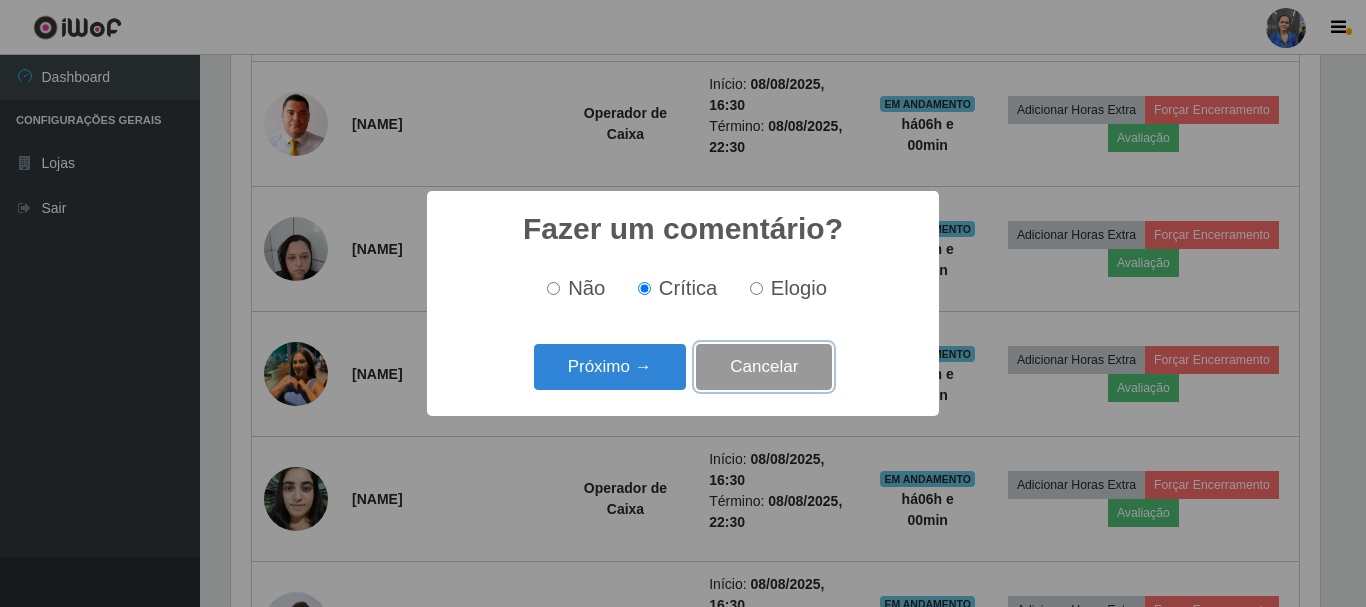 click on "Cancelar" at bounding box center (764, 367) 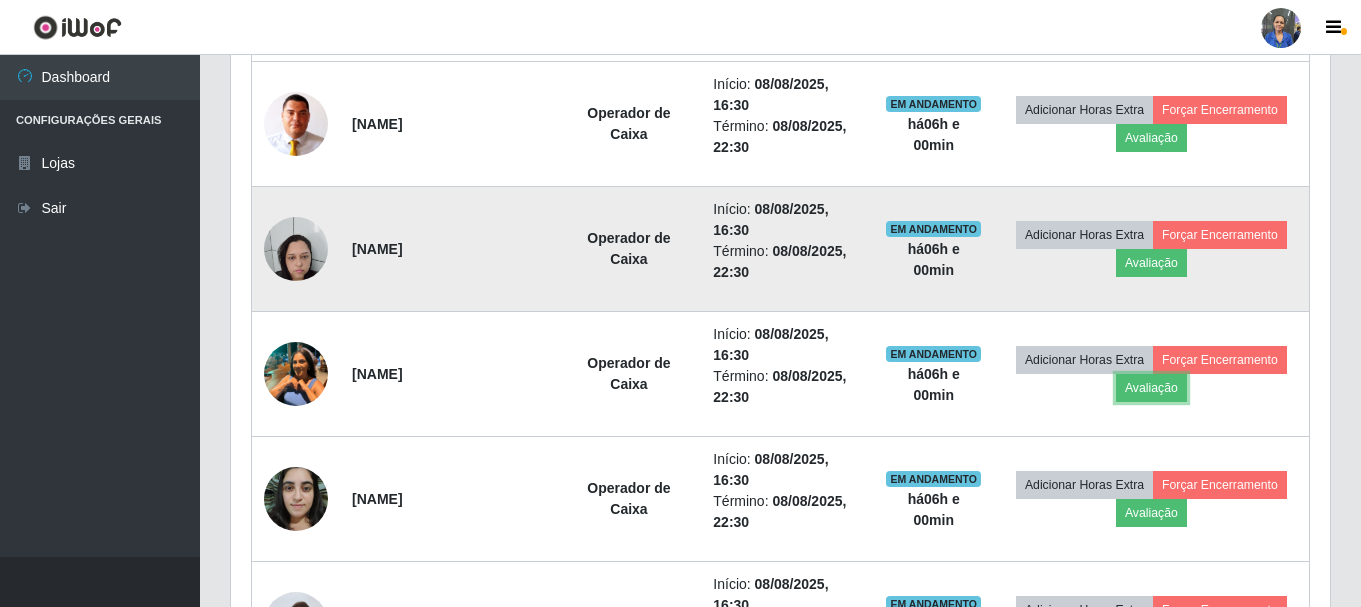 scroll, scrollTop: 999585, scrollLeft: 998901, axis: both 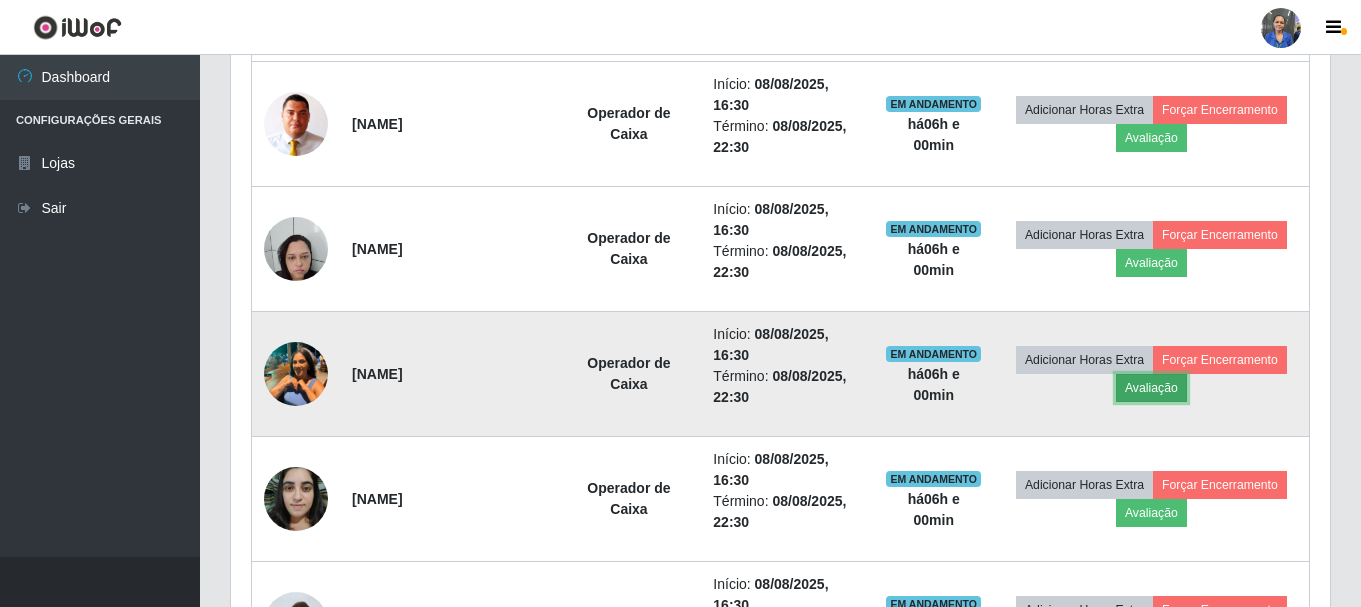 click on "Avaliação" at bounding box center (1151, 388) 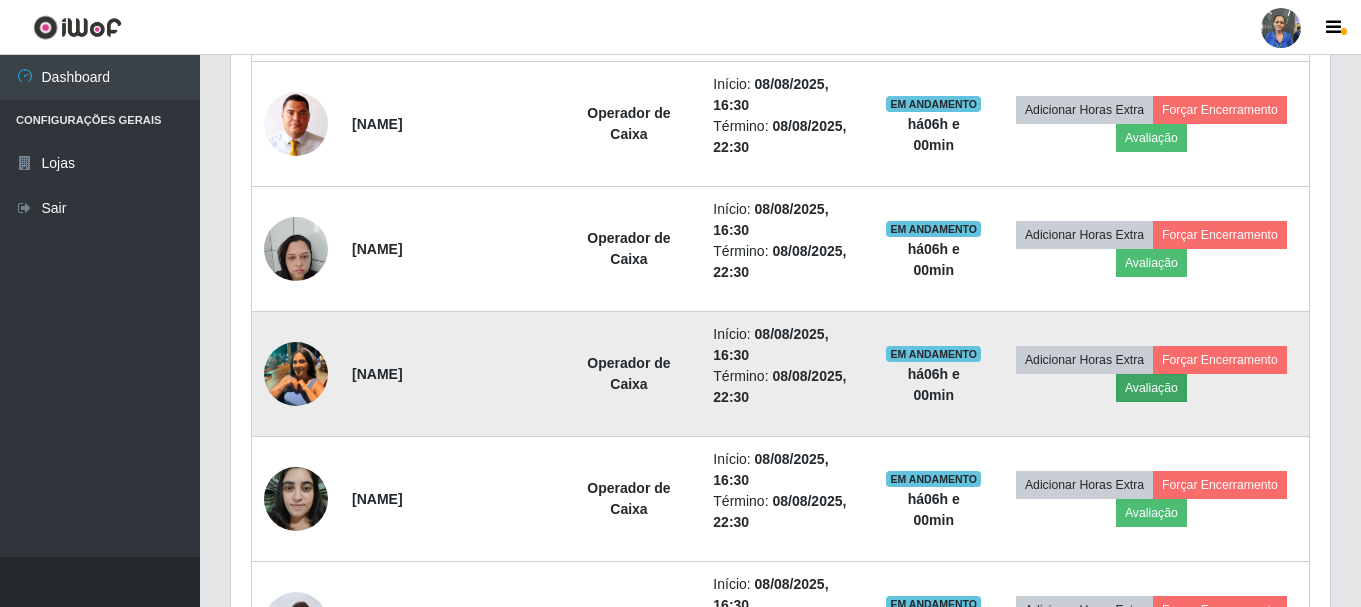 scroll, scrollTop: 999585, scrollLeft: 998911, axis: both 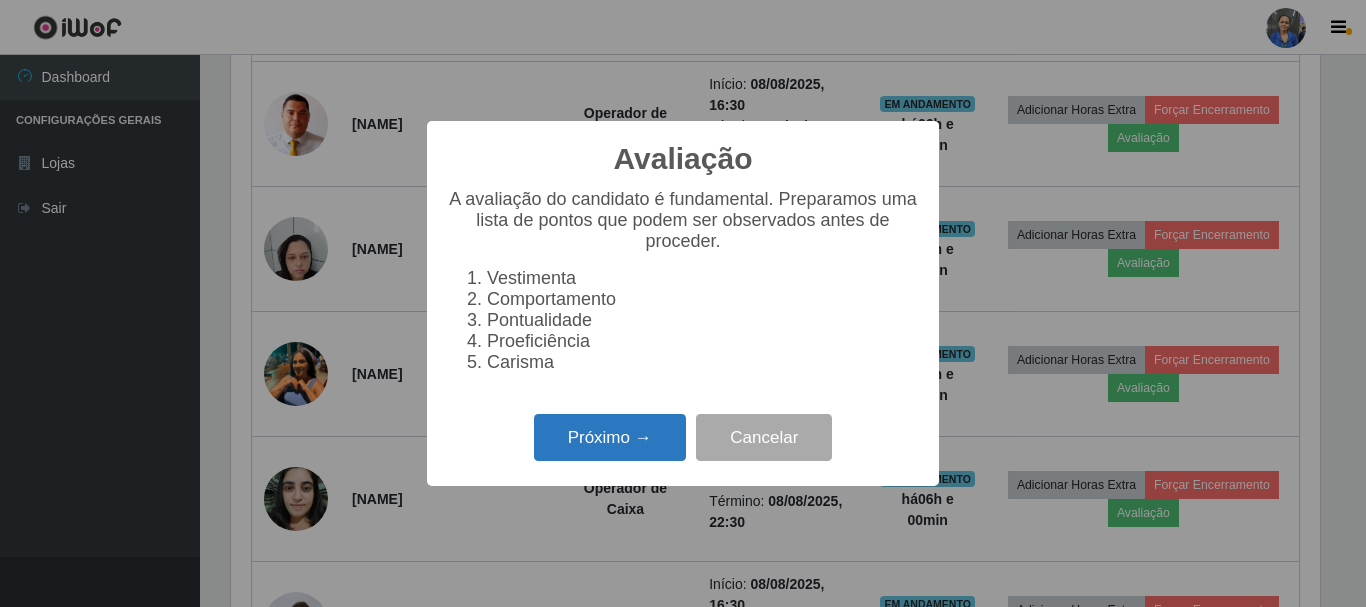 click on "Próximo →" at bounding box center [610, 437] 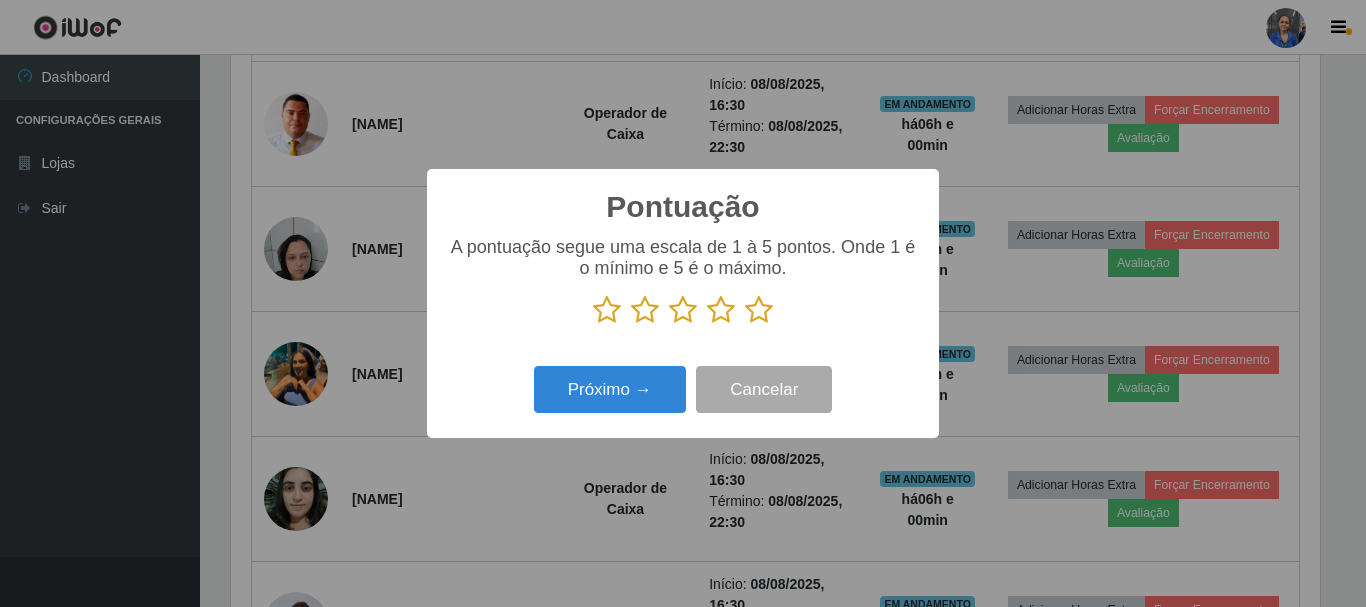 scroll, scrollTop: 999585, scrollLeft: 998911, axis: both 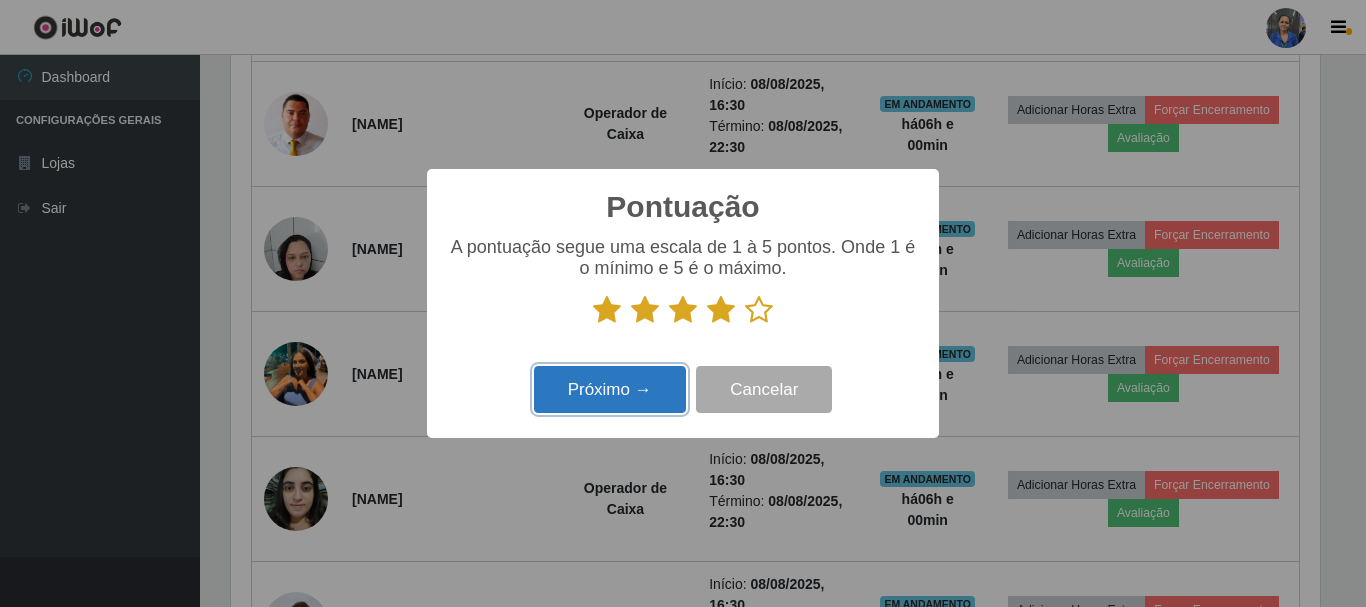 click on "Próximo →" at bounding box center [610, 389] 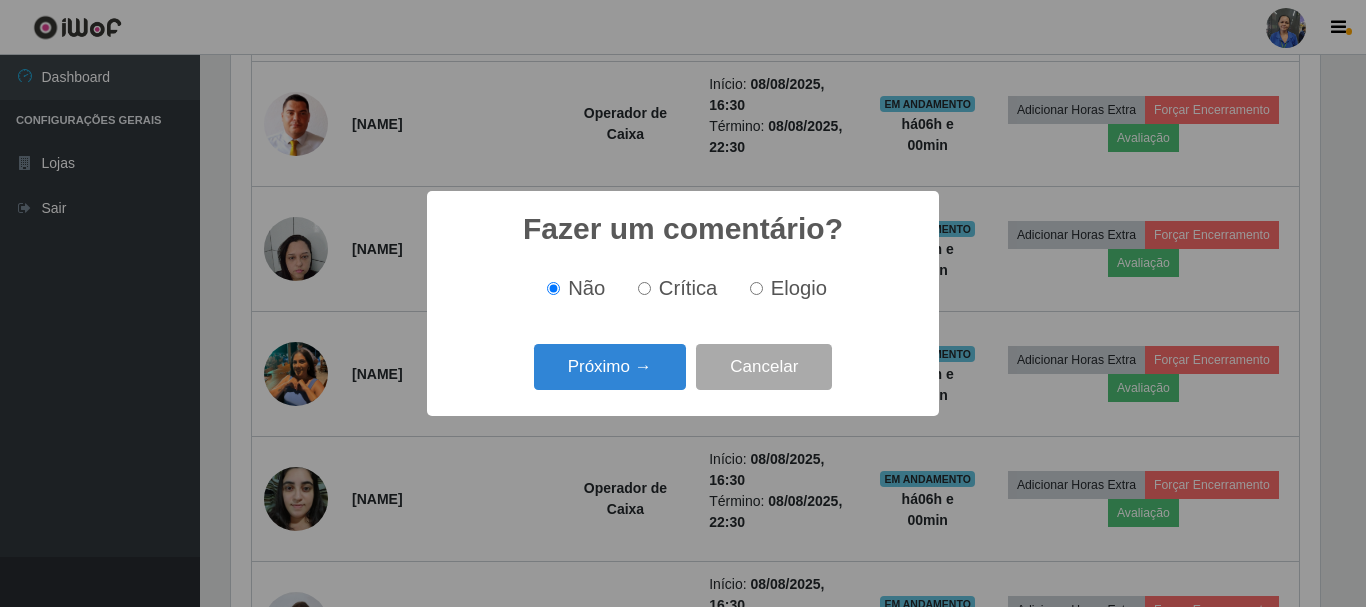 click on "Próximo →" at bounding box center (610, 367) 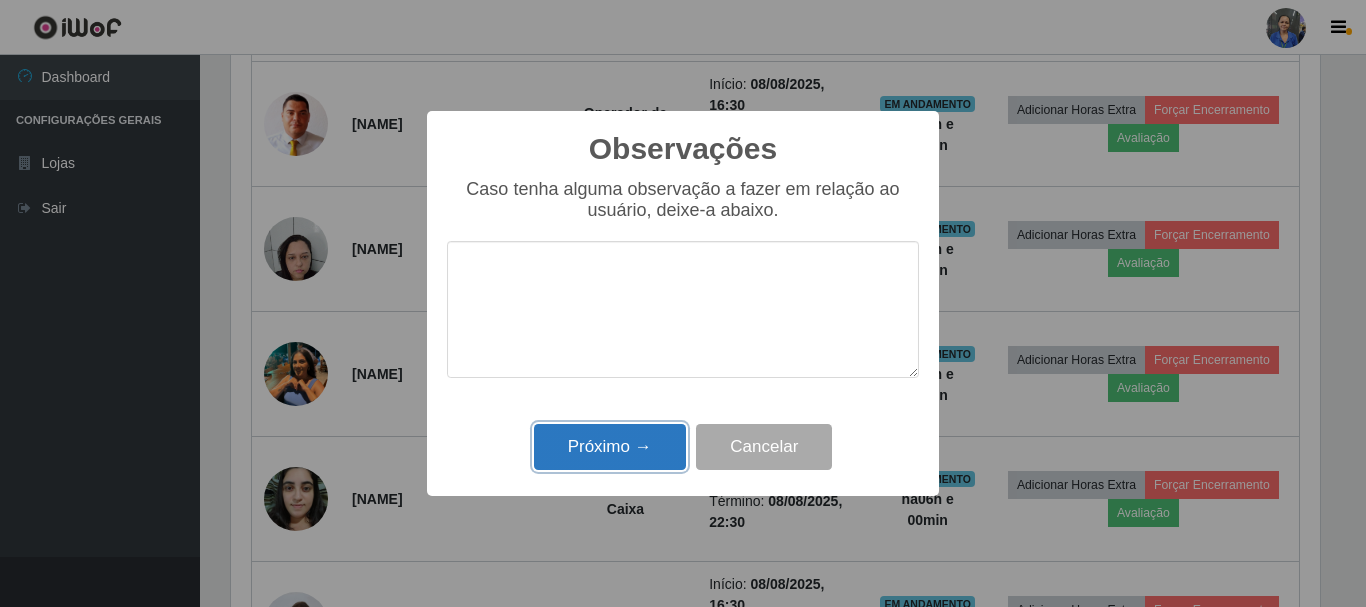 click on "Próximo →" at bounding box center [610, 447] 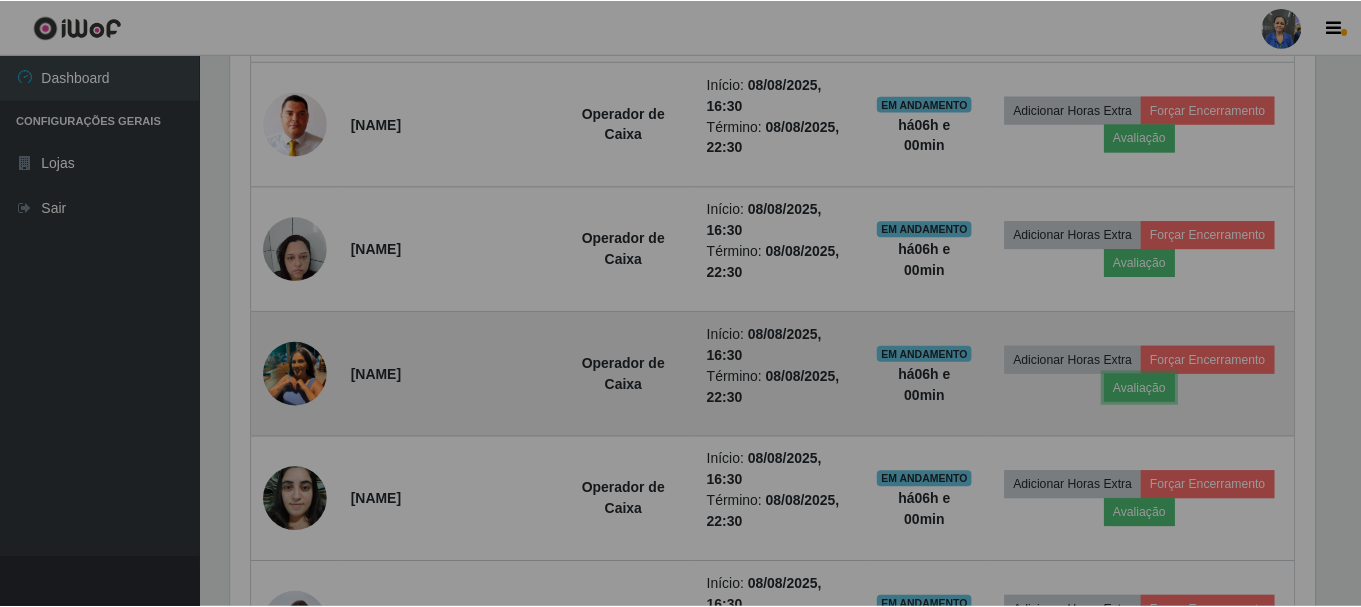scroll, scrollTop: 999585, scrollLeft: 998901, axis: both 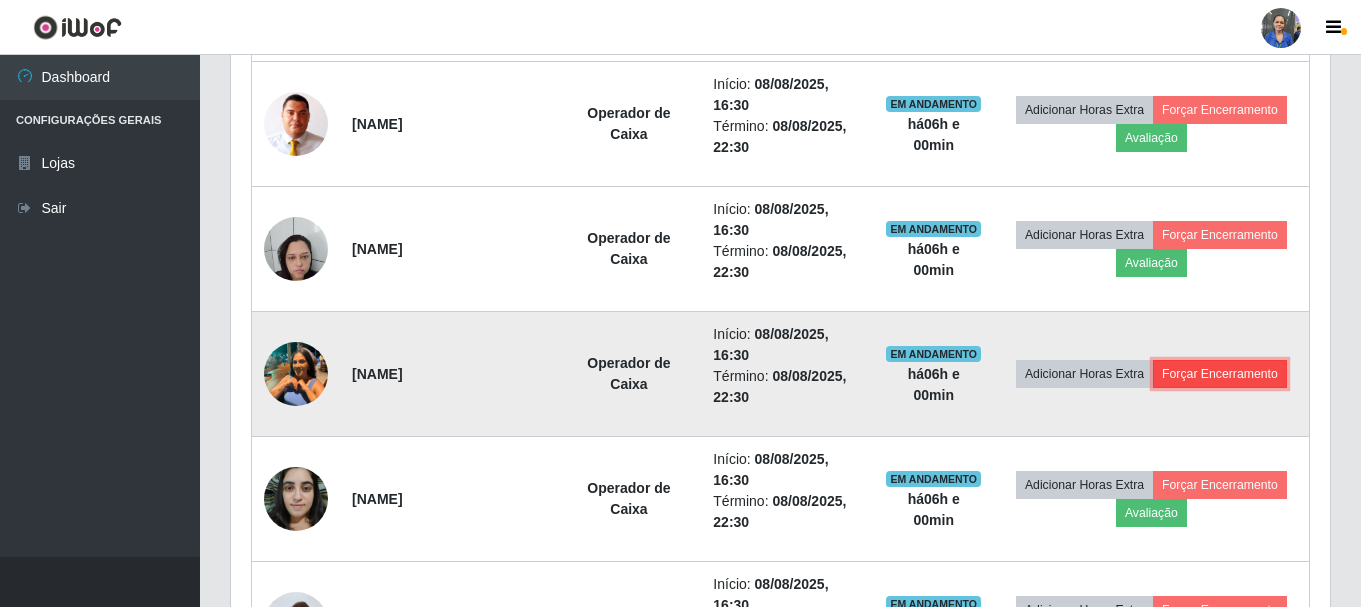 click on "Forçar Encerramento" at bounding box center [1220, 374] 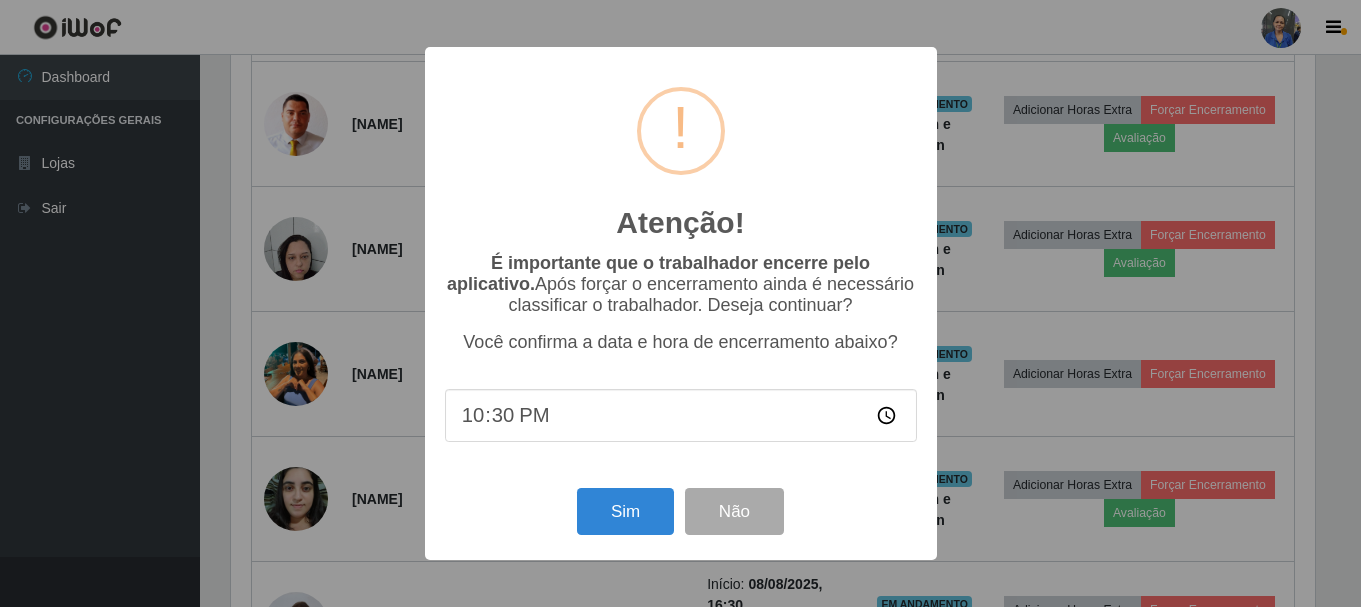scroll, scrollTop: 999585, scrollLeft: 998911, axis: both 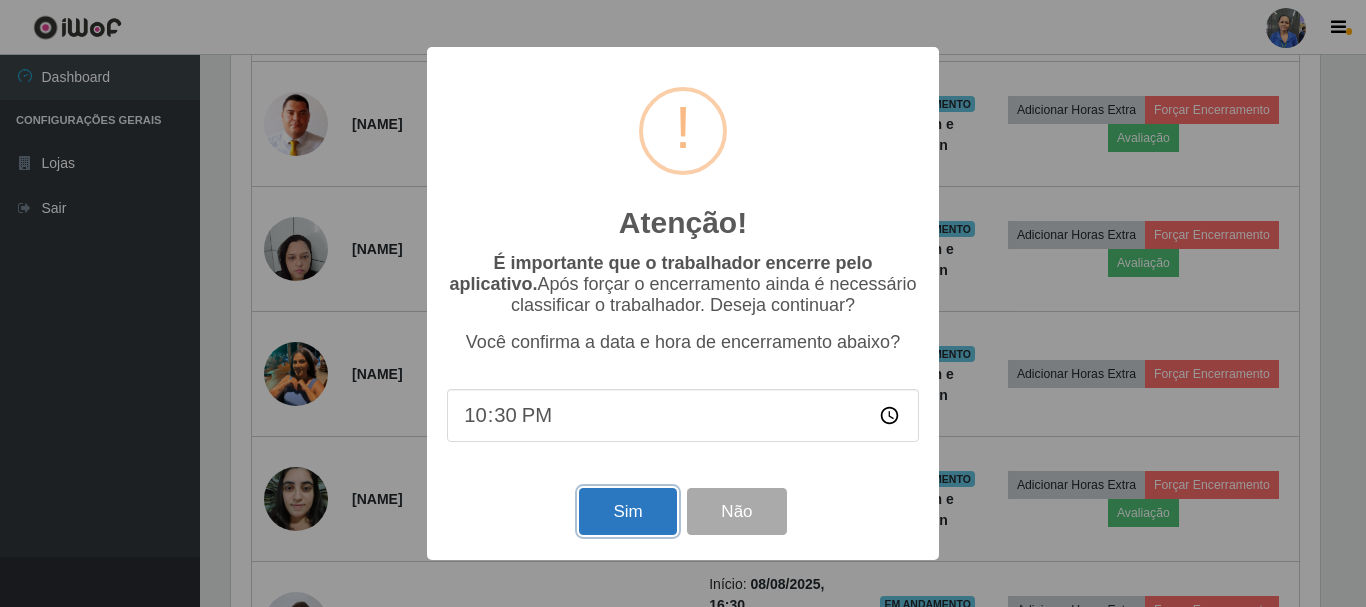 click on "Sim" at bounding box center (627, 511) 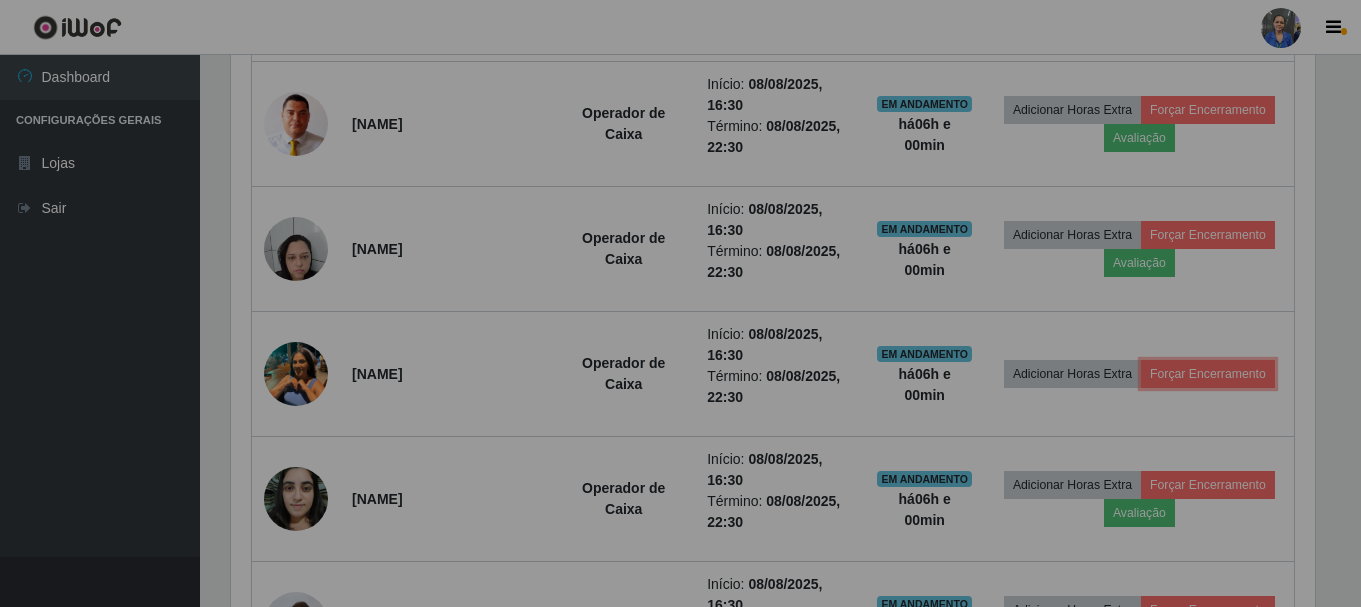 scroll, scrollTop: 999585, scrollLeft: 998901, axis: both 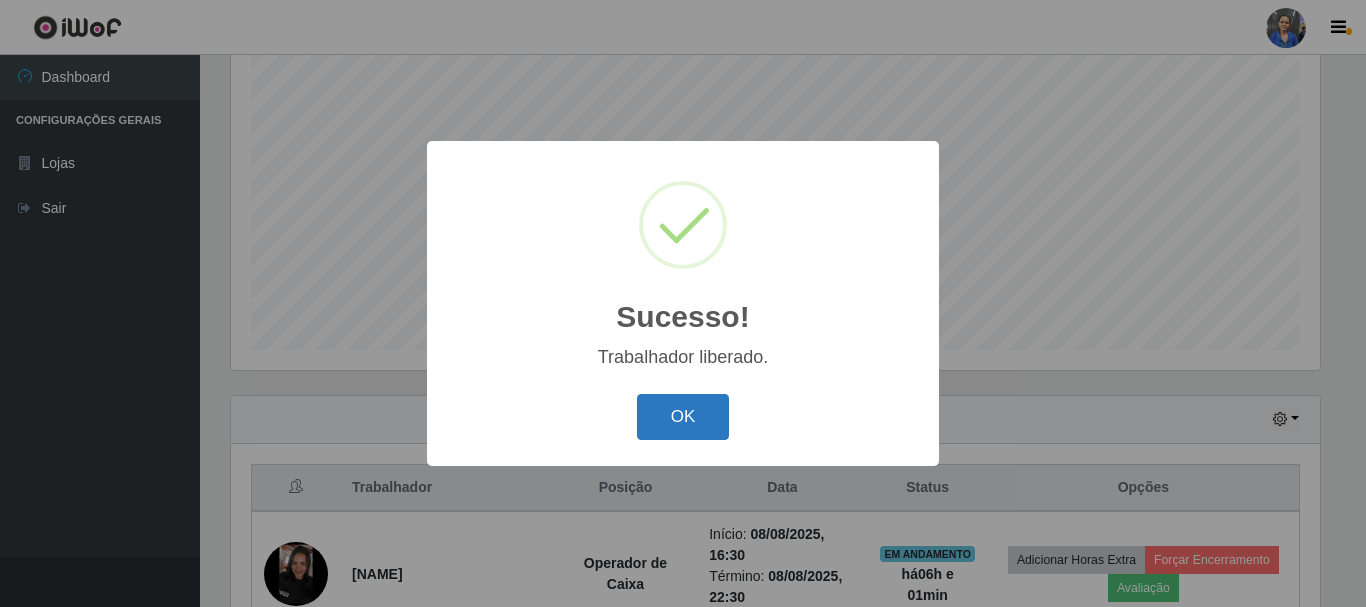 click on "OK" at bounding box center (683, 417) 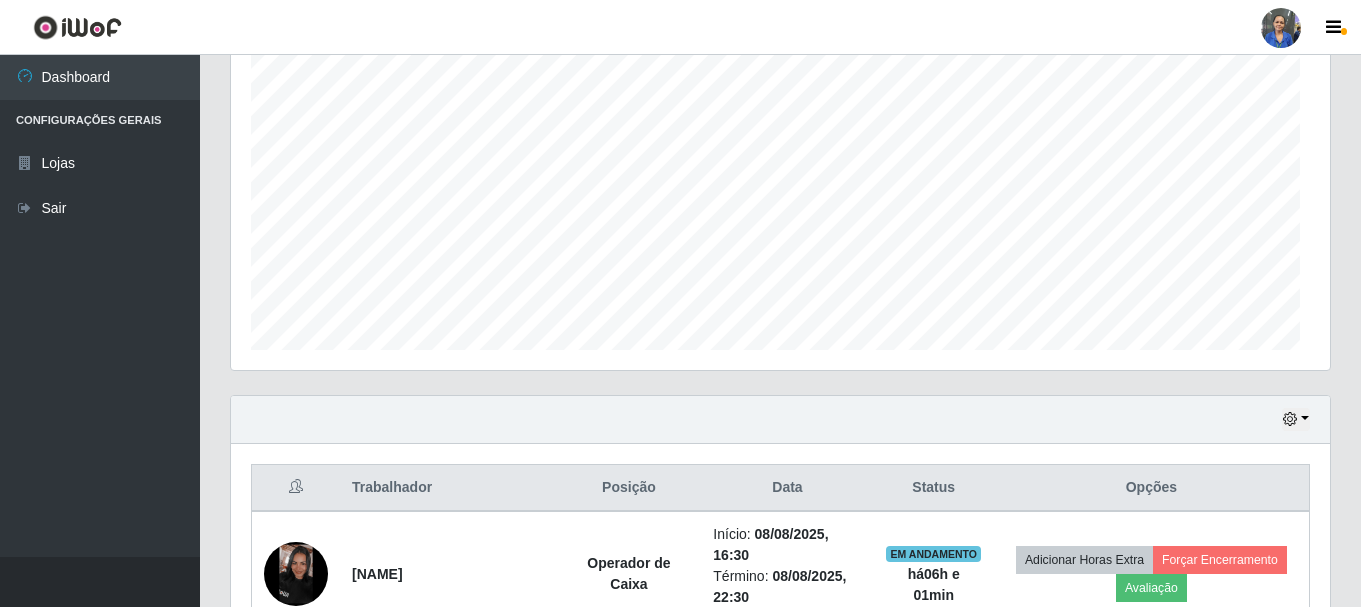 scroll, scrollTop: 999585, scrollLeft: 998901, axis: both 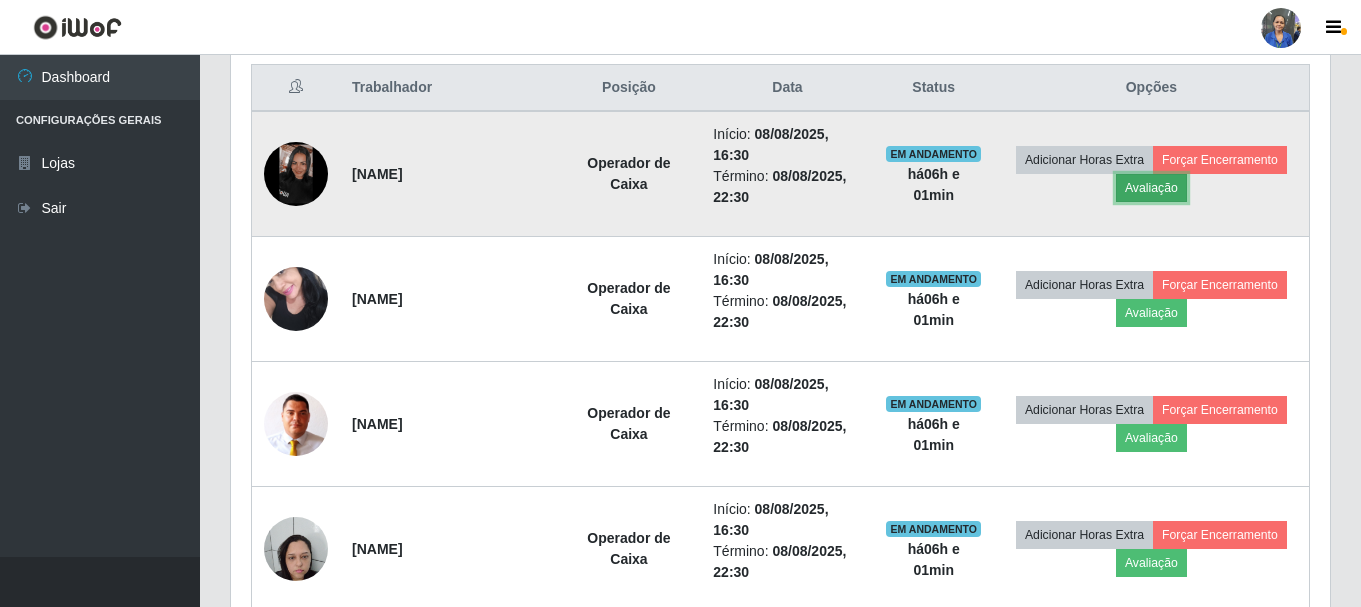 click on "Avaliação" at bounding box center (1151, 188) 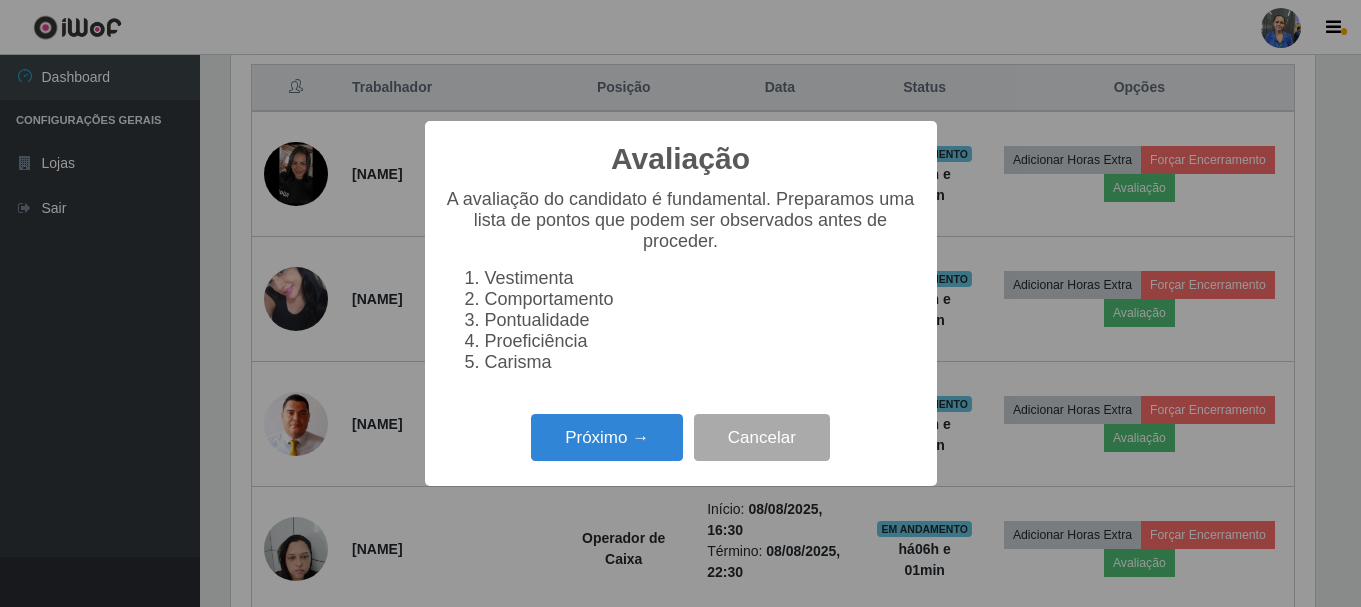 scroll, scrollTop: 999585, scrollLeft: 998911, axis: both 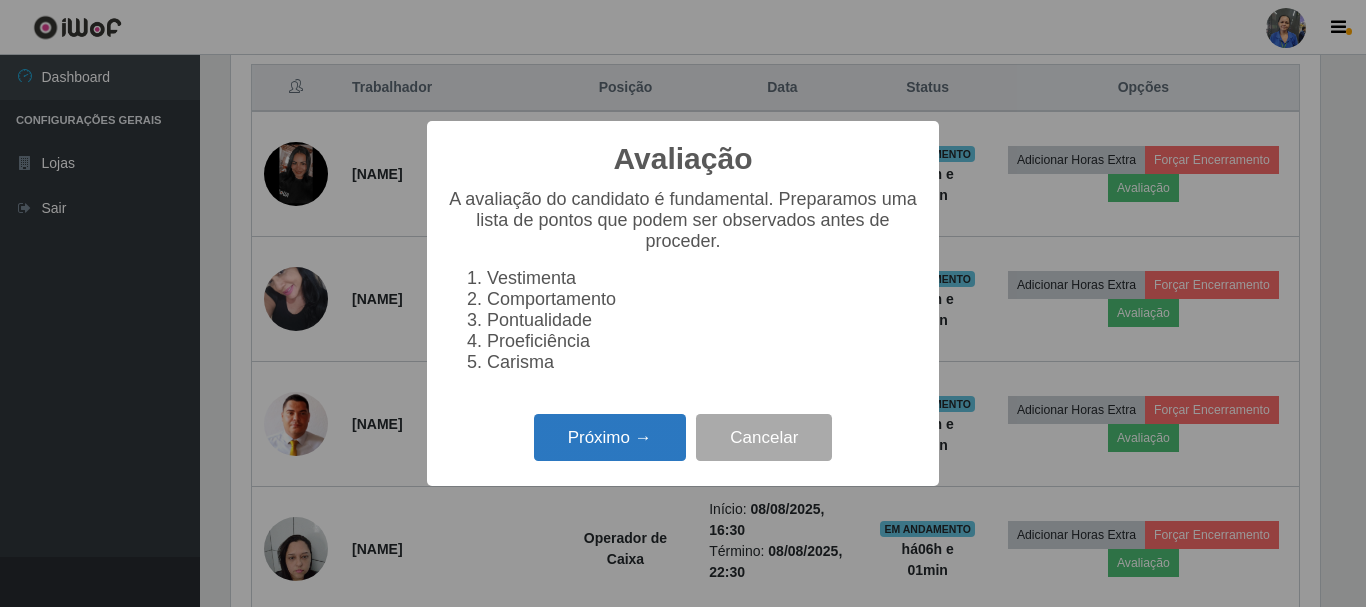 click on "Próximo →" at bounding box center [610, 437] 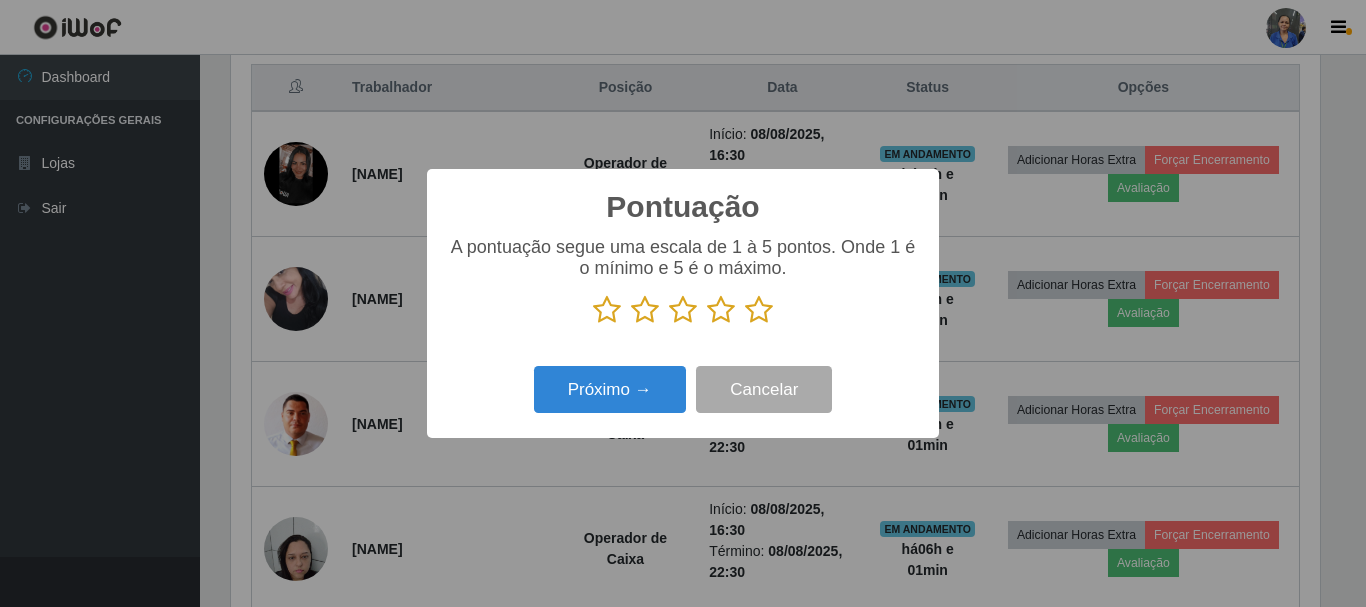 click at bounding box center (759, 310) 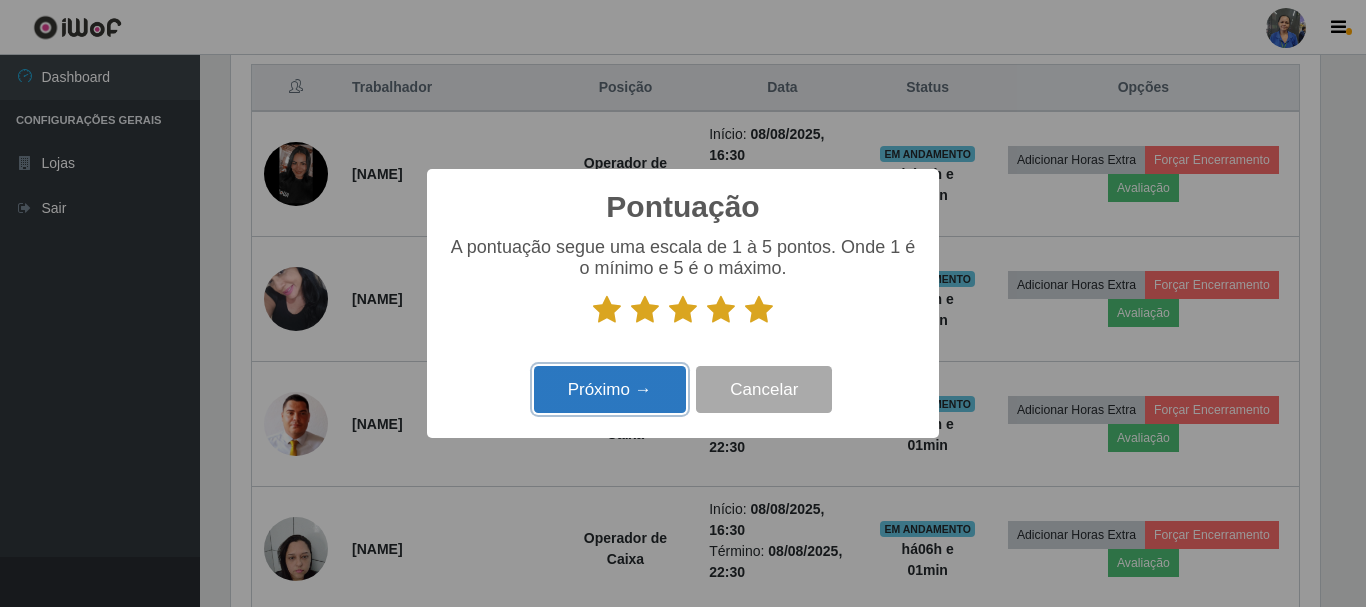 click on "Próximo →" at bounding box center (610, 389) 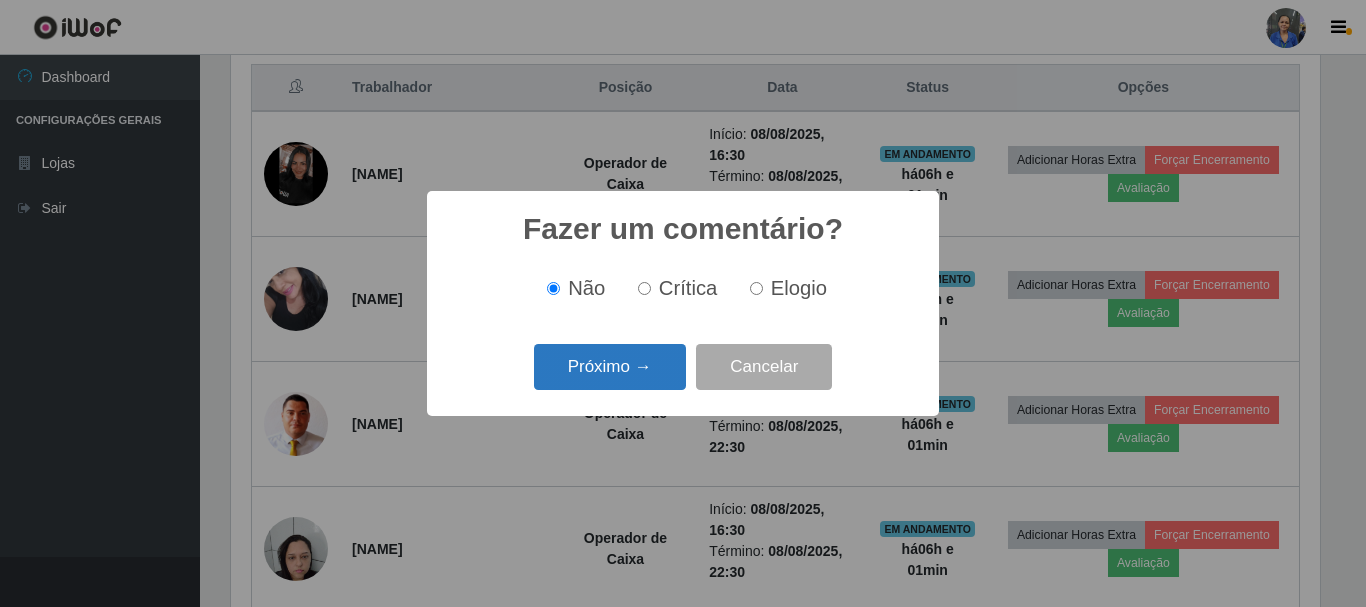 click on "Próximo →" at bounding box center [610, 367] 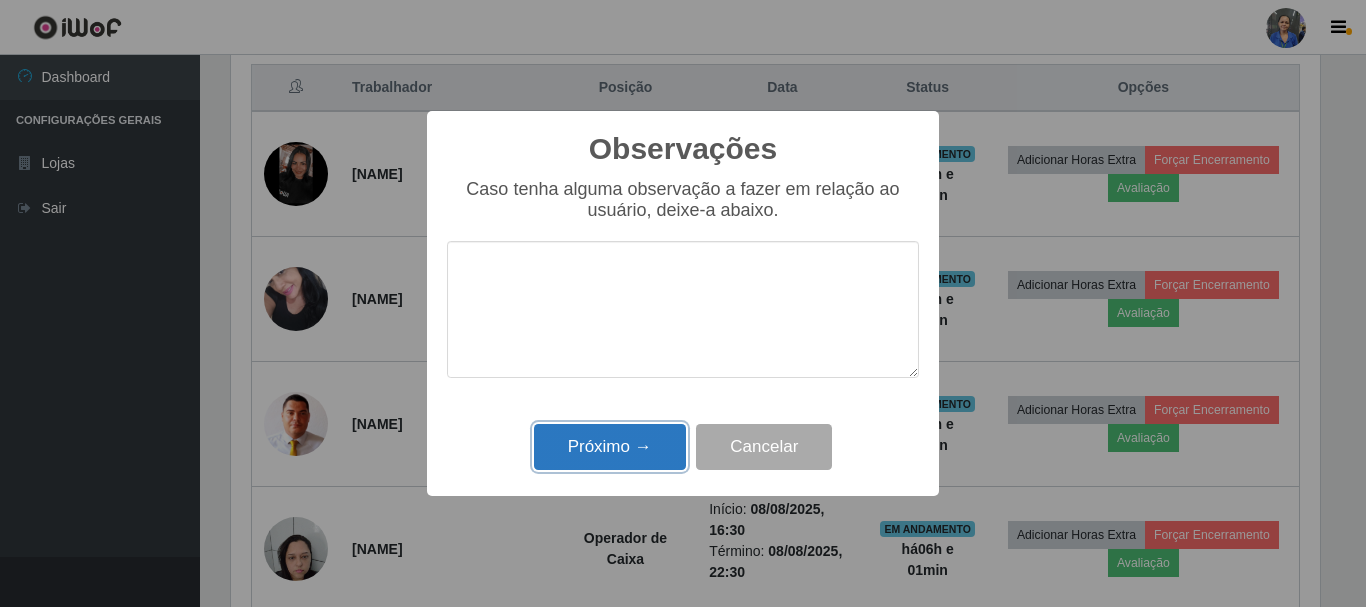 click on "Próximo →" at bounding box center [610, 447] 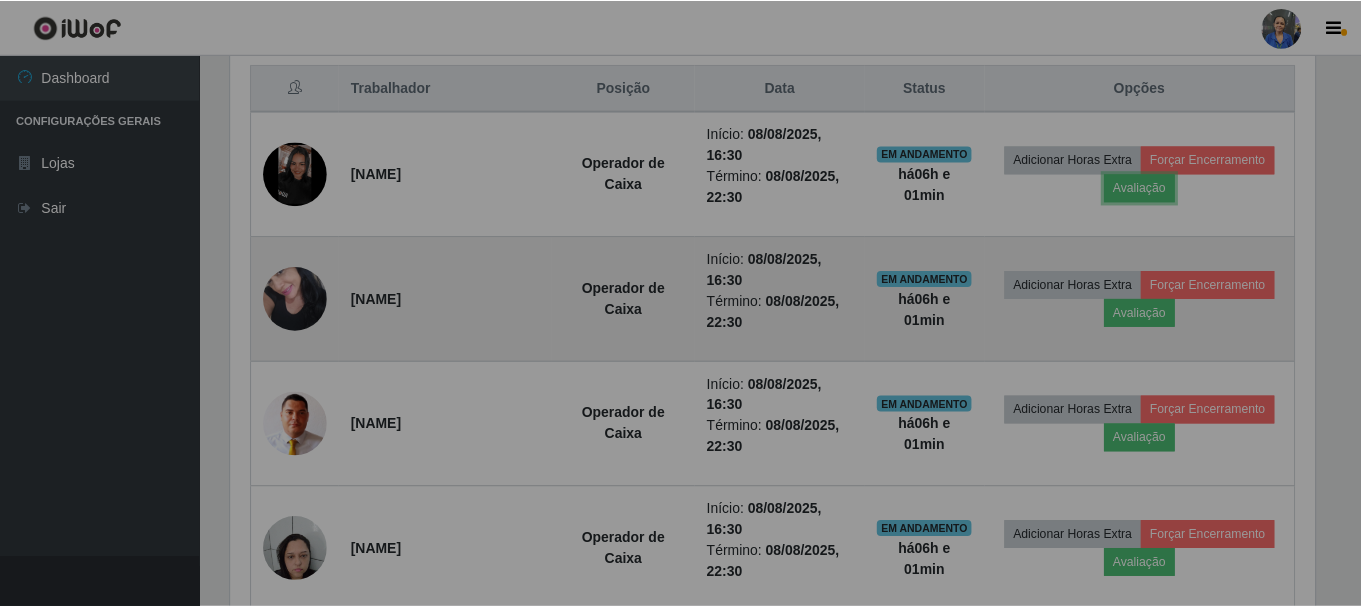 scroll, scrollTop: 999585, scrollLeft: 998901, axis: both 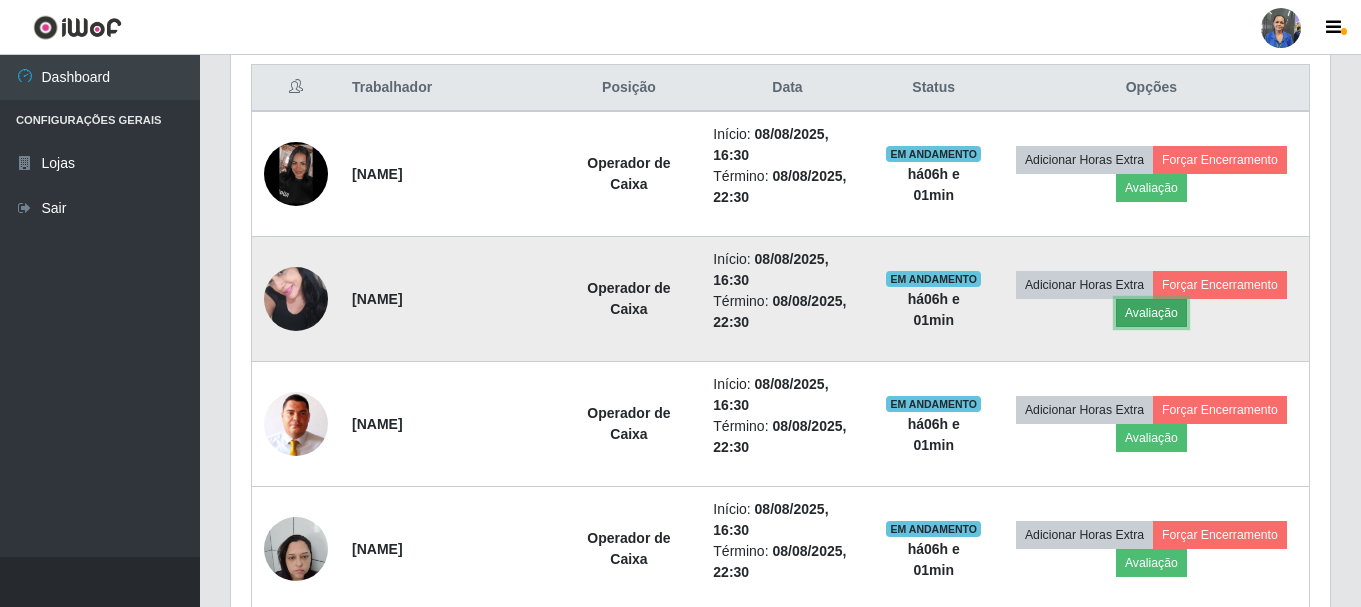 click on "Avaliação" at bounding box center (1151, 313) 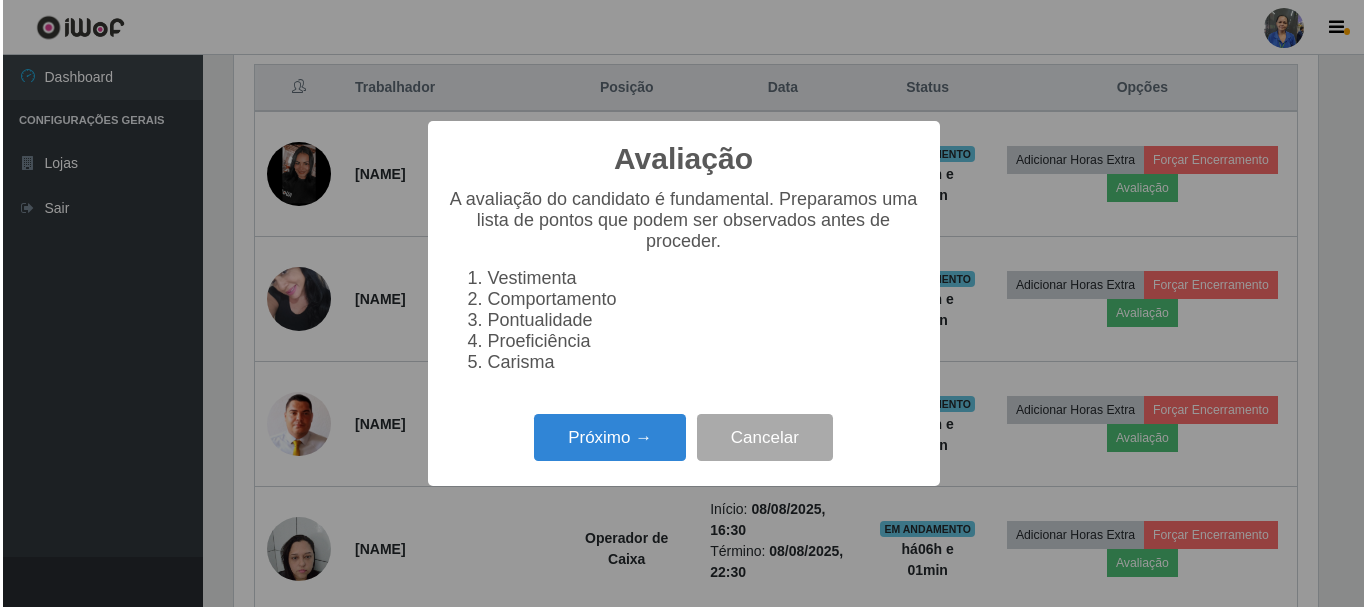 scroll, scrollTop: 999585, scrollLeft: 998911, axis: both 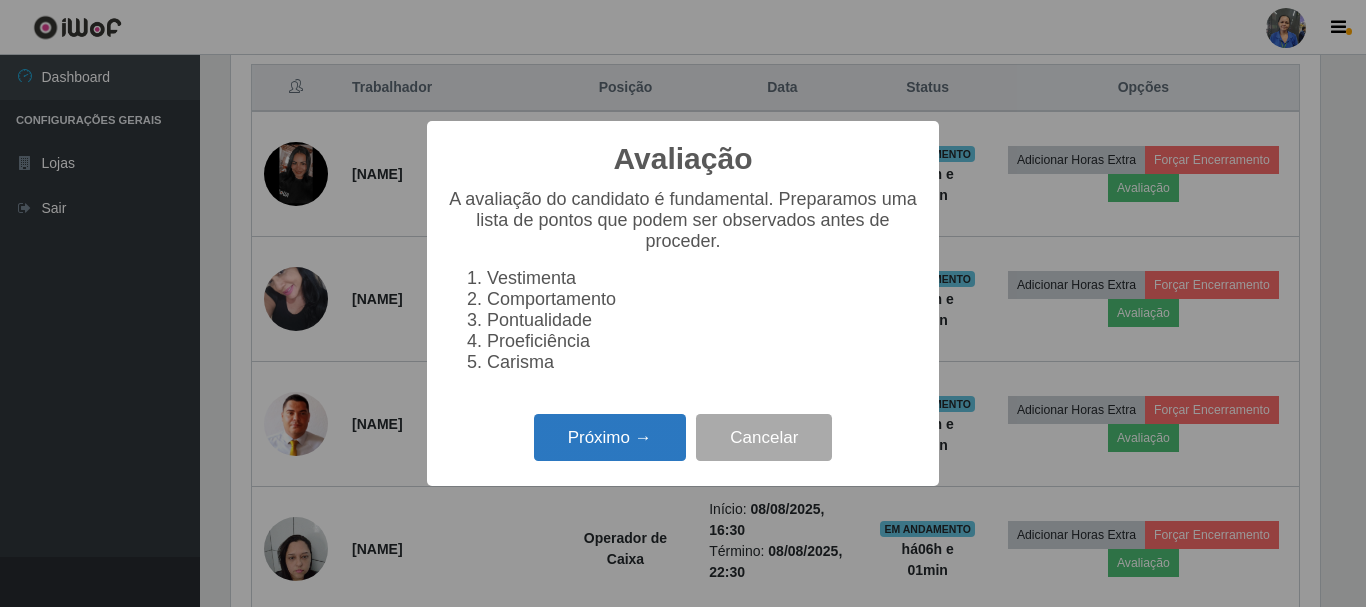click on "Próximo →" at bounding box center [610, 437] 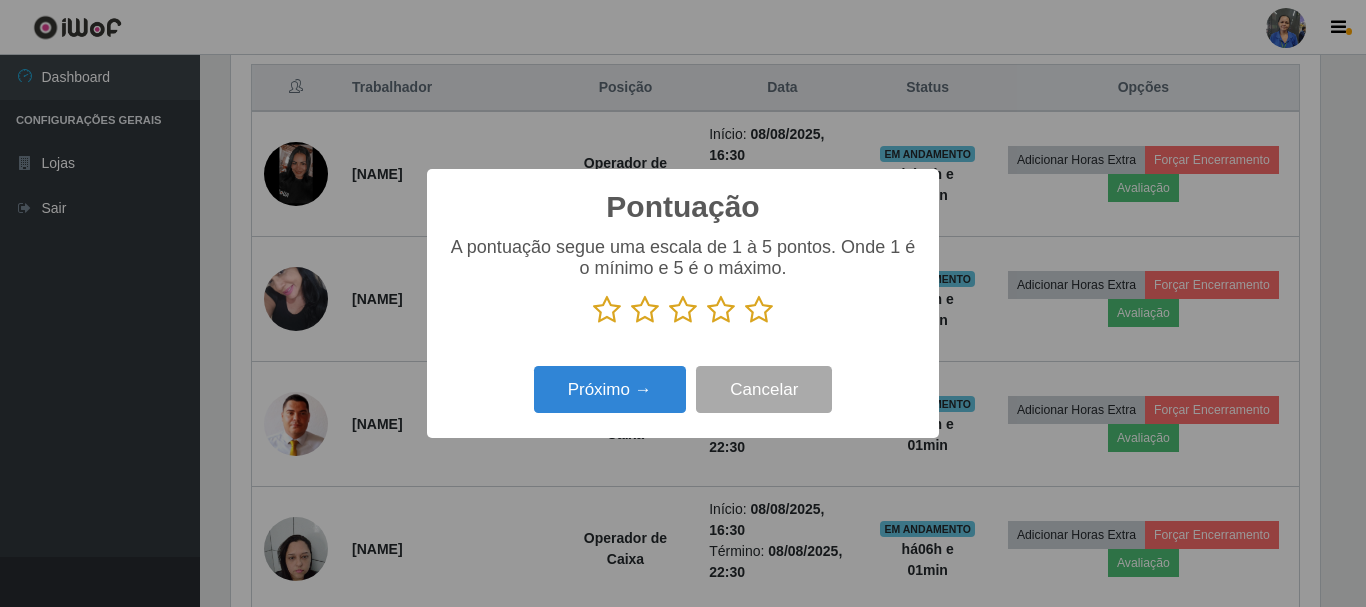 scroll, scrollTop: 999585, scrollLeft: 998911, axis: both 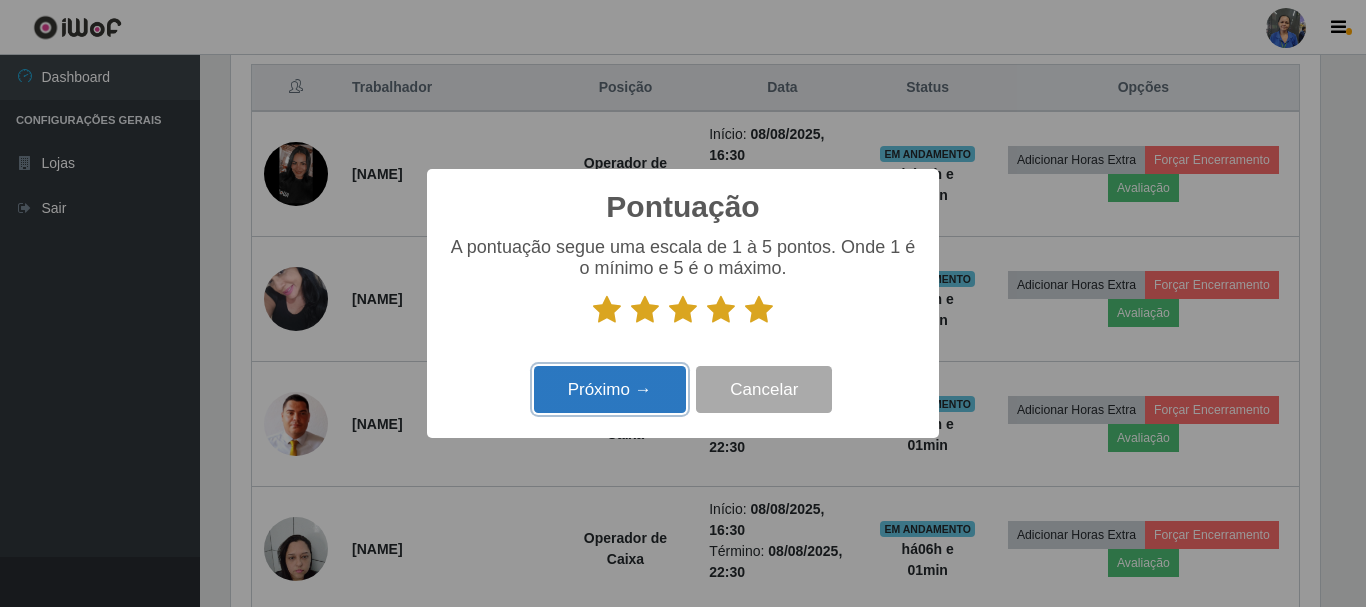 click on "Próximo →" at bounding box center [610, 389] 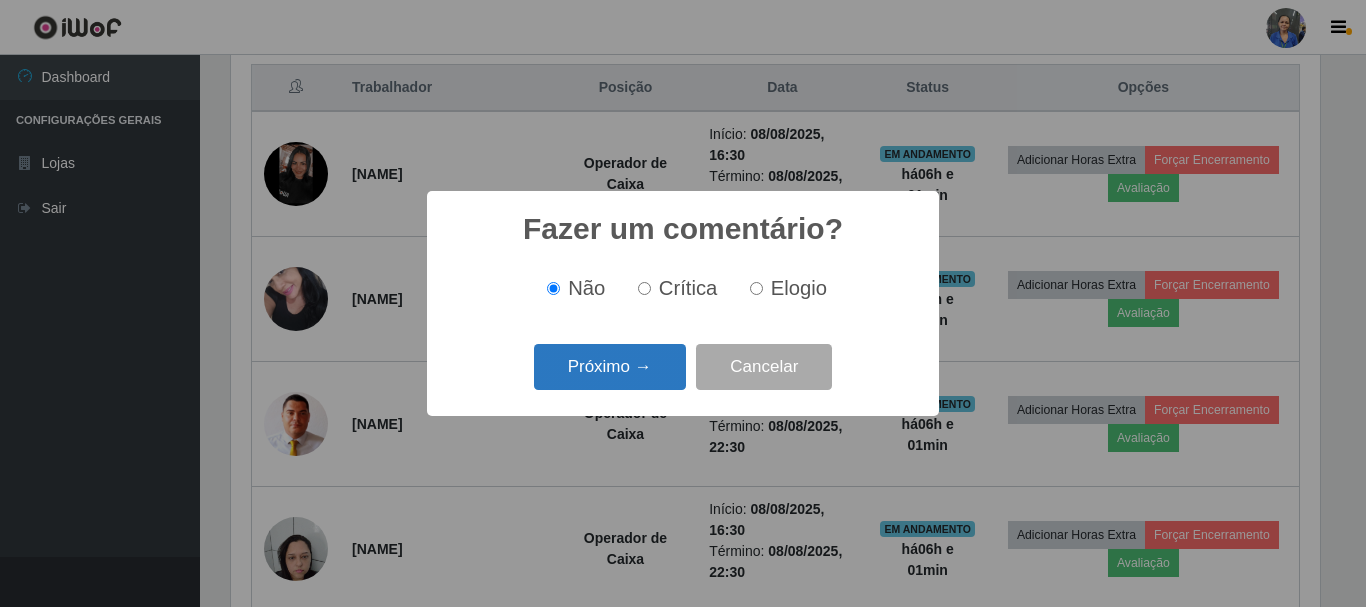 click on "Próximo →" at bounding box center [610, 367] 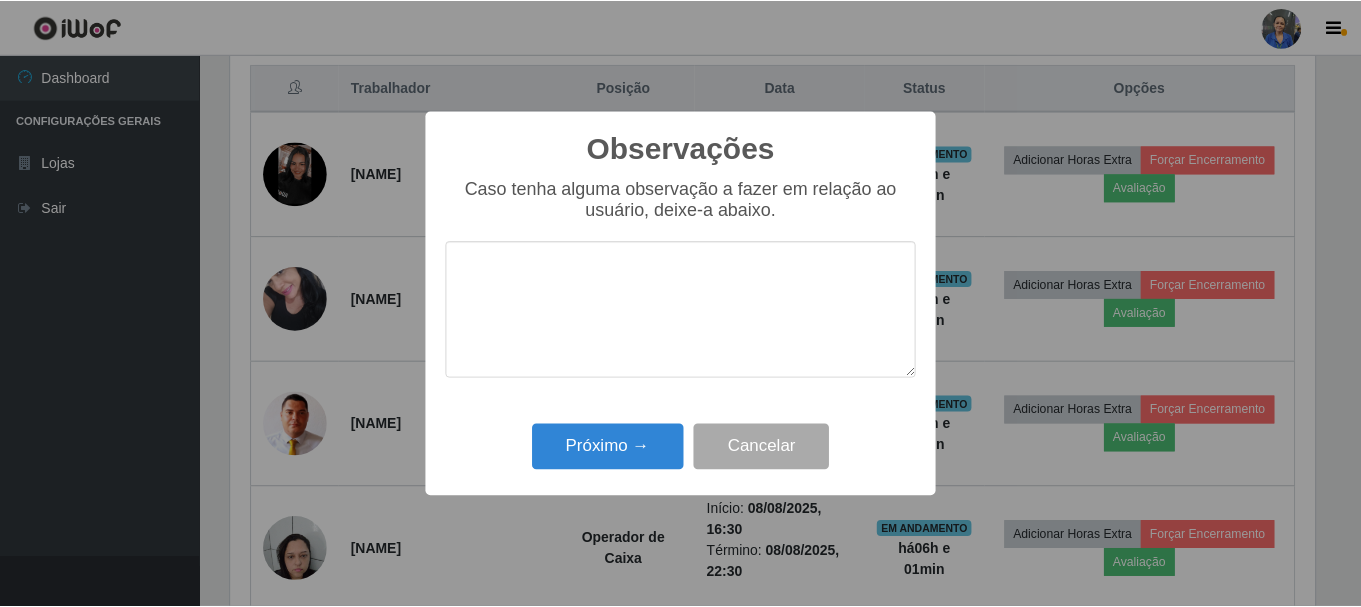 scroll, scrollTop: 999585, scrollLeft: 998911, axis: both 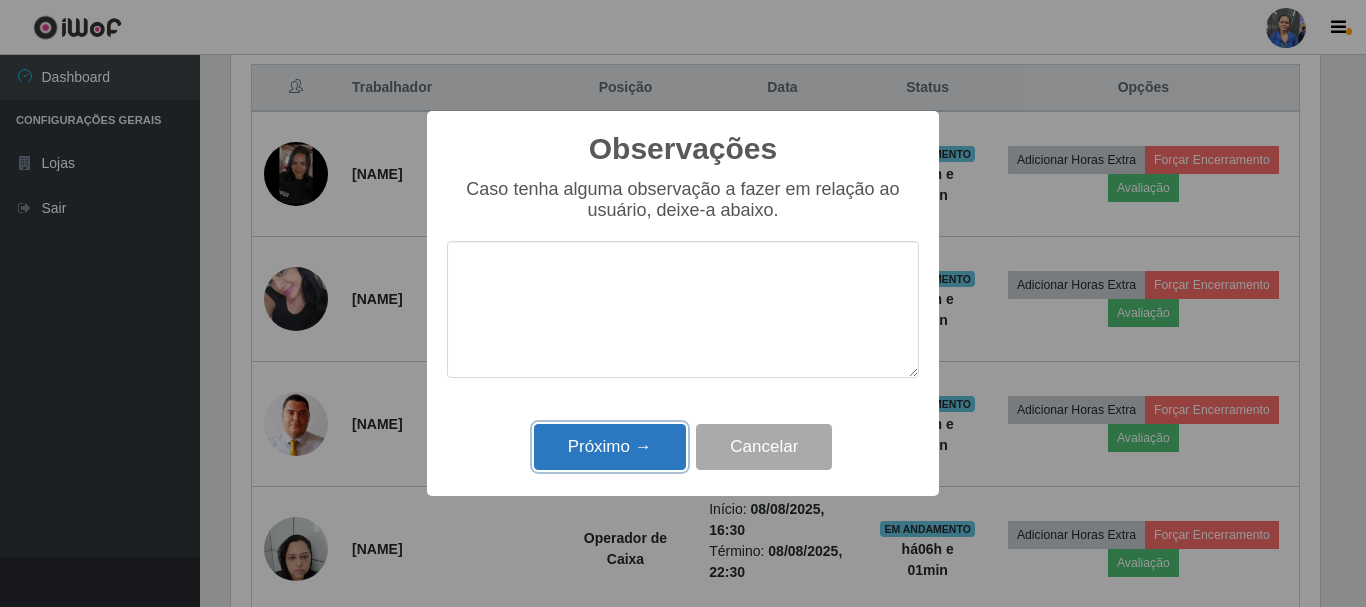 click on "Próximo →" at bounding box center [610, 447] 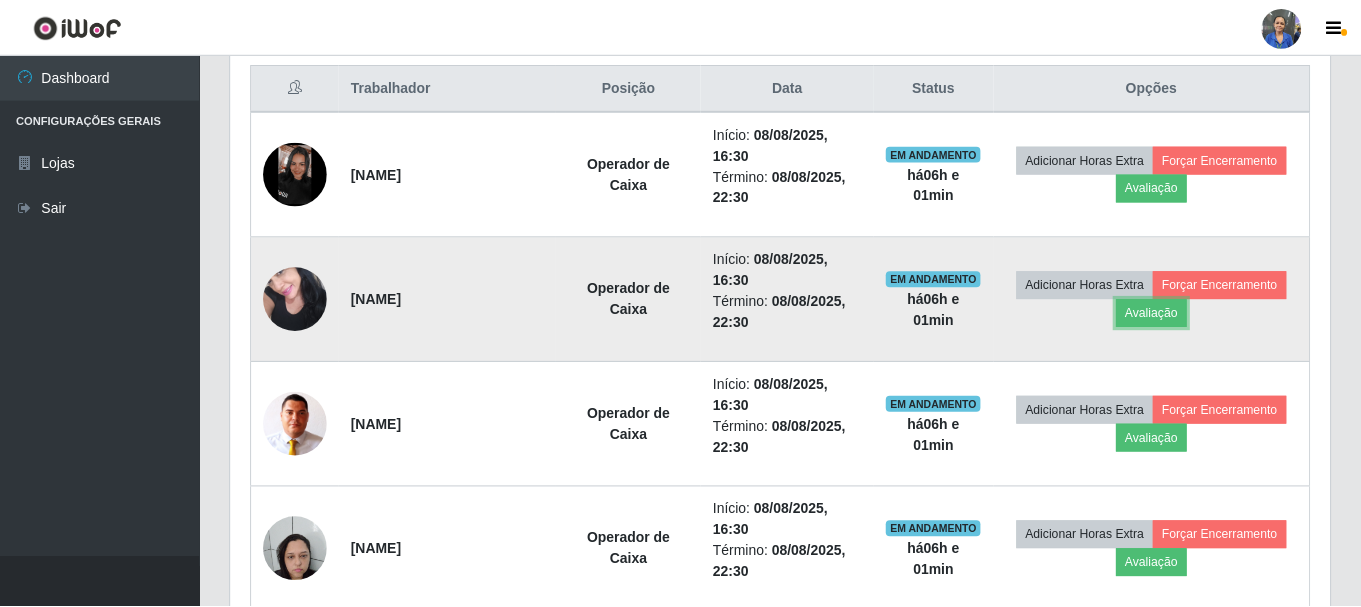 scroll, scrollTop: 999585, scrollLeft: 998901, axis: both 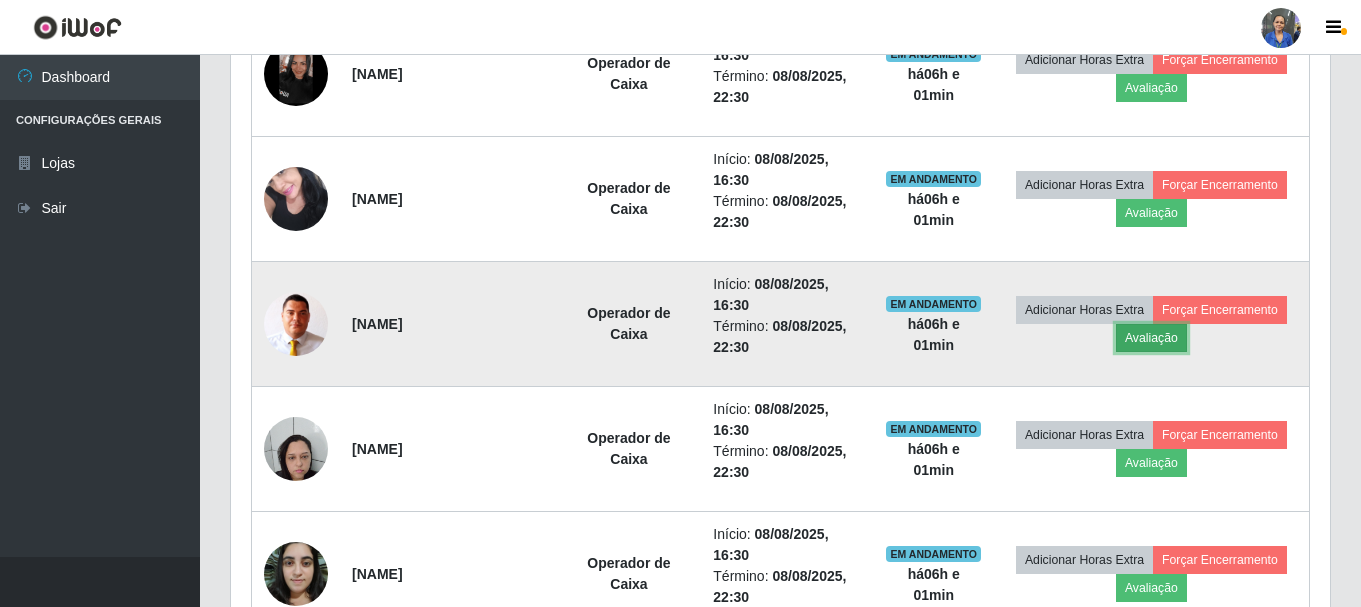 click on "Avaliação" at bounding box center [1151, 338] 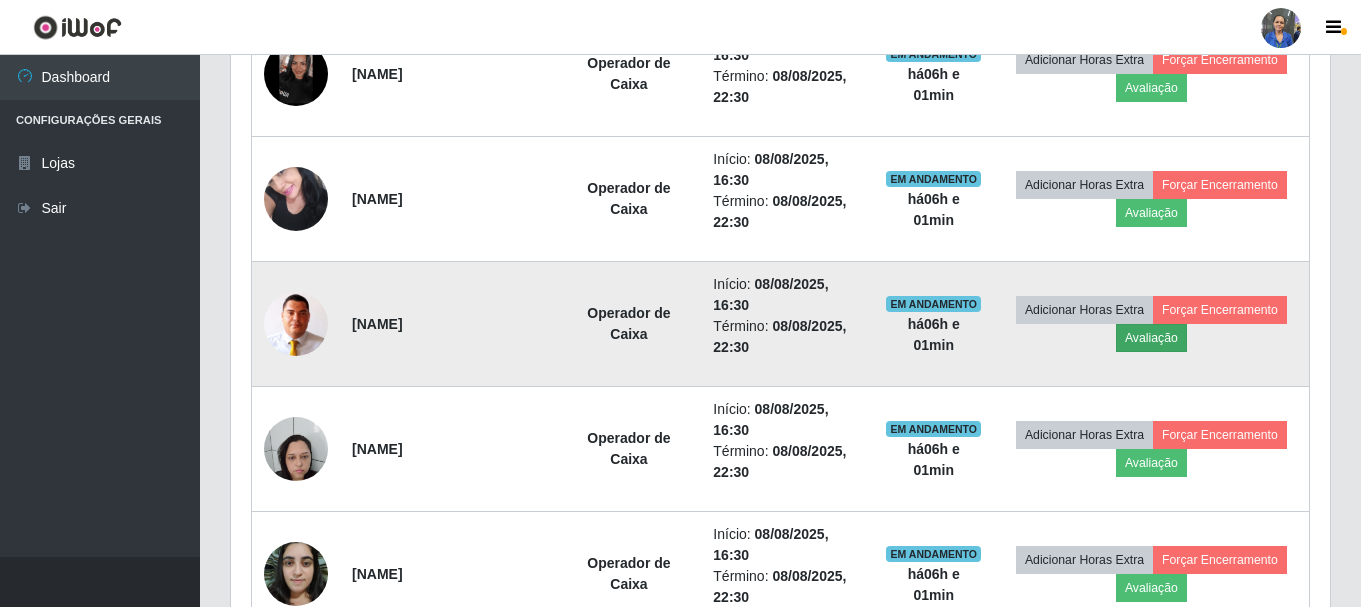 scroll, scrollTop: 999585, scrollLeft: 998911, axis: both 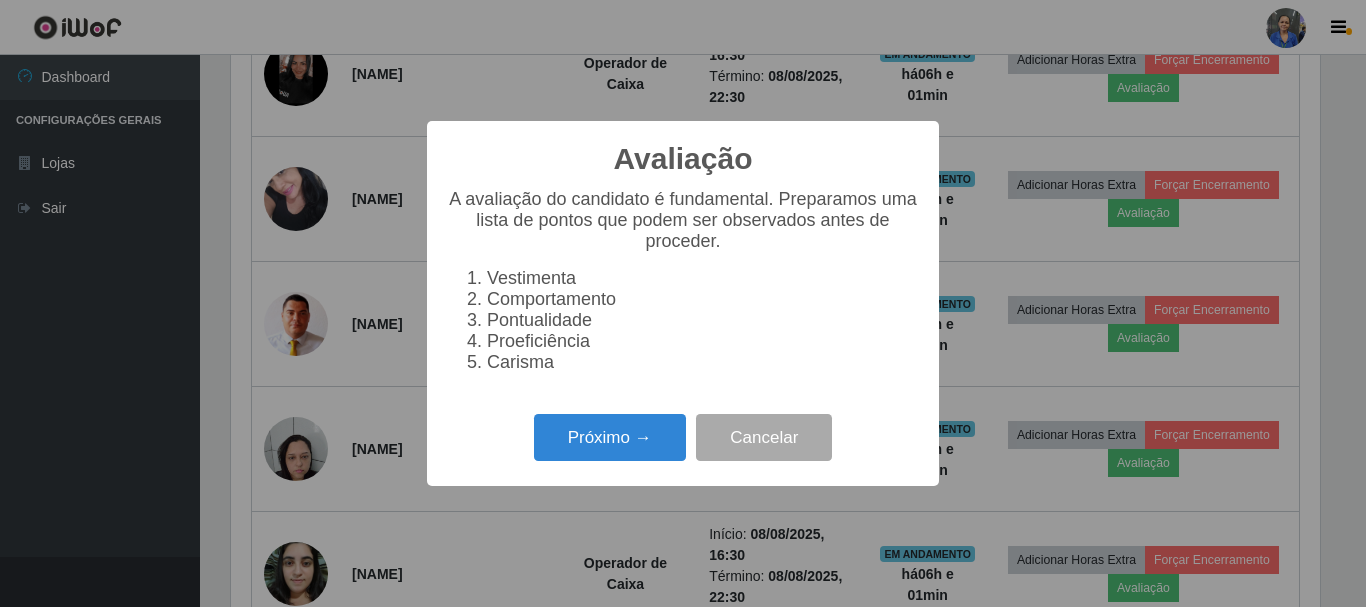 click on "Próximo → Cancelar" at bounding box center (683, 437) 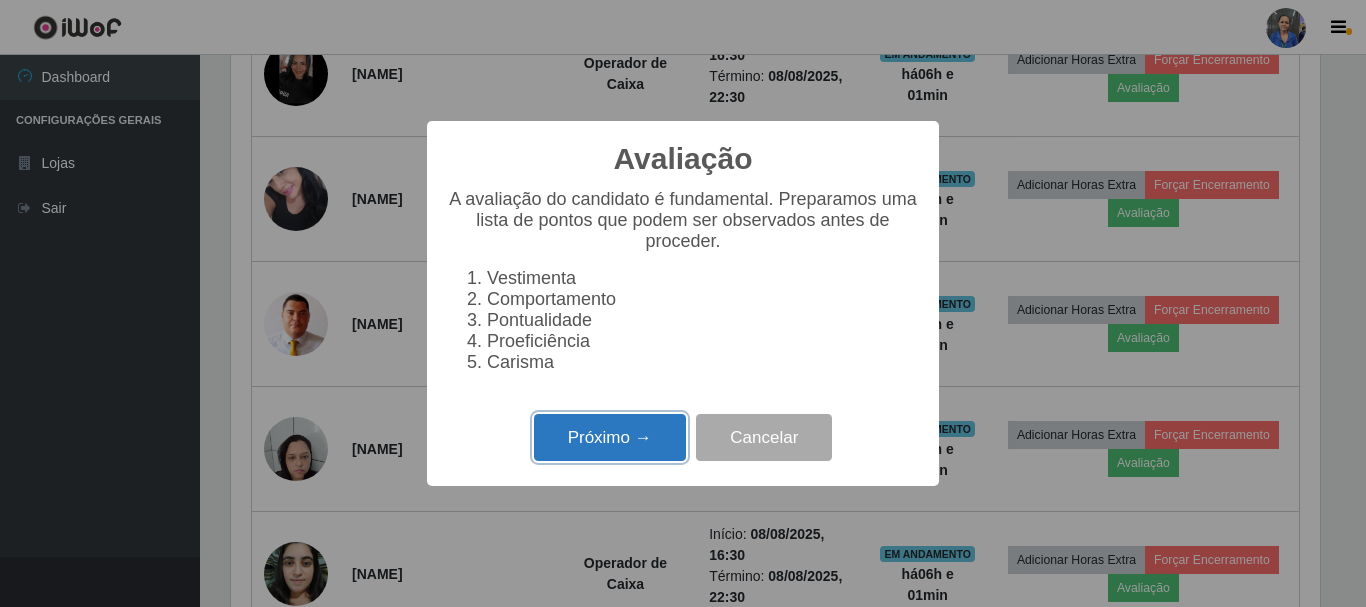 click on "Próximo →" at bounding box center [610, 437] 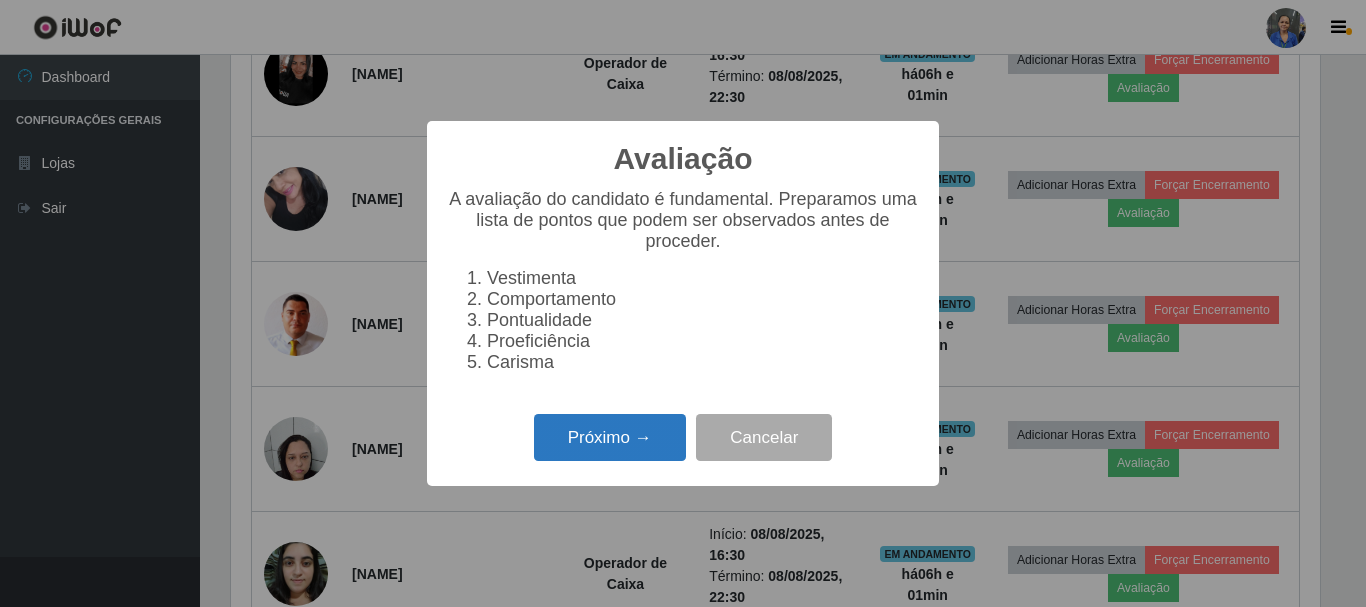 scroll, scrollTop: 999585, scrollLeft: 998911, axis: both 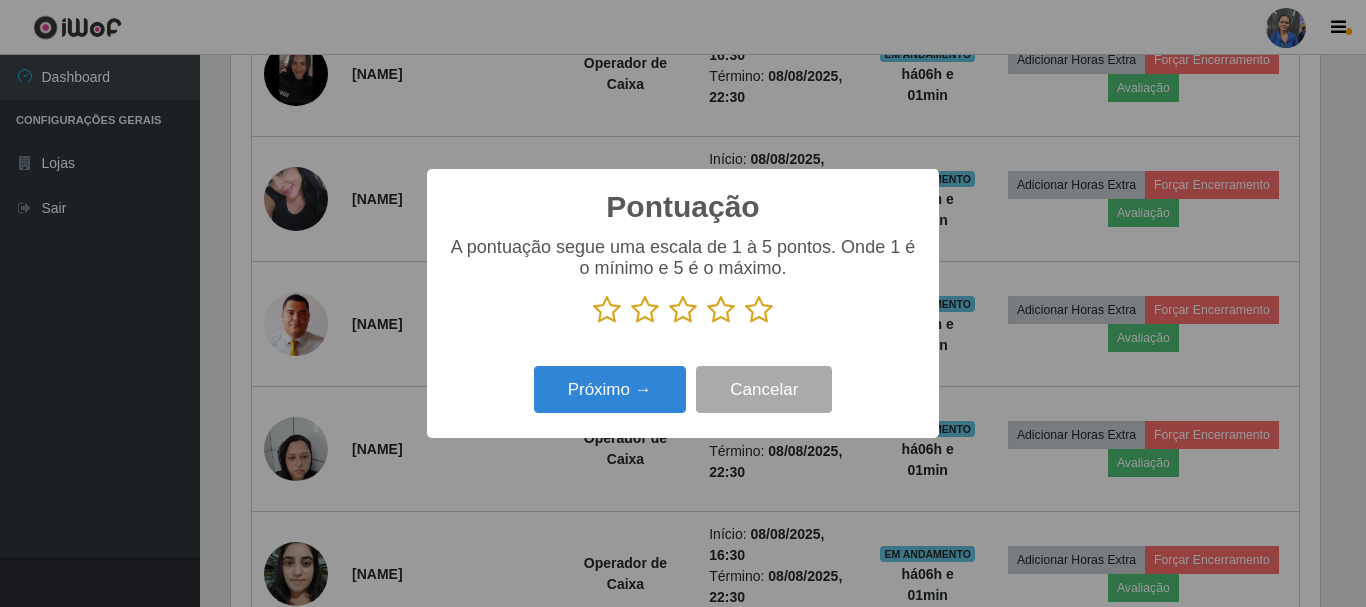 click at bounding box center (759, 310) 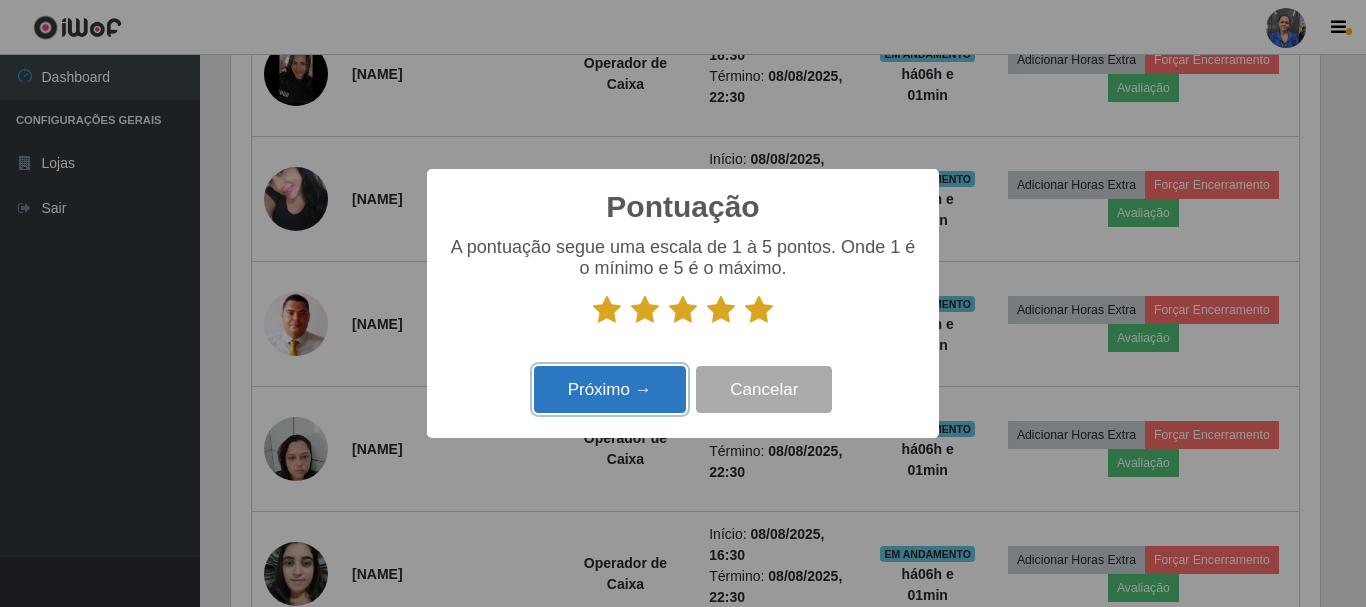 click on "Próximo →" at bounding box center [610, 389] 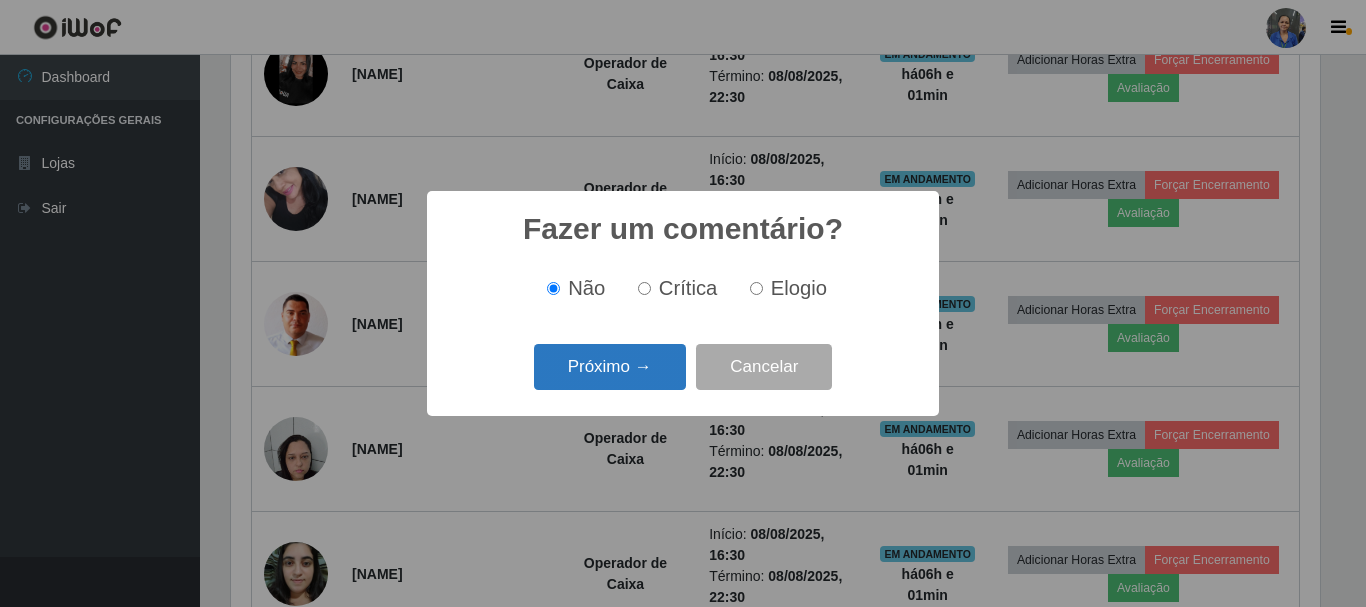 click on "Próximo →" at bounding box center [610, 367] 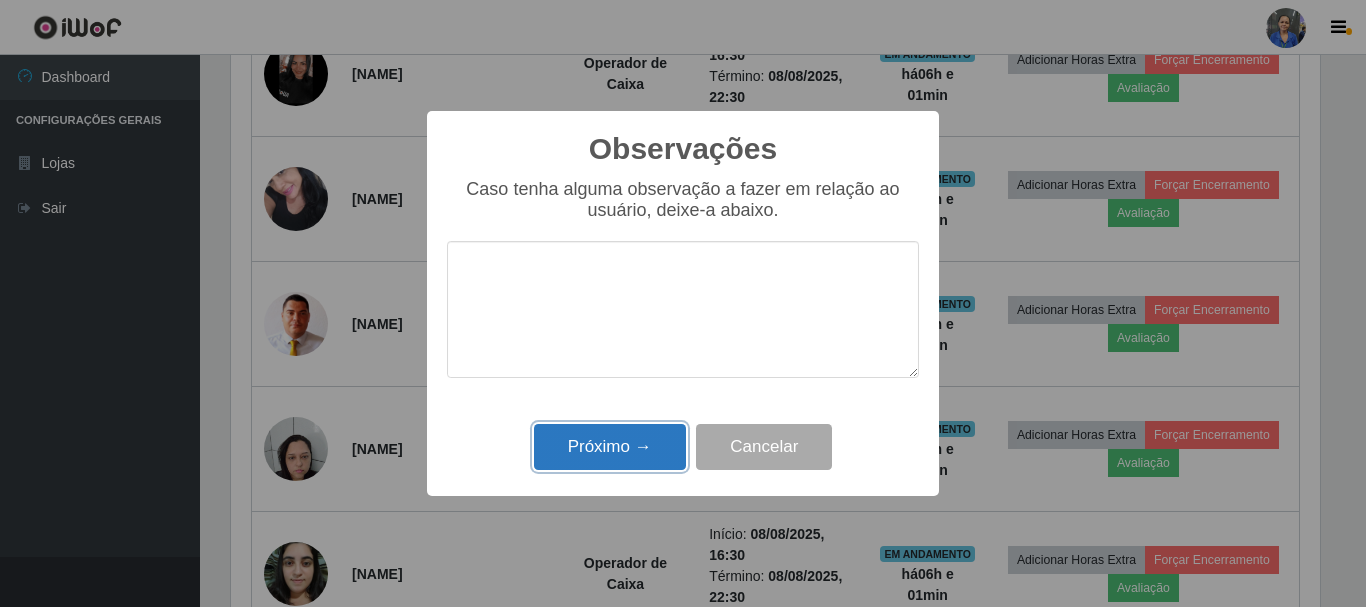 click on "Próximo →" at bounding box center (610, 447) 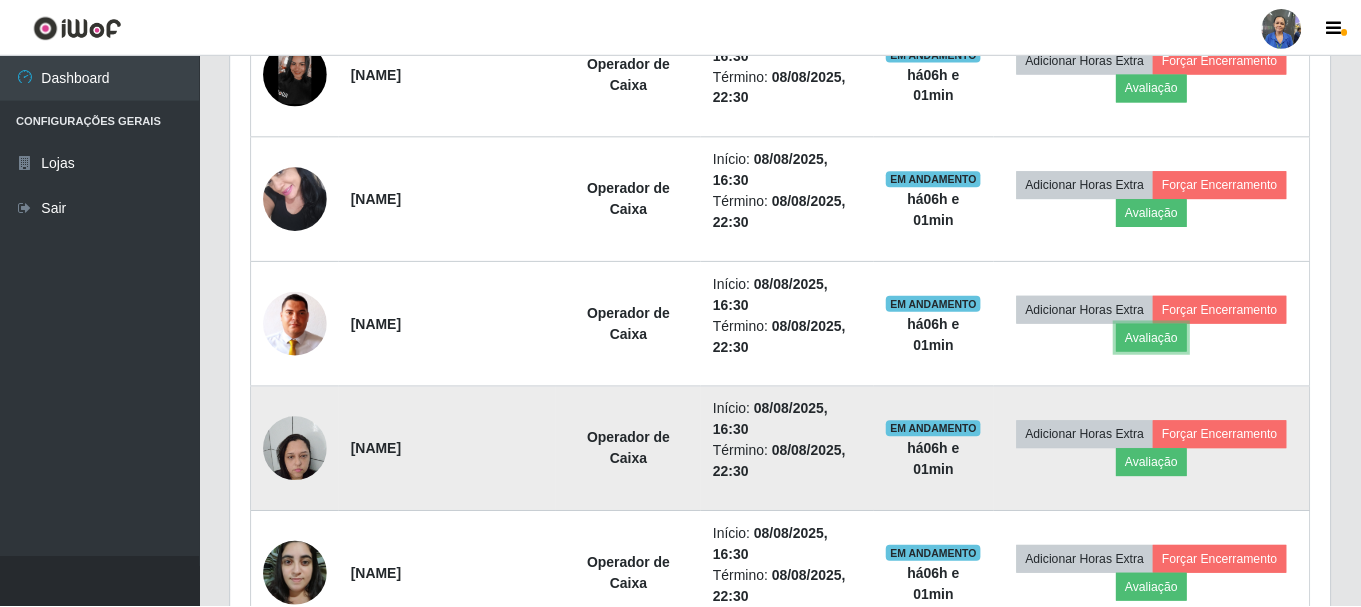 scroll, scrollTop: 999585, scrollLeft: 998901, axis: both 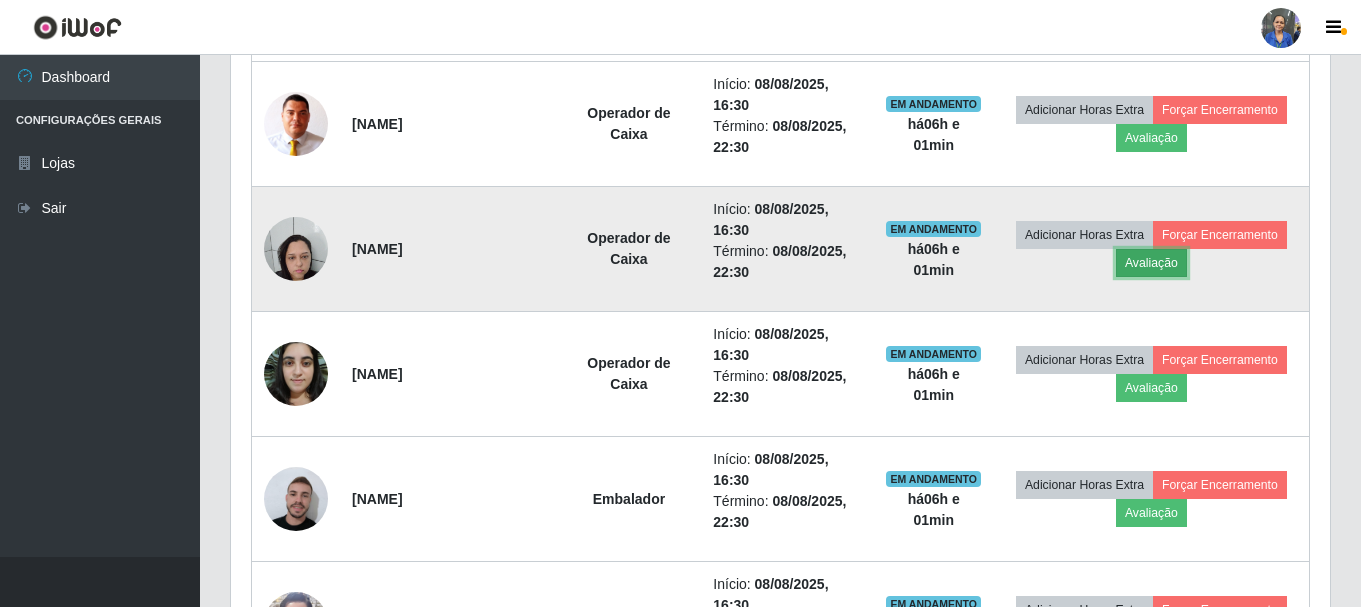 click on "Avaliação" at bounding box center [1151, 263] 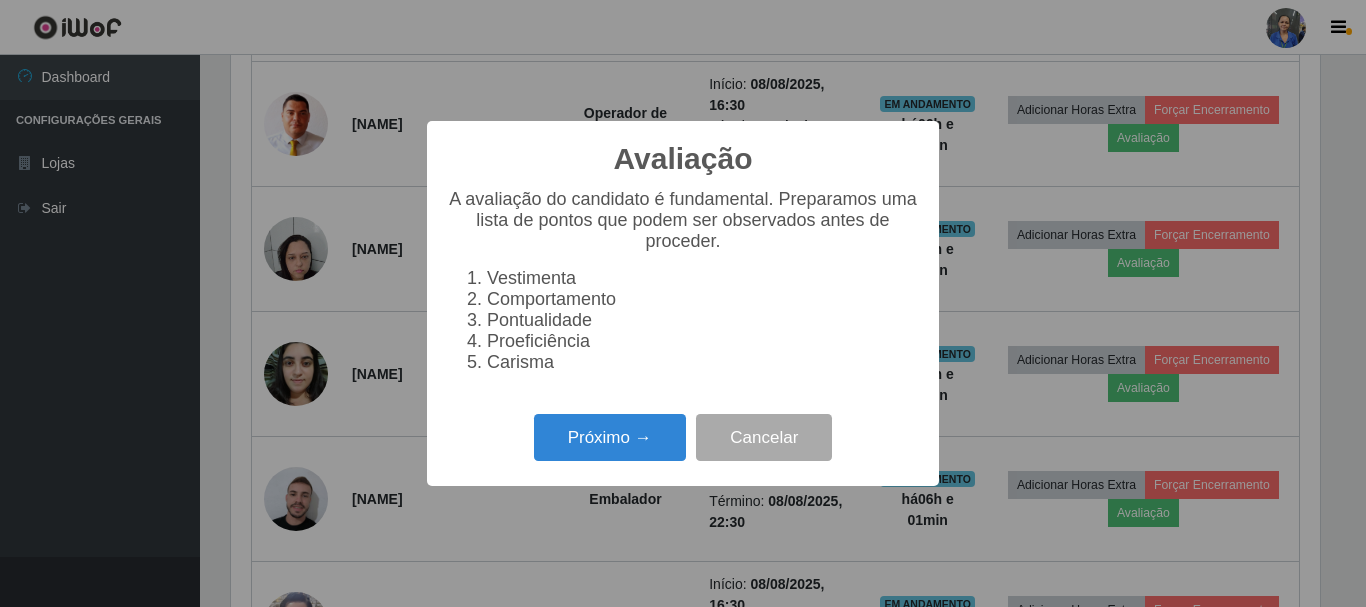 scroll, scrollTop: 999585, scrollLeft: 998911, axis: both 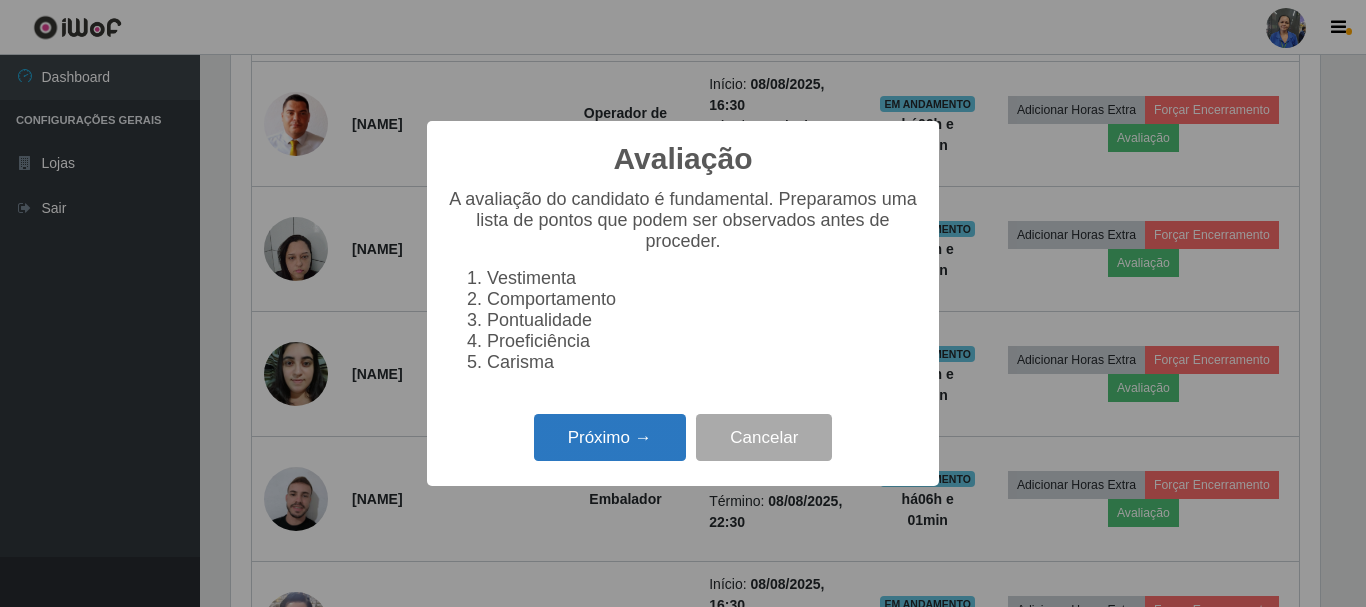 click on "Próximo →" at bounding box center [610, 437] 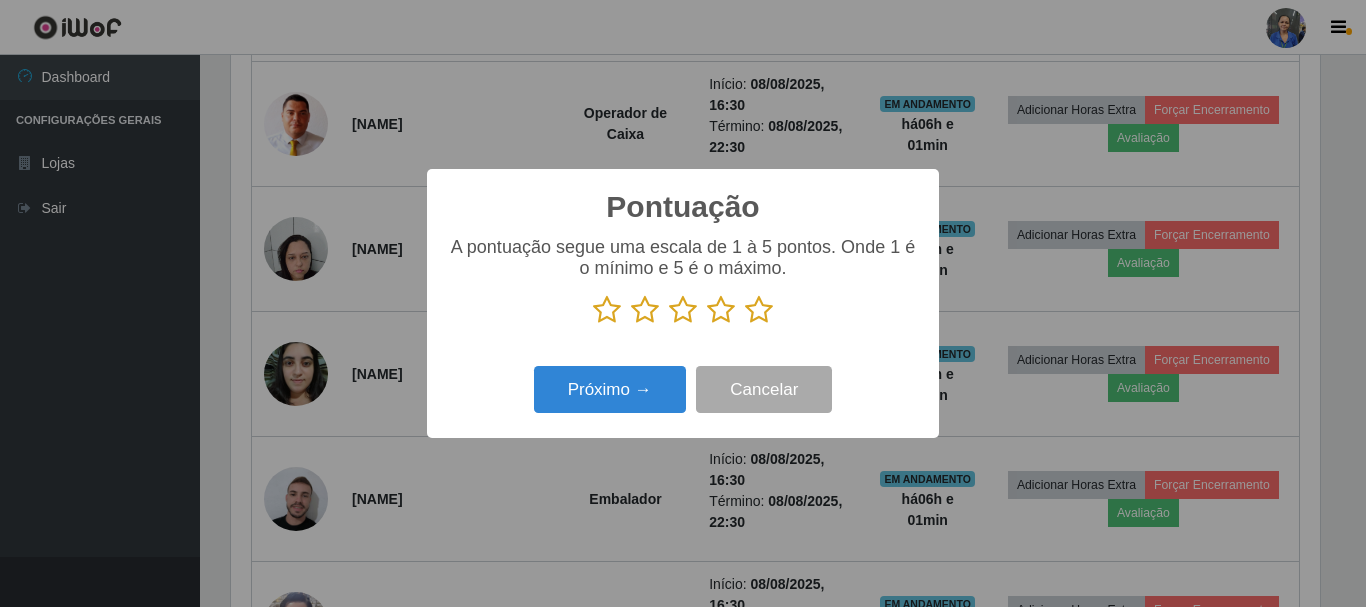 click at bounding box center [759, 310] 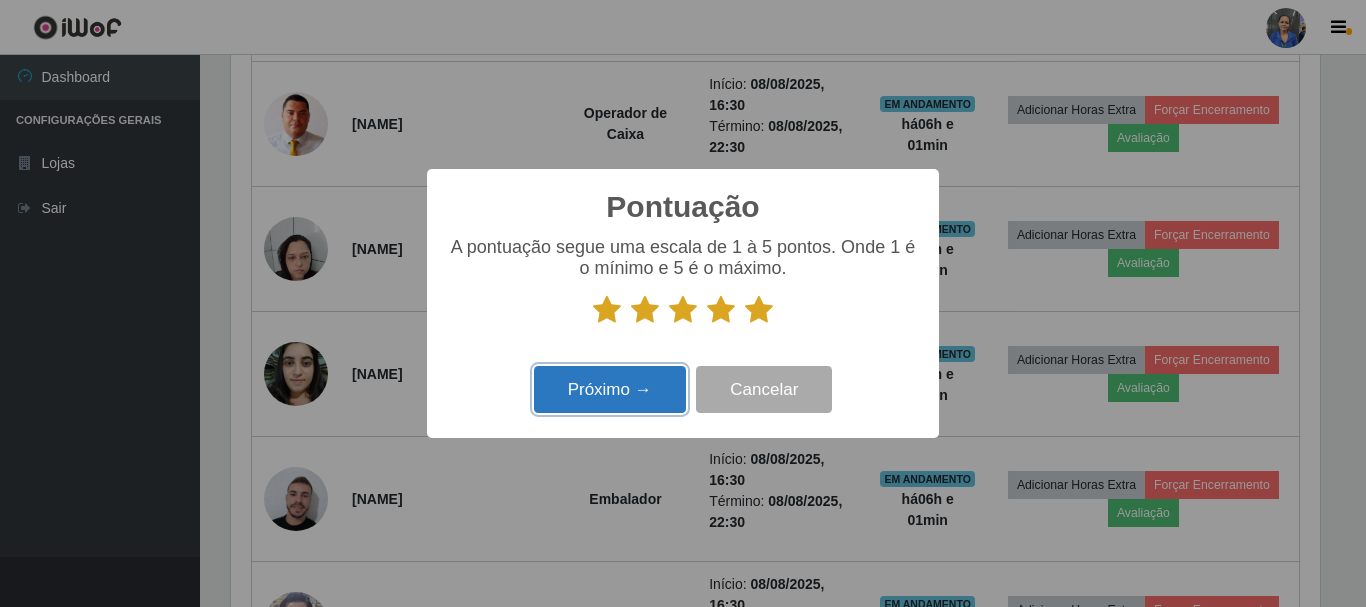 click on "Próximo →" at bounding box center (610, 389) 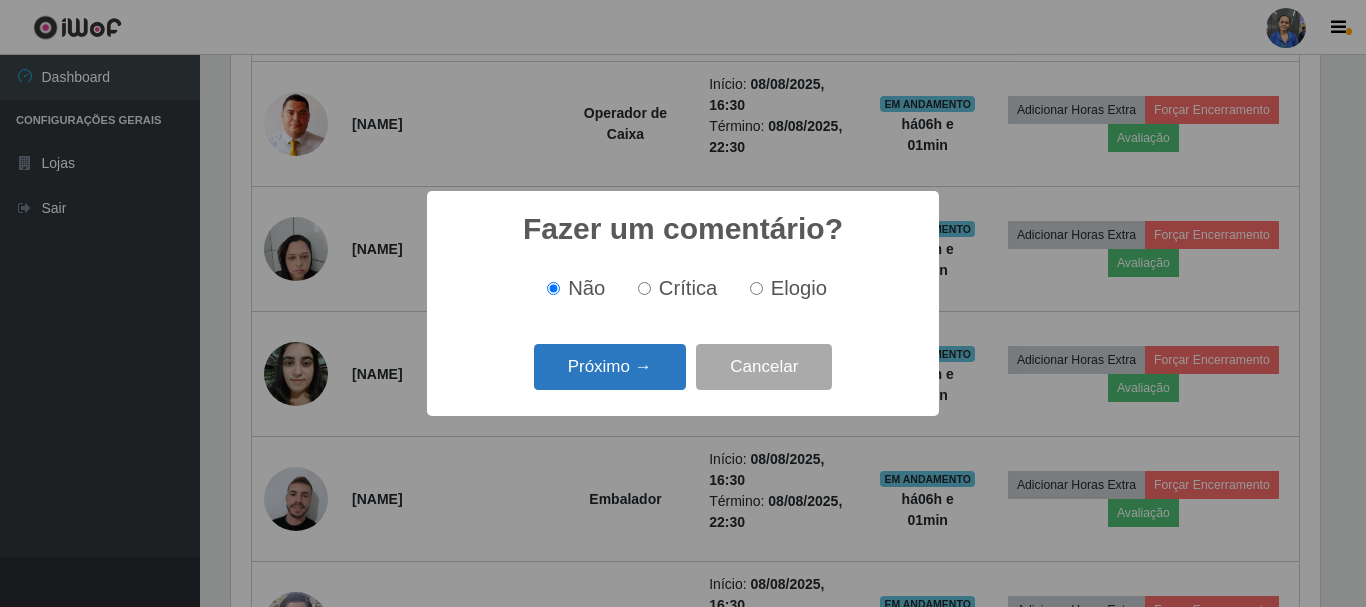click on "Próximo →" at bounding box center [610, 367] 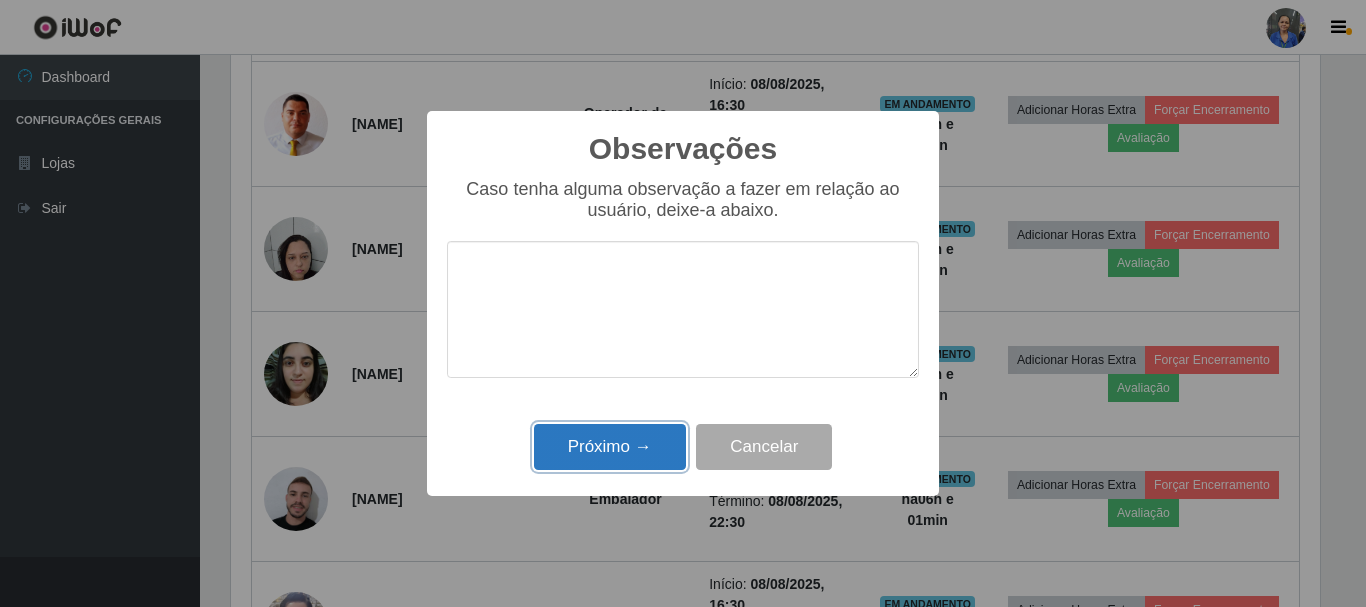 click on "Próximo →" at bounding box center (610, 447) 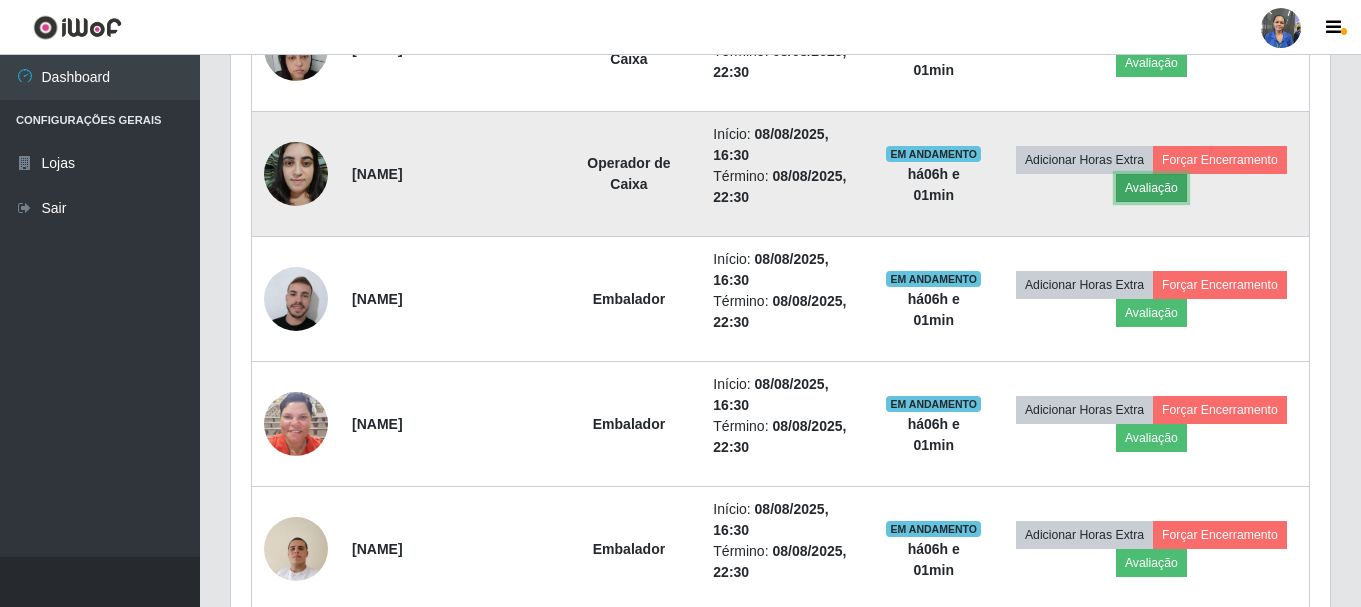 click on "Avaliação" at bounding box center (1151, 188) 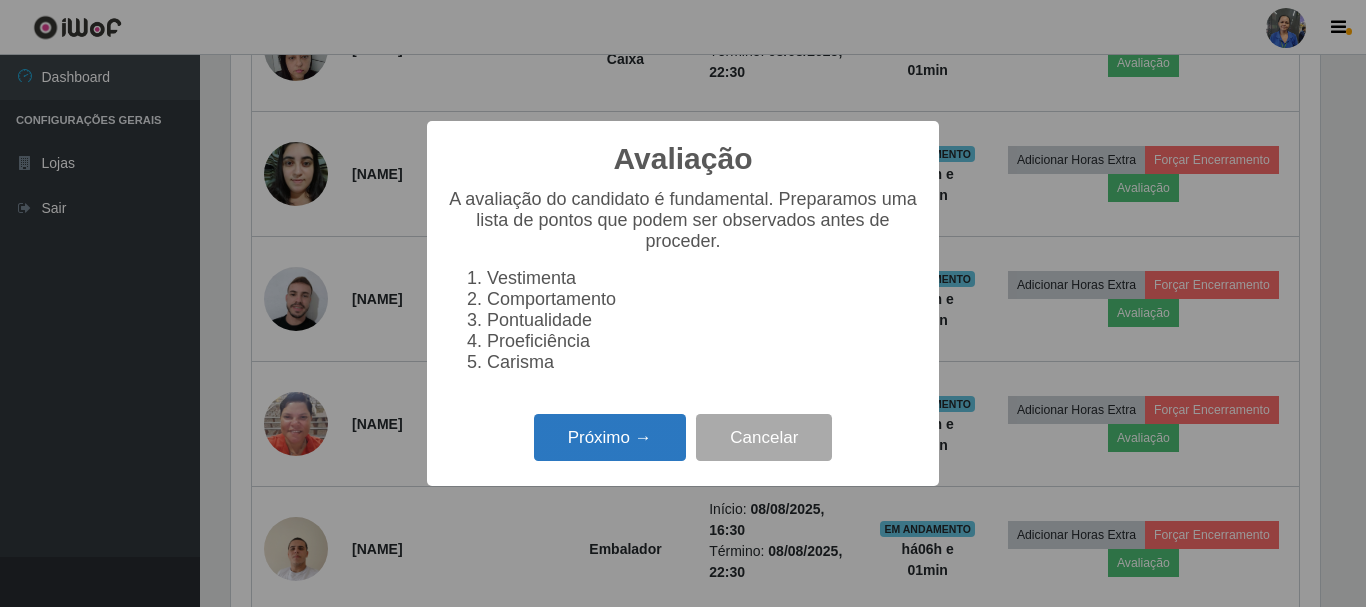 click on "Próximo →" at bounding box center (610, 437) 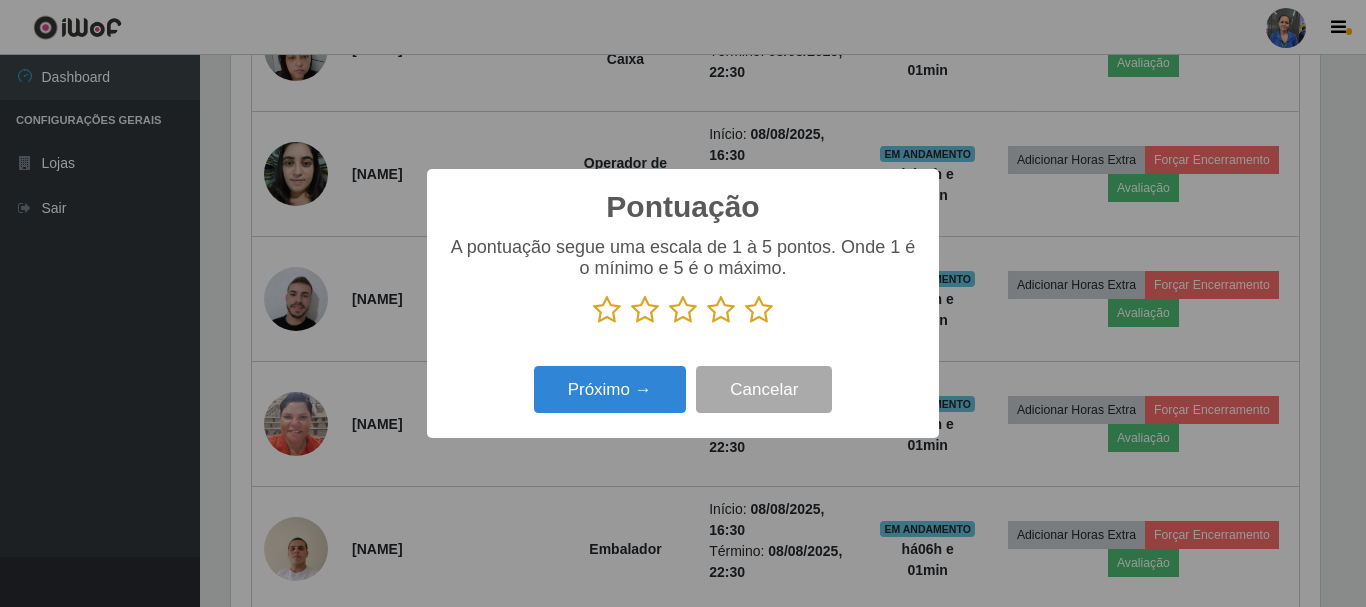 click at bounding box center (759, 310) 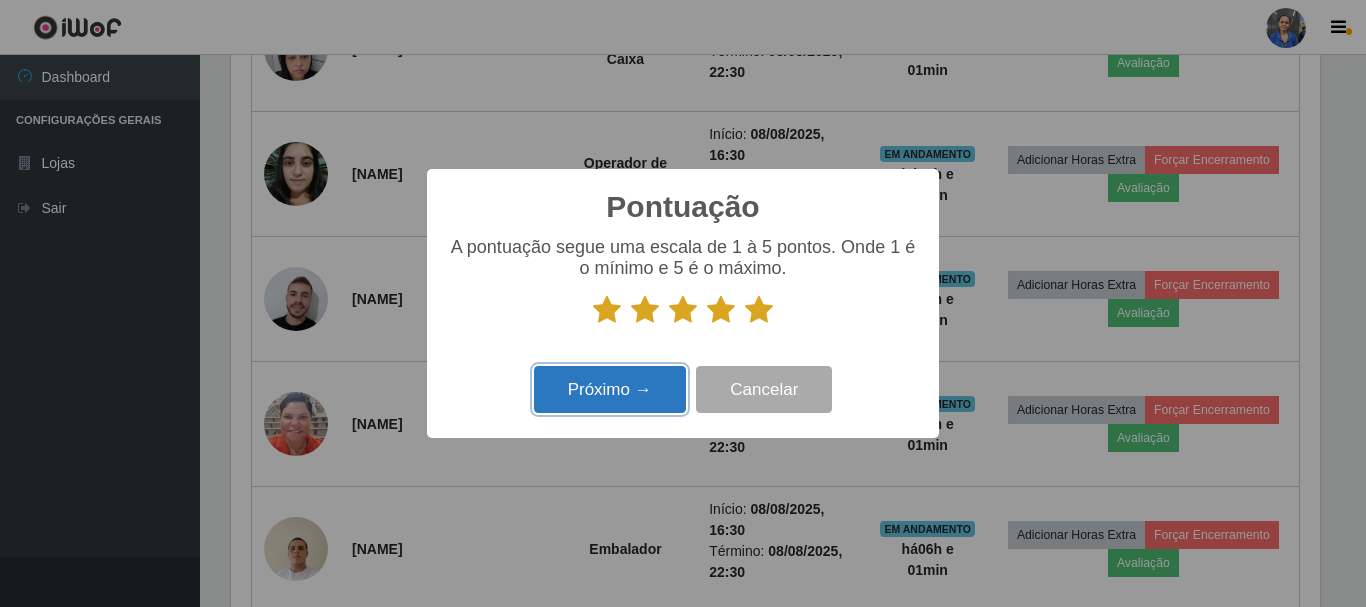 click on "Próximo →" at bounding box center [610, 389] 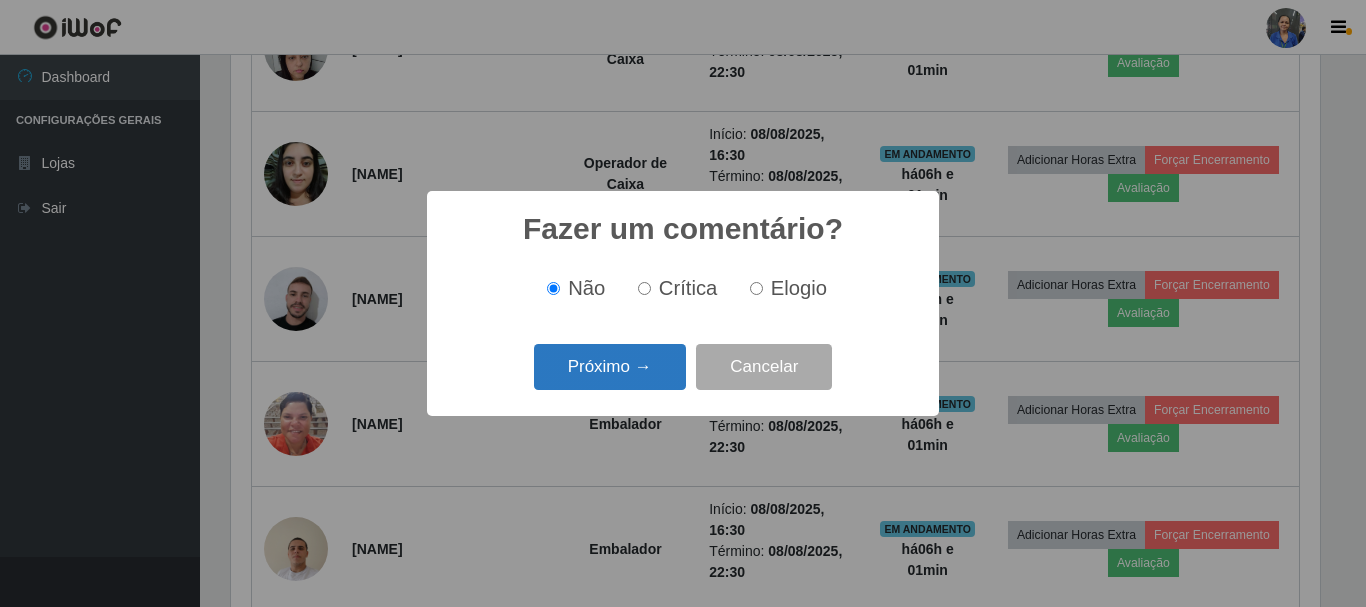 click on "Próximo →" at bounding box center (610, 367) 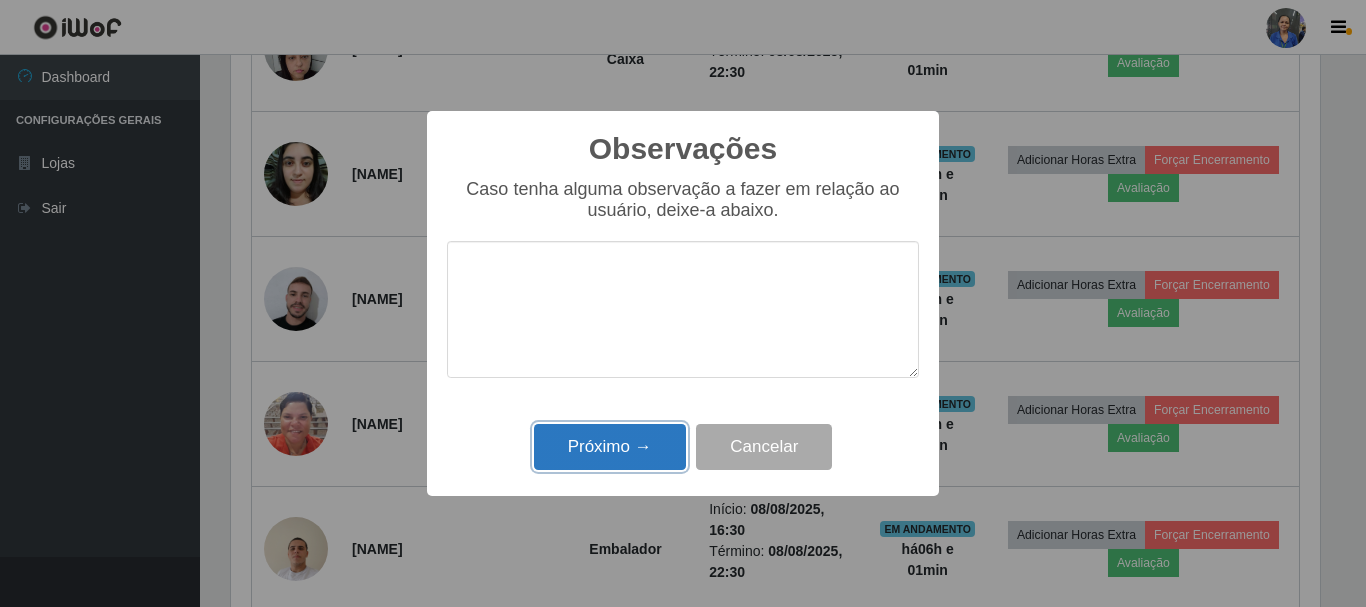 click on "Próximo →" at bounding box center (610, 447) 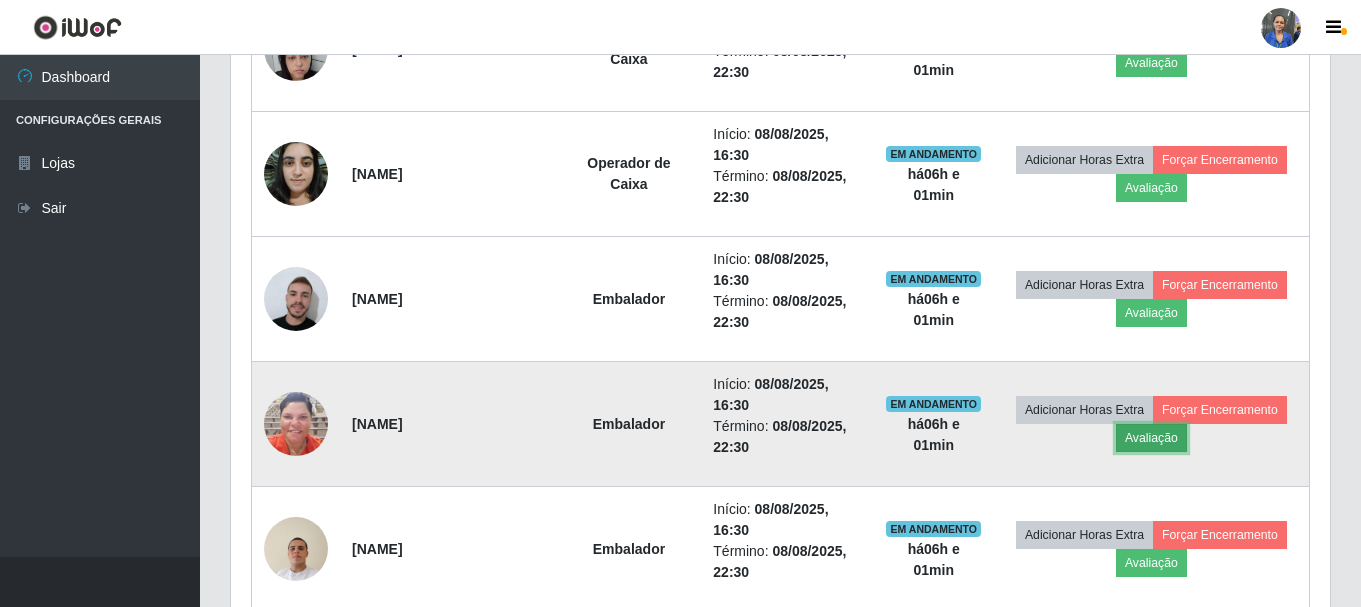 click on "Avaliação" at bounding box center (1151, 438) 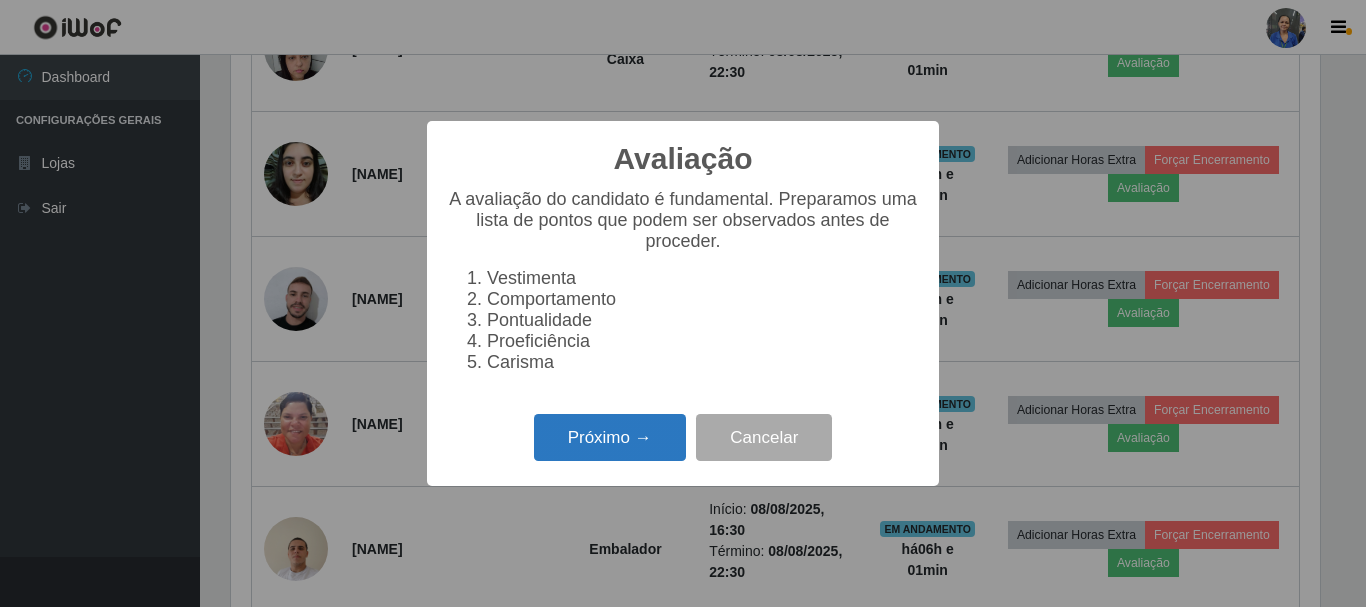 click on "Próximo →" at bounding box center [610, 437] 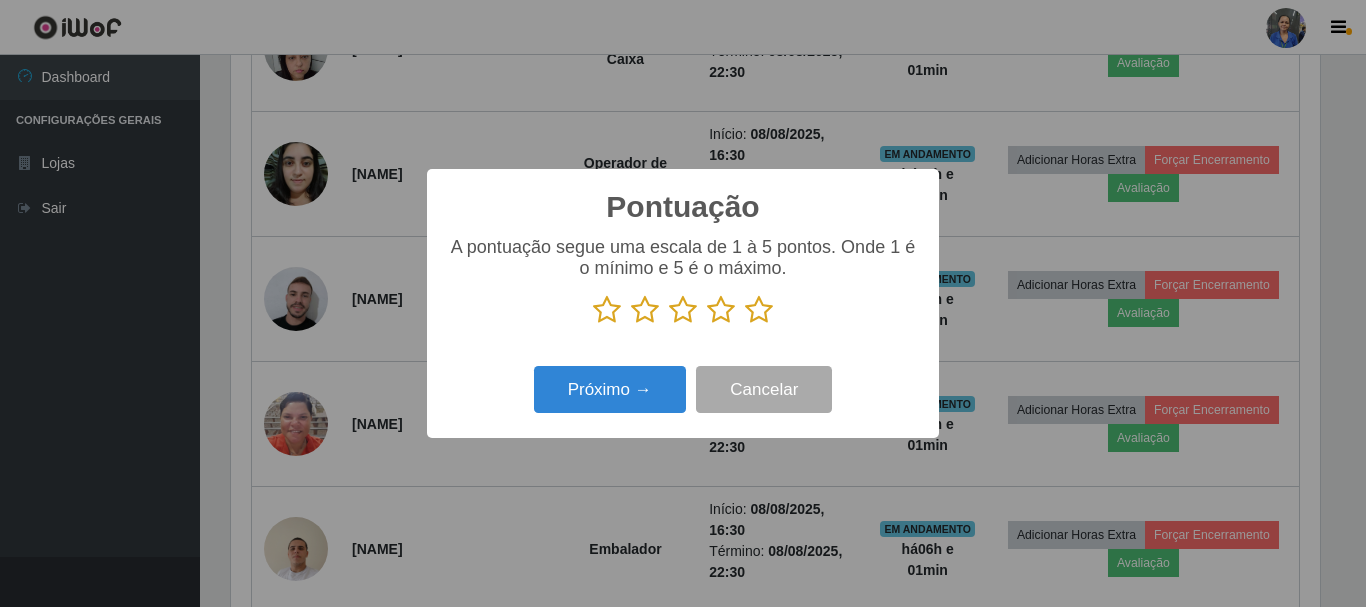 click at bounding box center (759, 310) 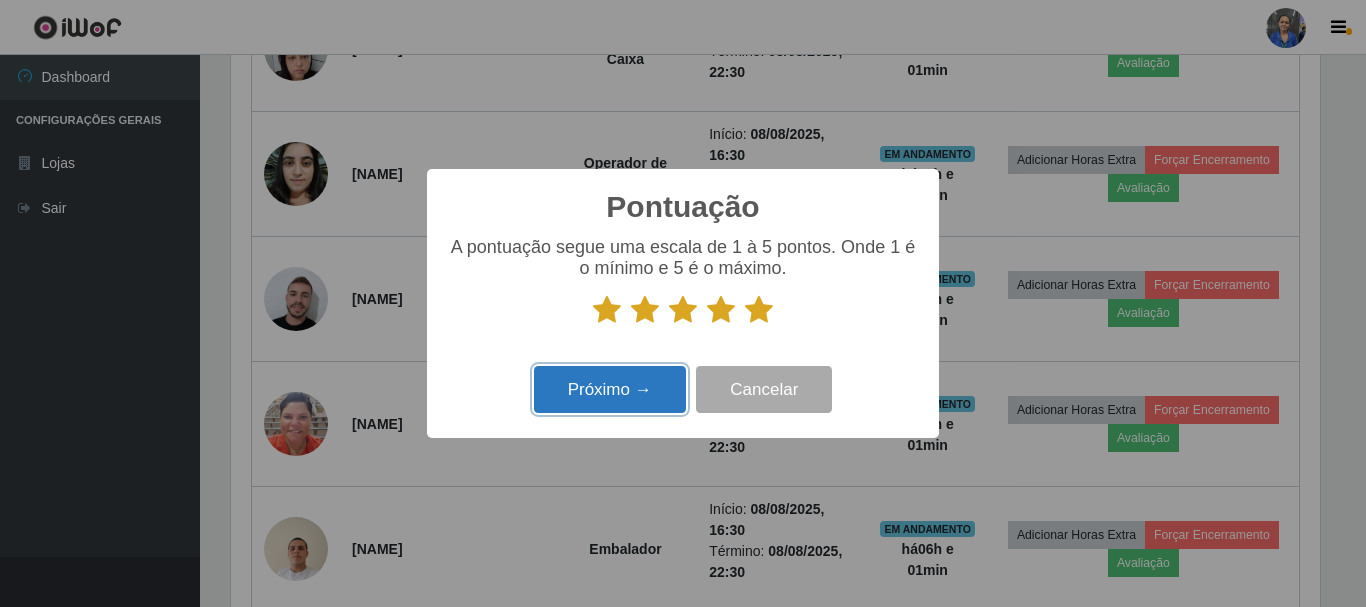 click on "Próximo →" at bounding box center (610, 389) 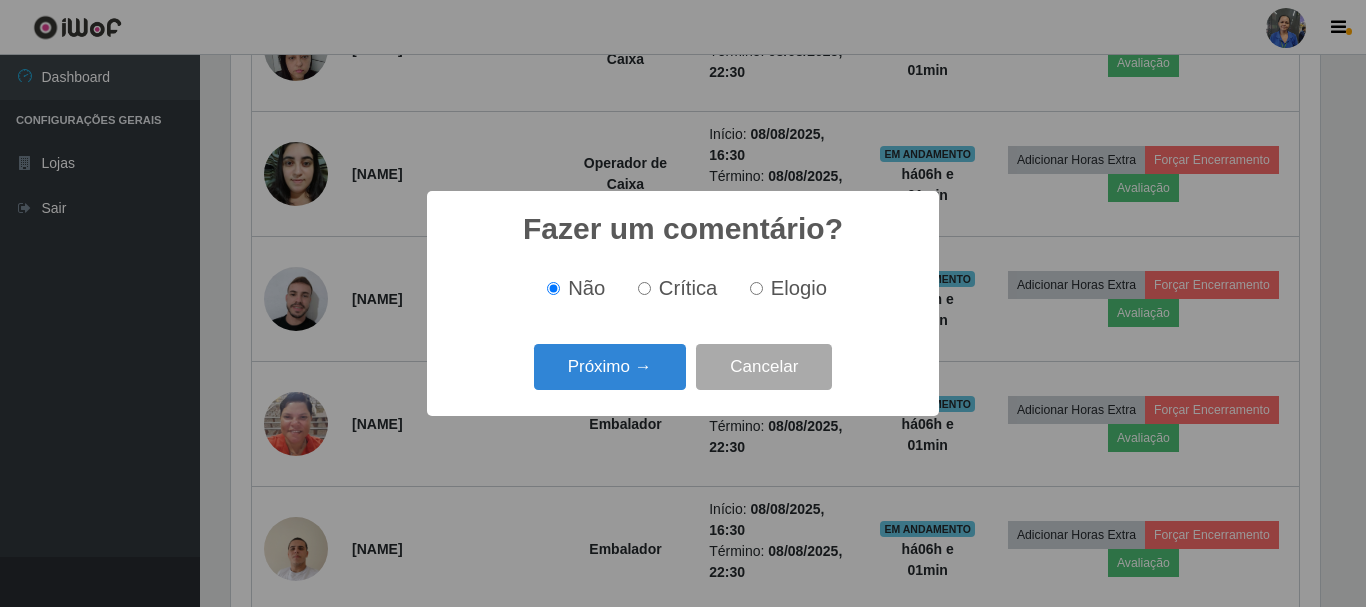 click on "Próximo →" at bounding box center (610, 367) 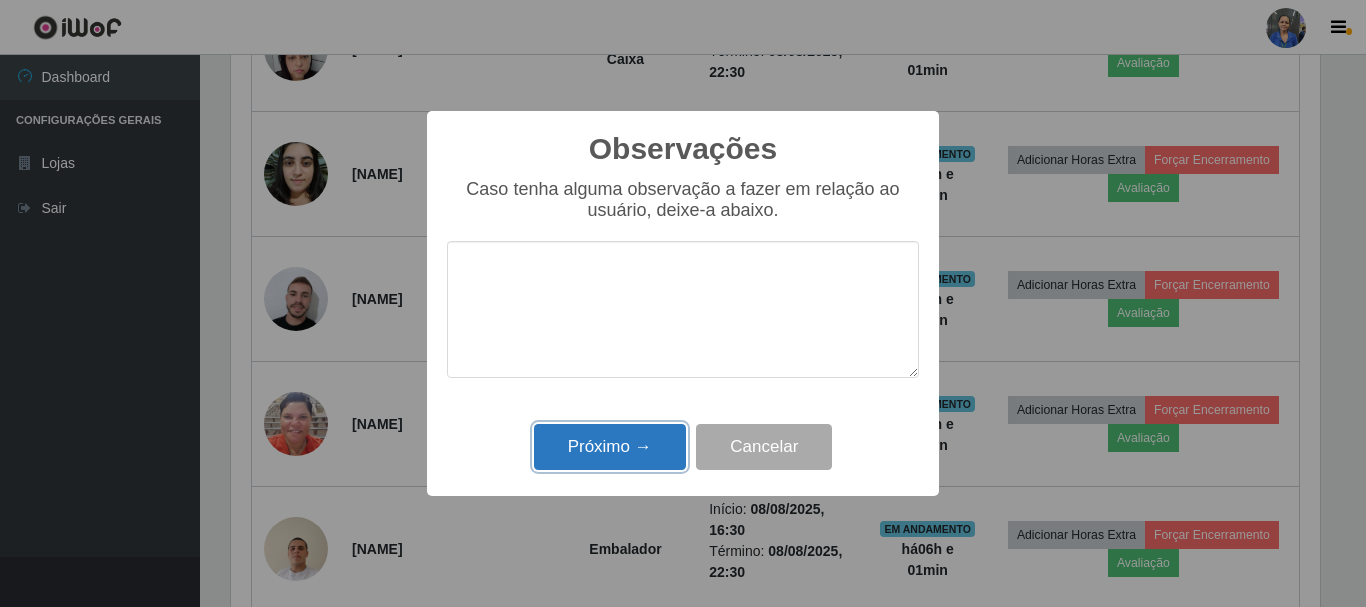 click on "Próximo →" at bounding box center [610, 447] 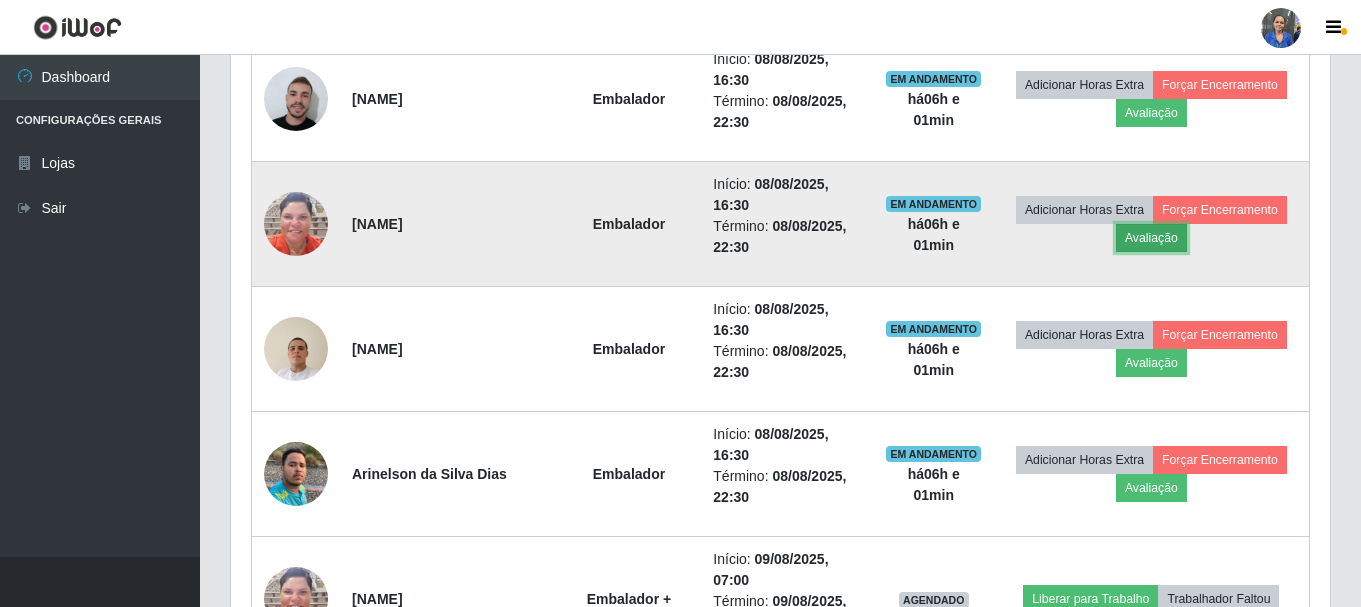 click on "Avaliação" at bounding box center [1151, 238] 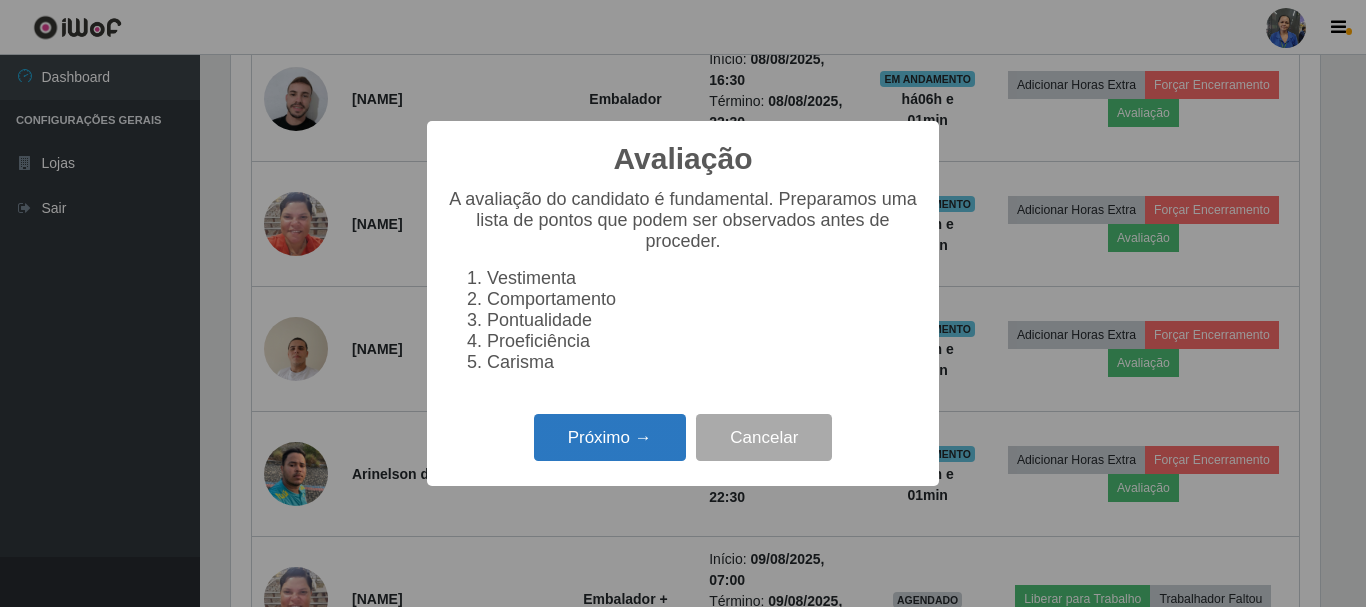 click on "Próximo →" at bounding box center (610, 437) 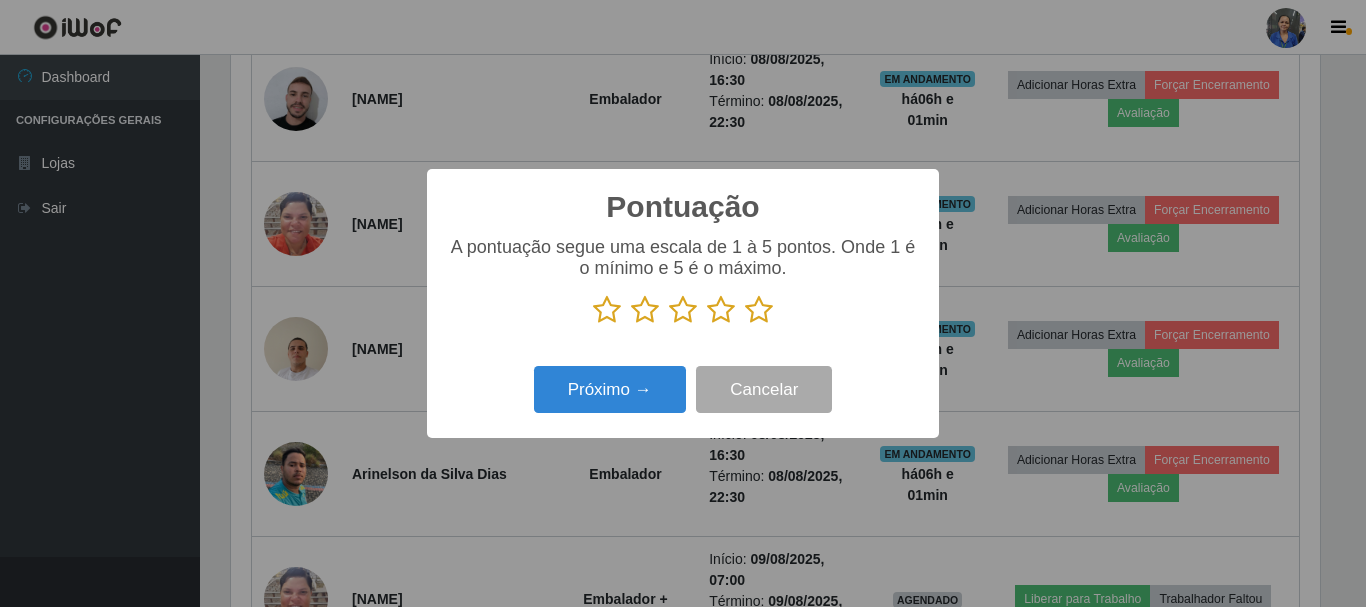 click at bounding box center (759, 310) 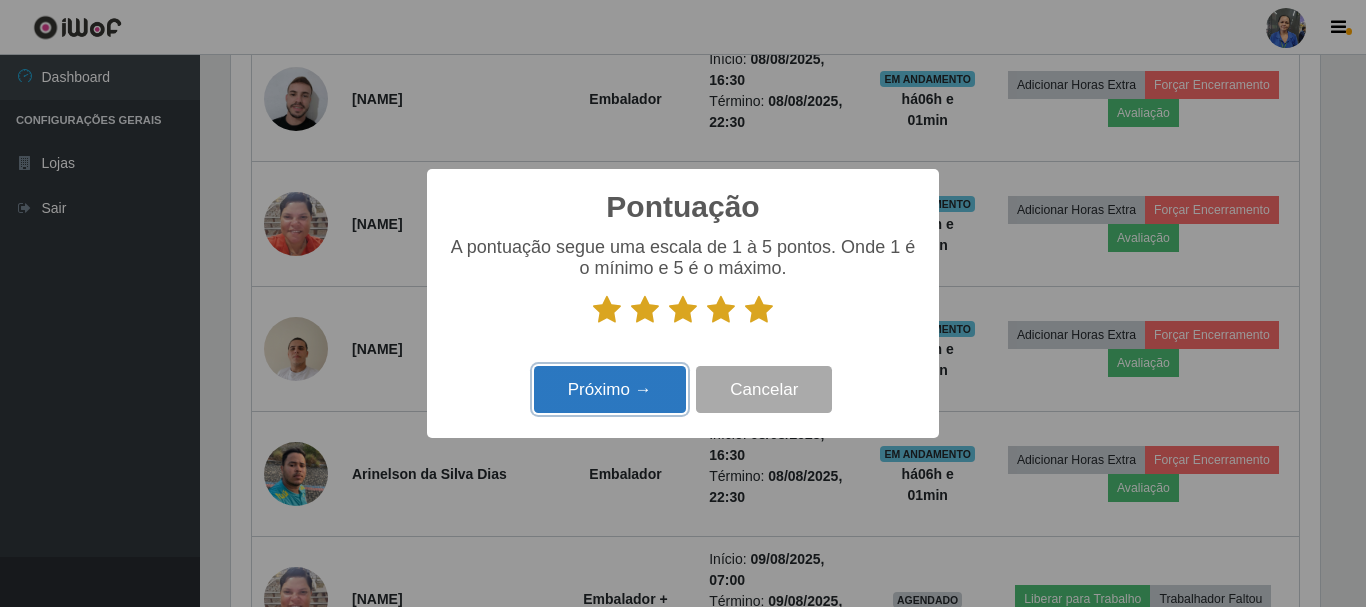 click on "Próximo →" at bounding box center [610, 389] 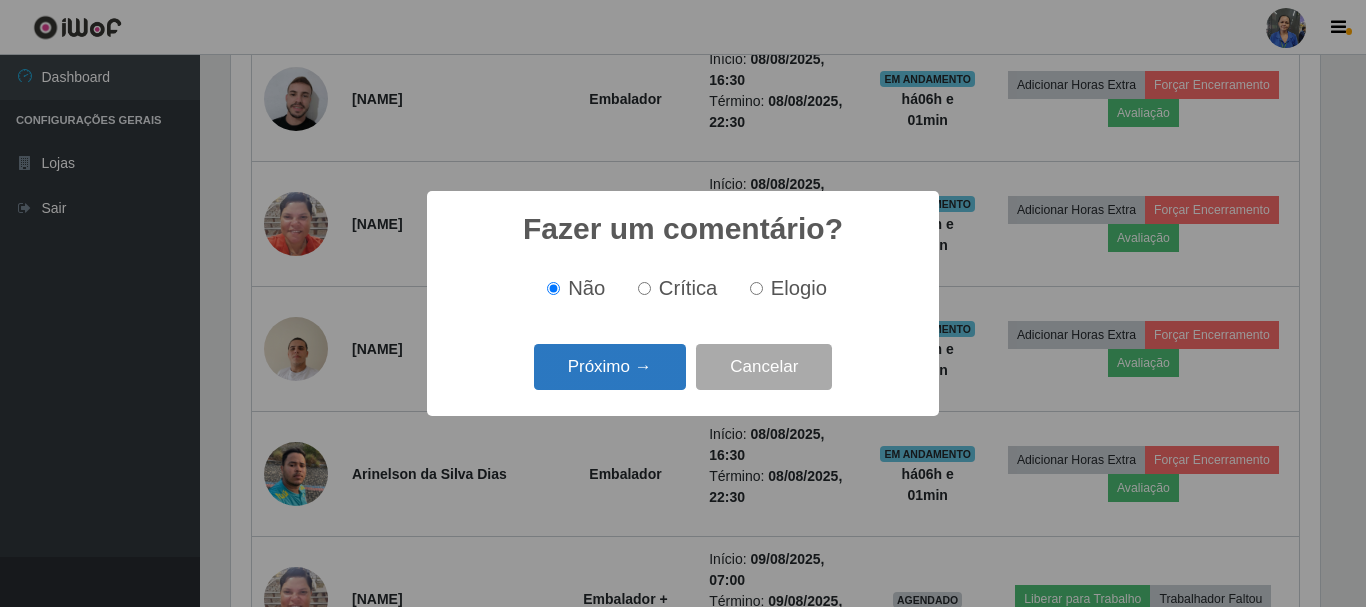 click on "Próximo →" at bounding box center [610, 367] 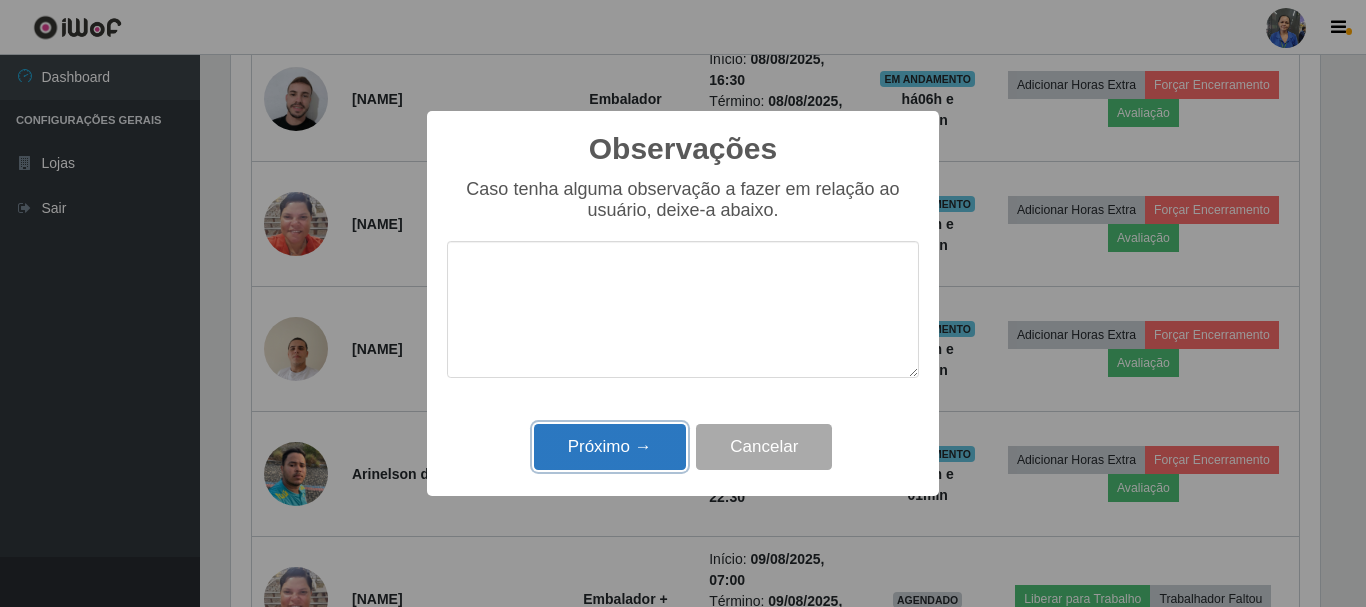click on "Próximo →" at bounding box center [610, 447] 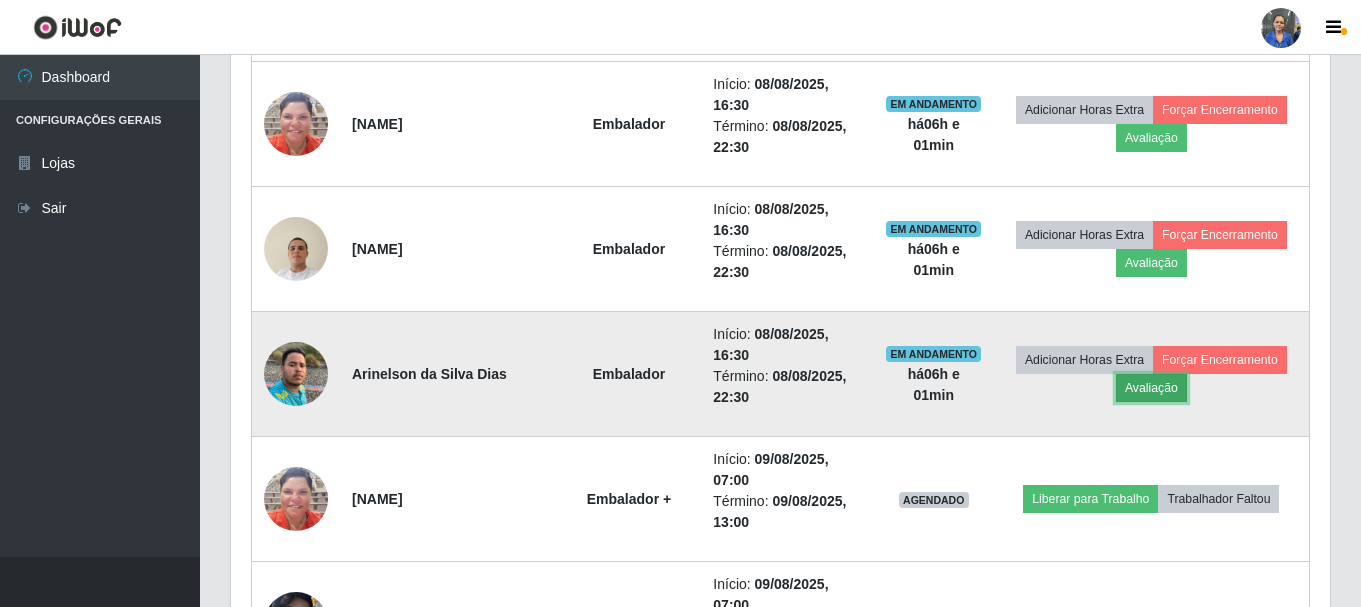 click on "Avaliação" at bounding box center (1151, 388) 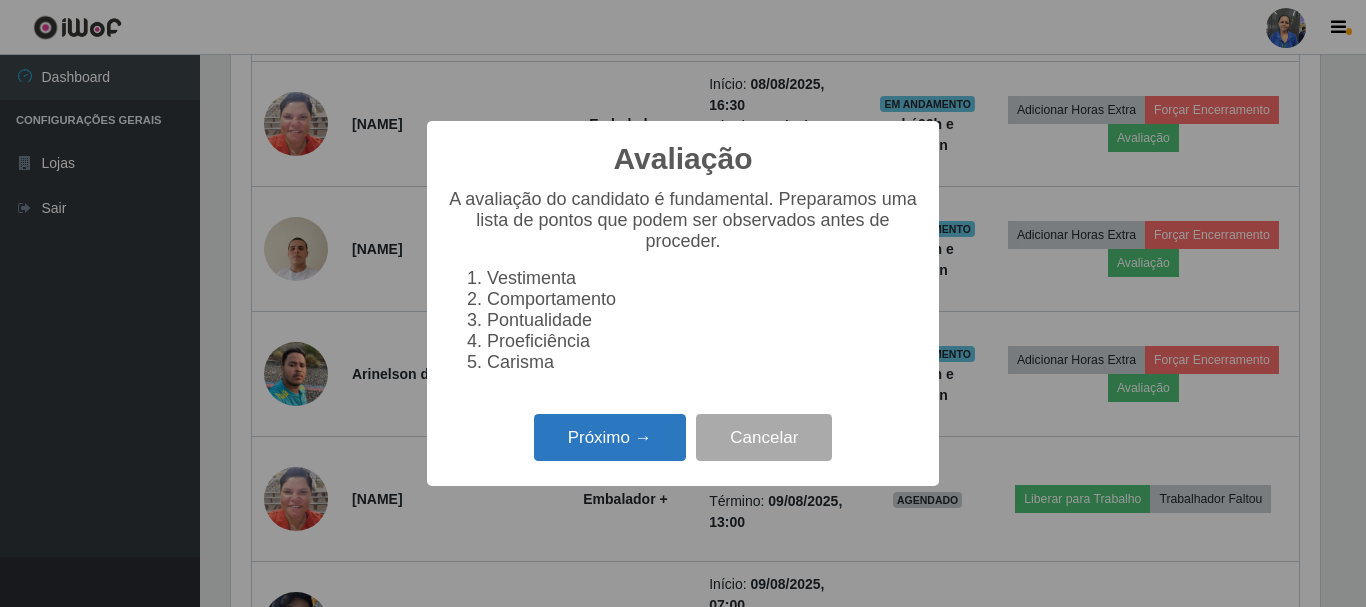 click on "Próximo →" at bounding box center (610, 437) 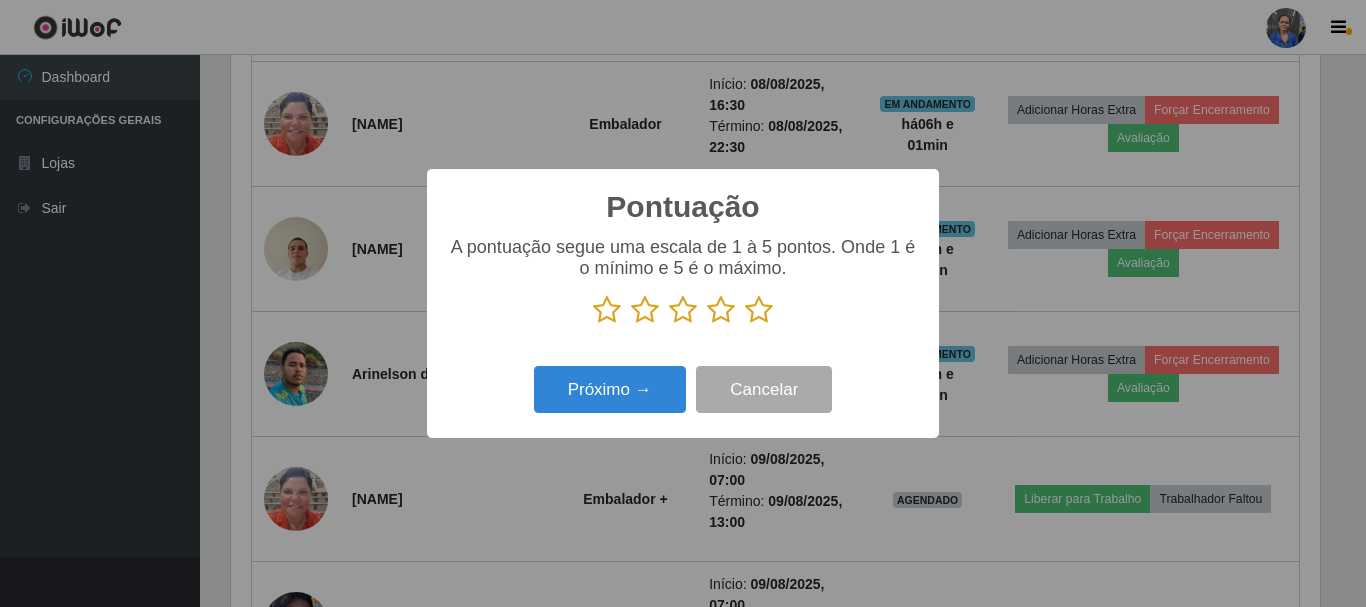 click at bounding box center (759, 310) 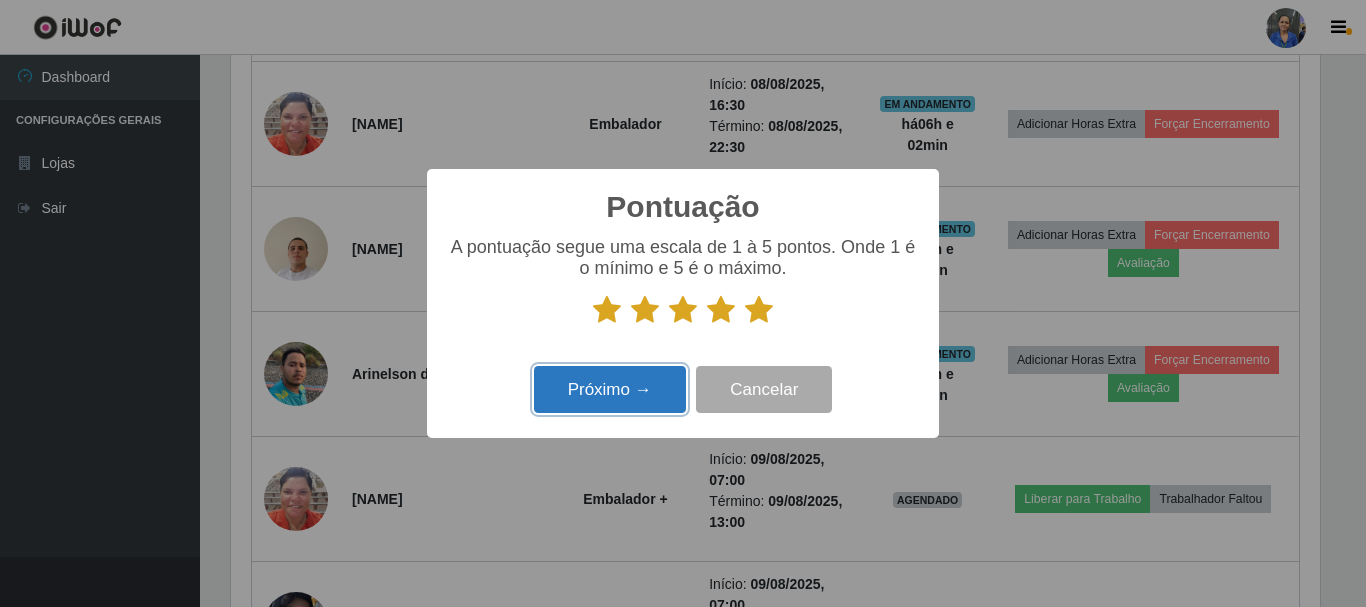 click on "Próximo →" at bounding box center (610, 389) 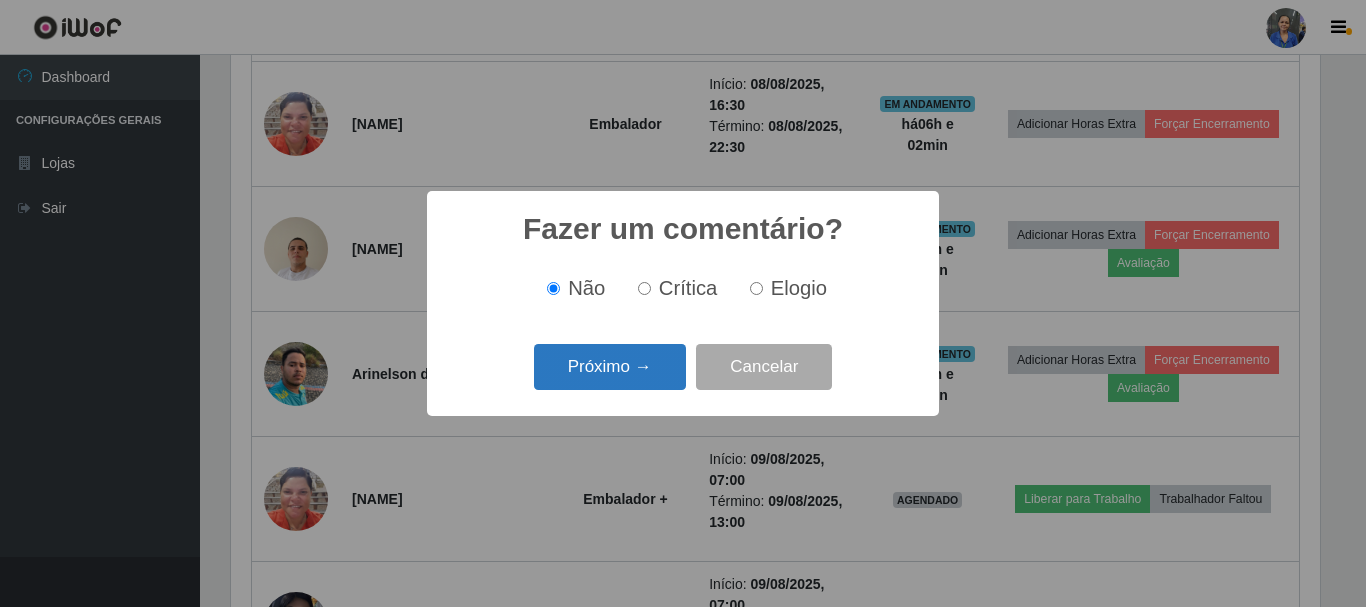 click on "Próximo →" at bounding box center (610, 367) 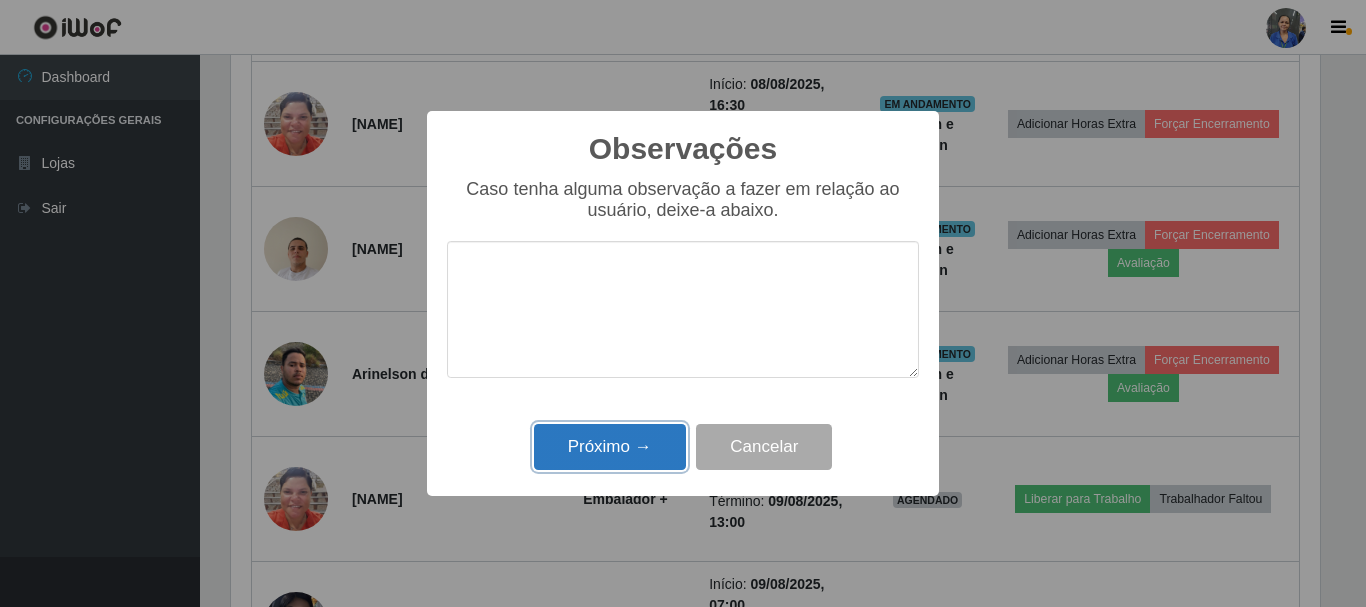 click on "Próximo →" at bounding box center [610, 447] 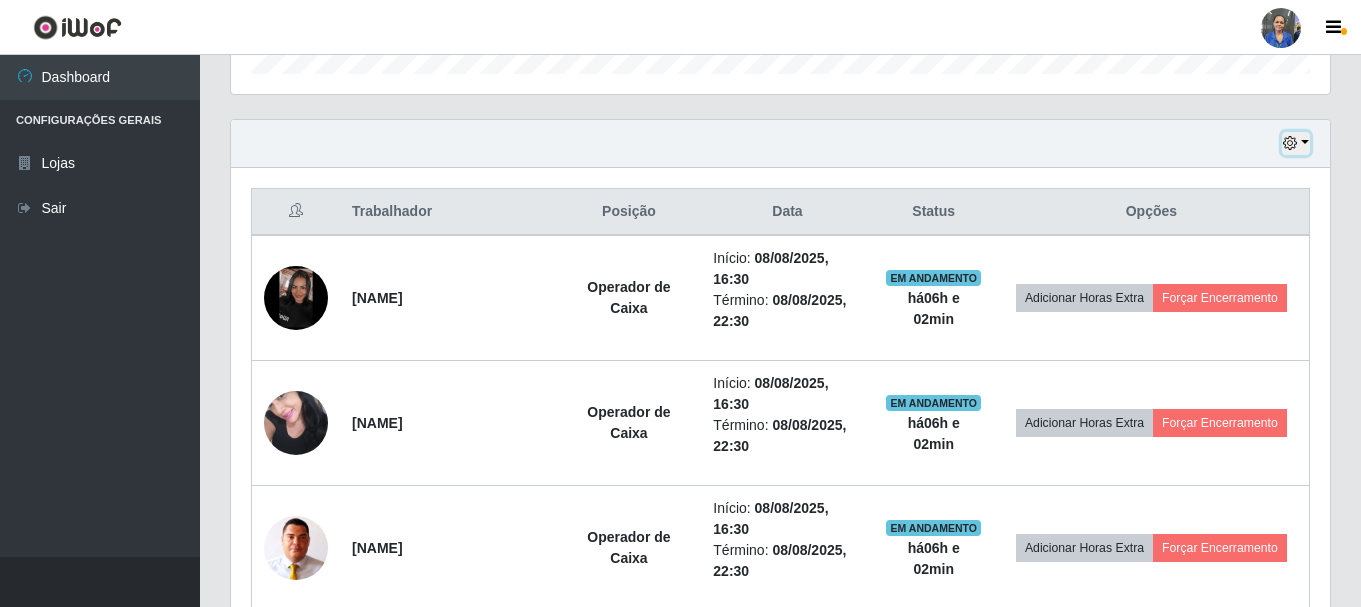 click on "Carregando...  Buscar Recarregando em  29   segundos... Loja [Selecione...] SuperFácil Atacado - Rodoviária Função [Selecione...] Embalador Embalador + Embalador ++ Operador de Caixa Operador de Caixa + Operador de Caixa ++ Repositor  Repositor + Repositor ++ Repositor de Hortifruti Repositor de Hortifruti + Repositor de Hortifruti ++ Agendamentos Day Month 20/07 Agendamentos 84   Hoje 1 dia 3 dias 1 Semana Não encerrados Trabalhador Posição Data Status Opções [NAME] Operador de Caixa   Início:   08/08/2025, 16:30 Término:   08/08/2025, 22:30 EM ANDAMENTO há  06 h e   02  min   Adicionar Horas Extra Forçar Encerramento [NAME] Operador de Caixa   Início:   08/08/2025, 16:30 Término:   08/08/2025, 22:30 EM ANDAMENTO há  06 h e   02  min   Adicionar Horas Extra Forçar Encerramento [NAME] Operador de Caixa   Início:   08/08/2025, 16:30 Término:   08/08/2025, 22:30 EM ANDAMENTO há  06 h e   02  min   Adicionar Horas Extra Forçar Encerramento" at bounding box center (780, 4622) 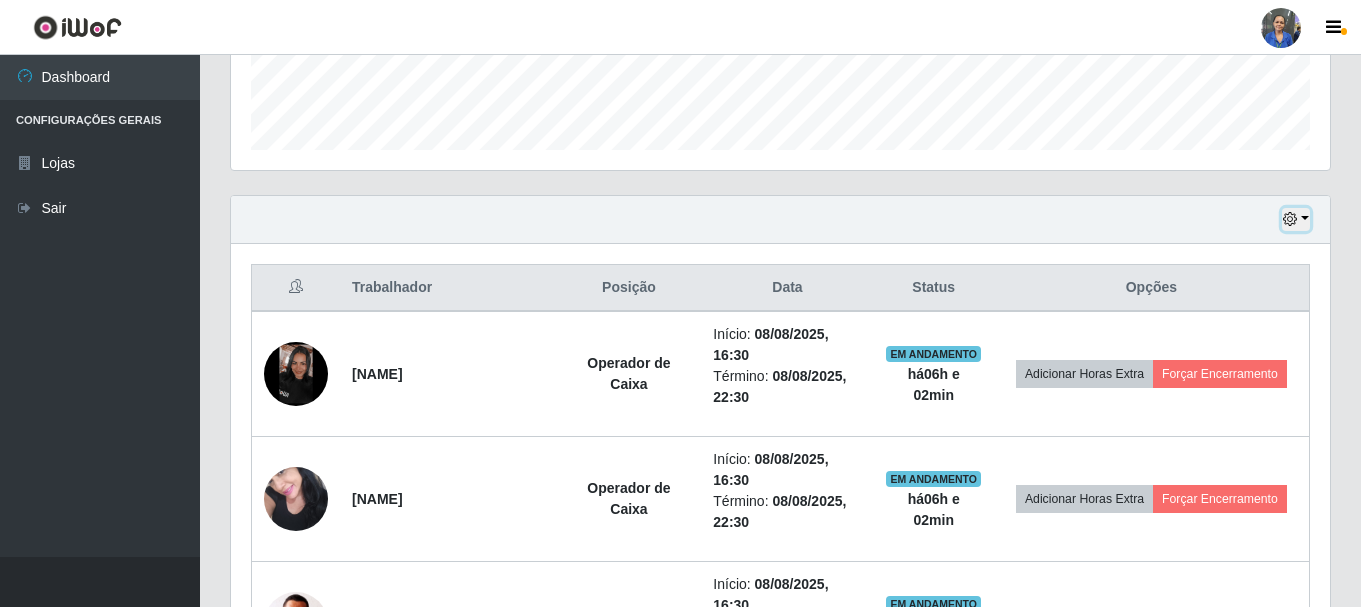 click at bounding box center [1290, 219] 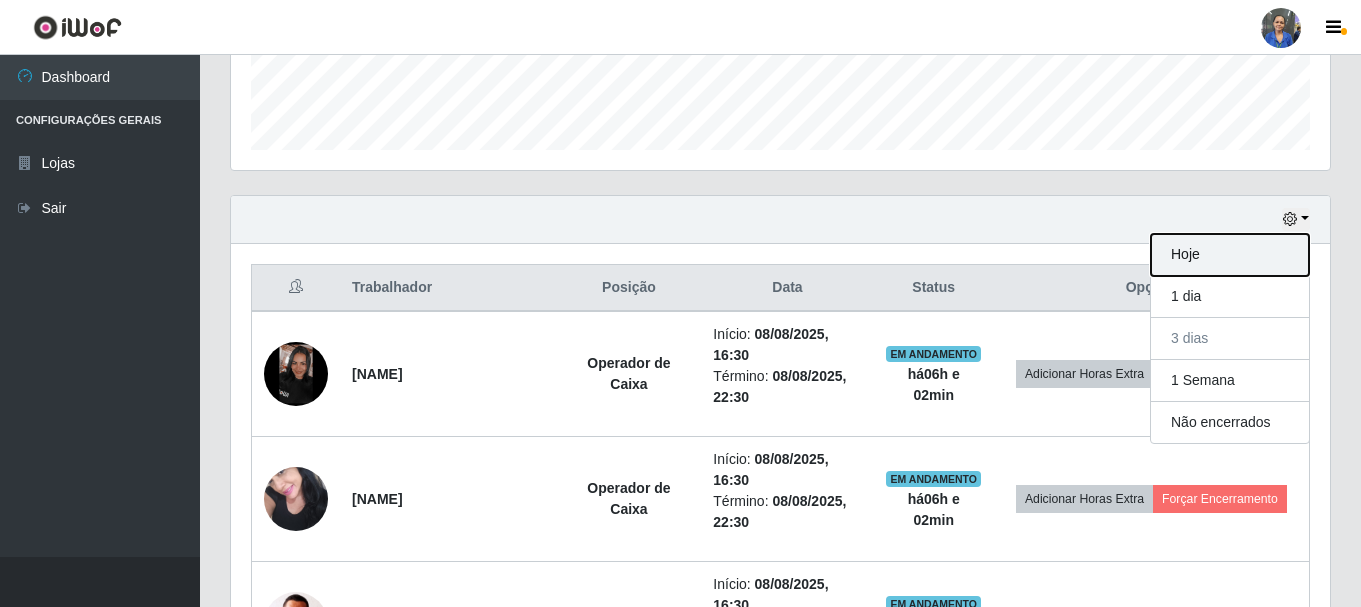 click on "Hoje" at bounding box center [1230, 255] 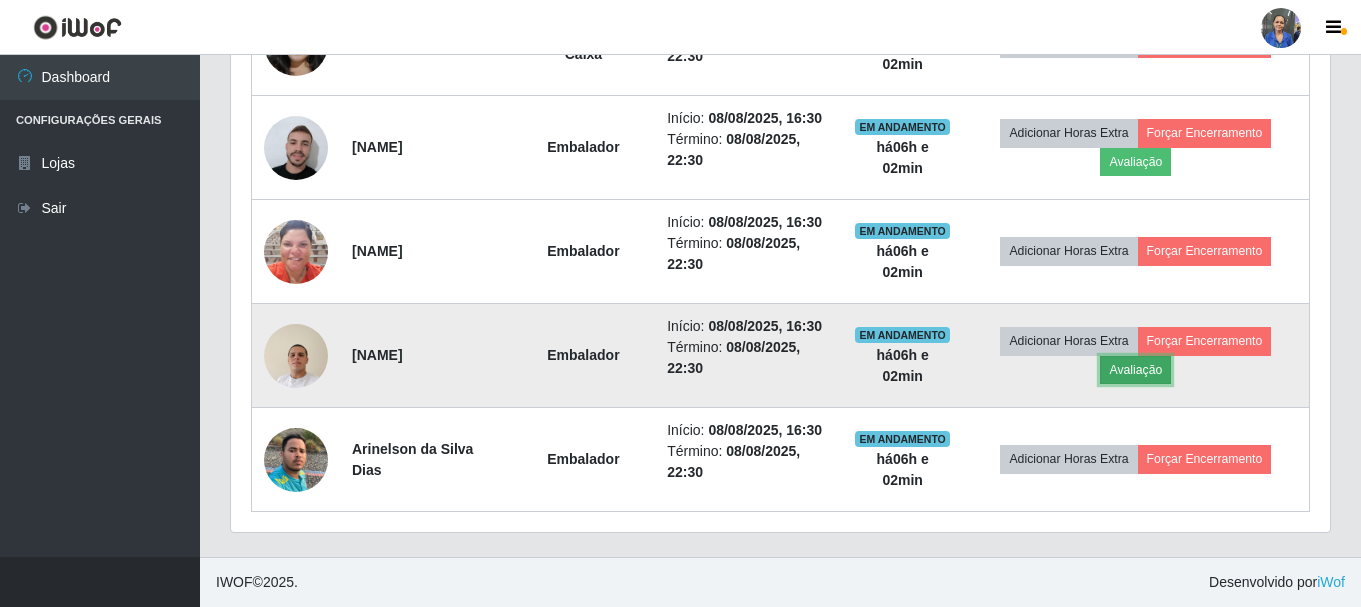click on "Avaliação" at bounding box center [1135, 370] 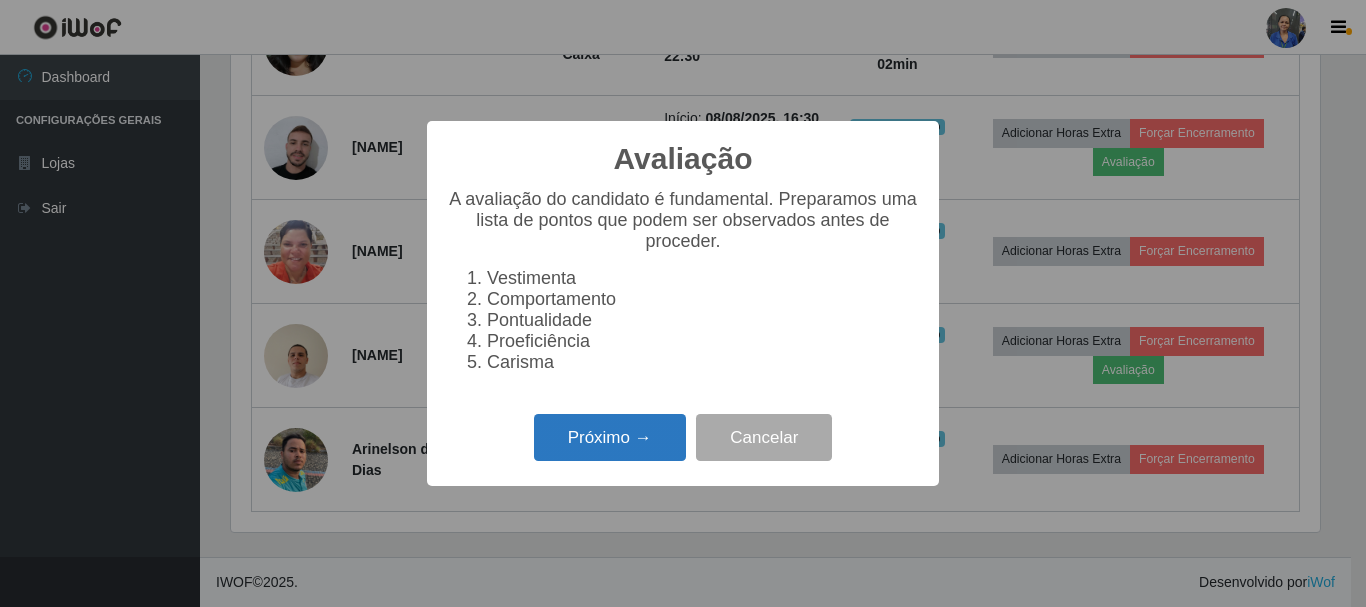 click on "Próximo →" at bounding box center [610, 437] 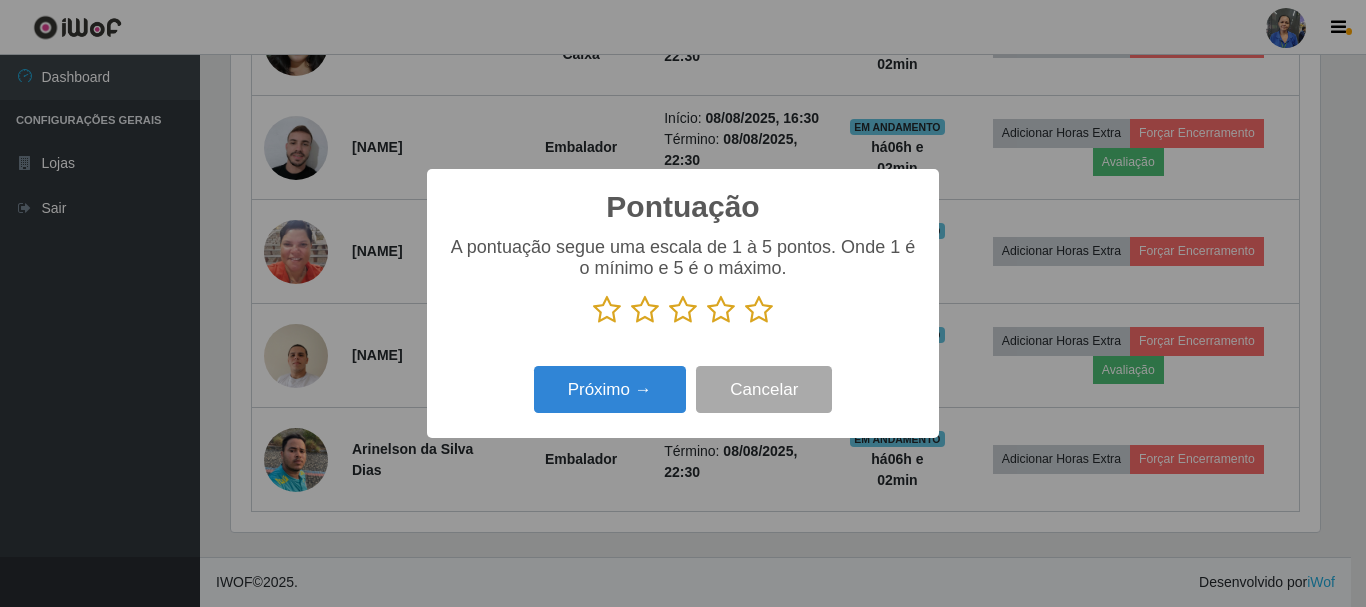 click at bounding box center [759, 310] 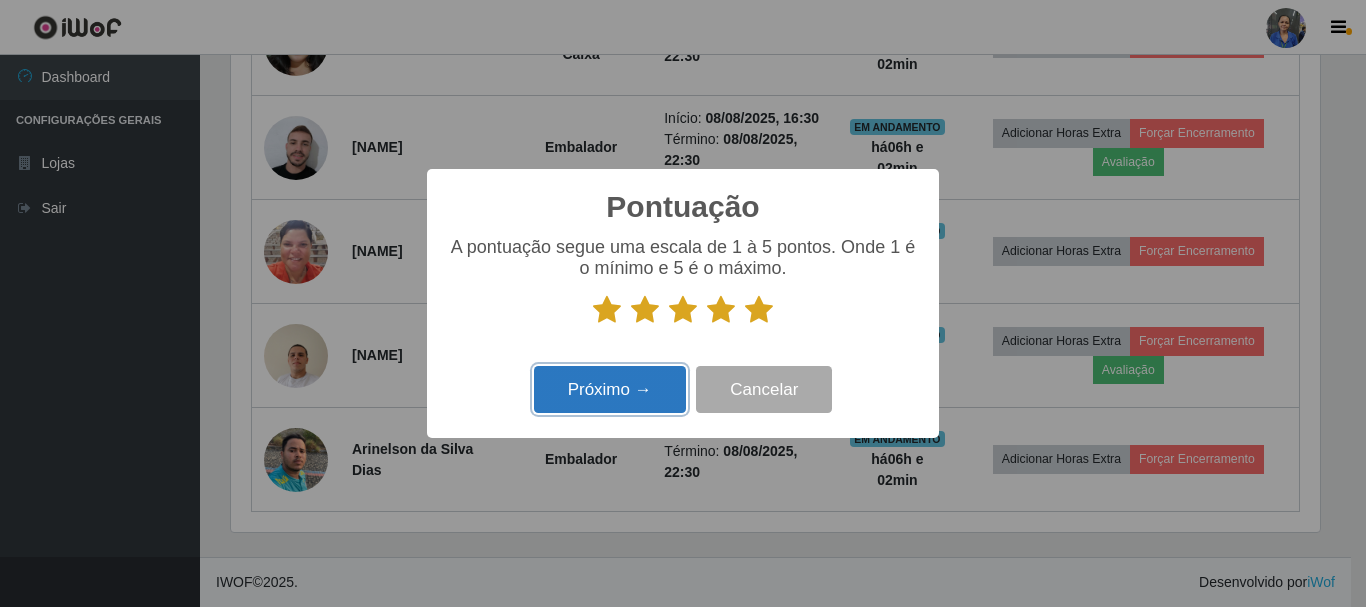 click on "Próximo →" at bounding box center (610, 389) 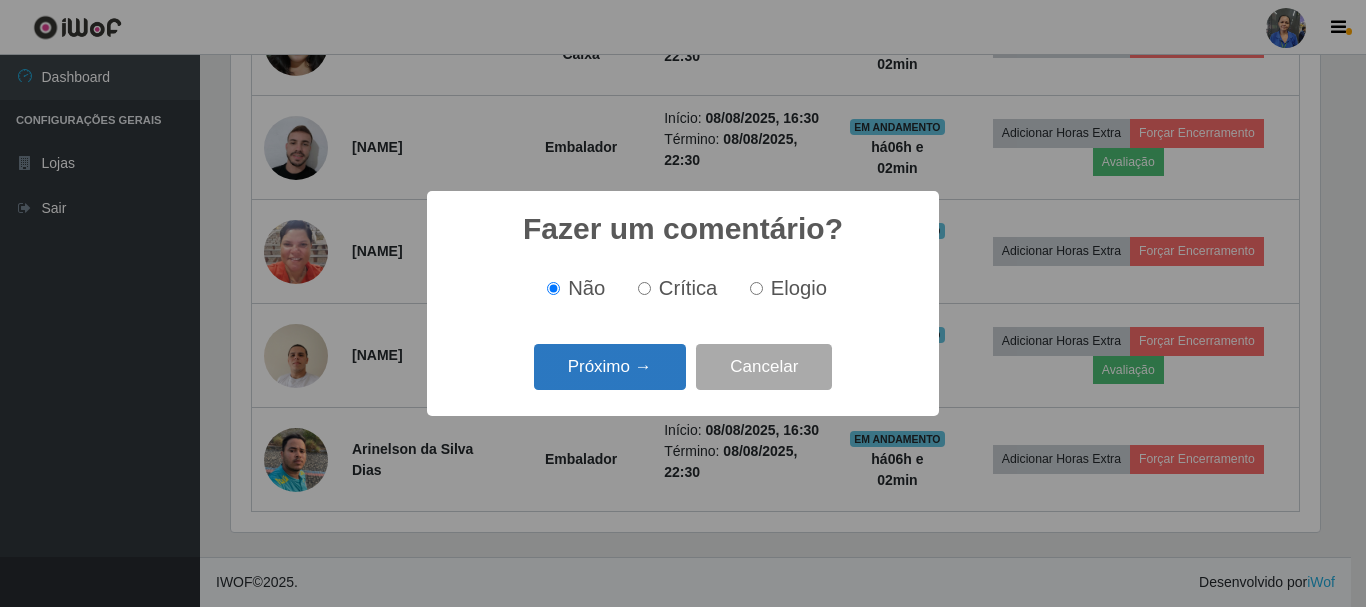 click on "Próximo →" at bounding box center [610, 367] 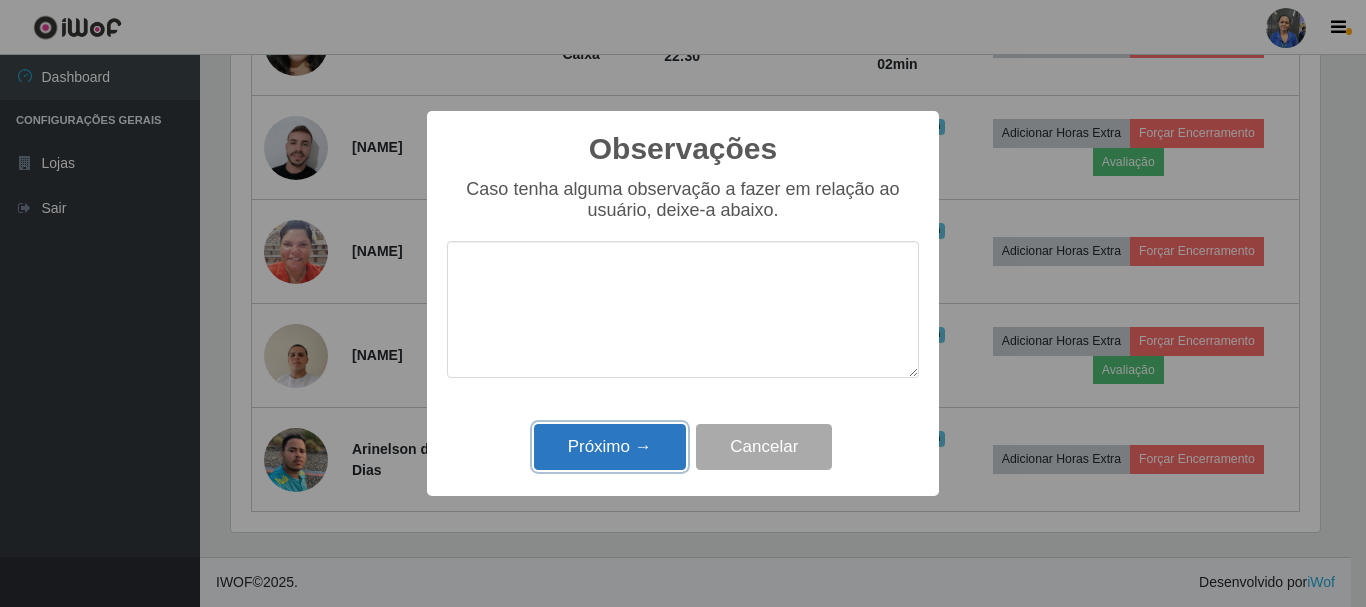 click on "Próximo →" at bounding box center (610, 447) 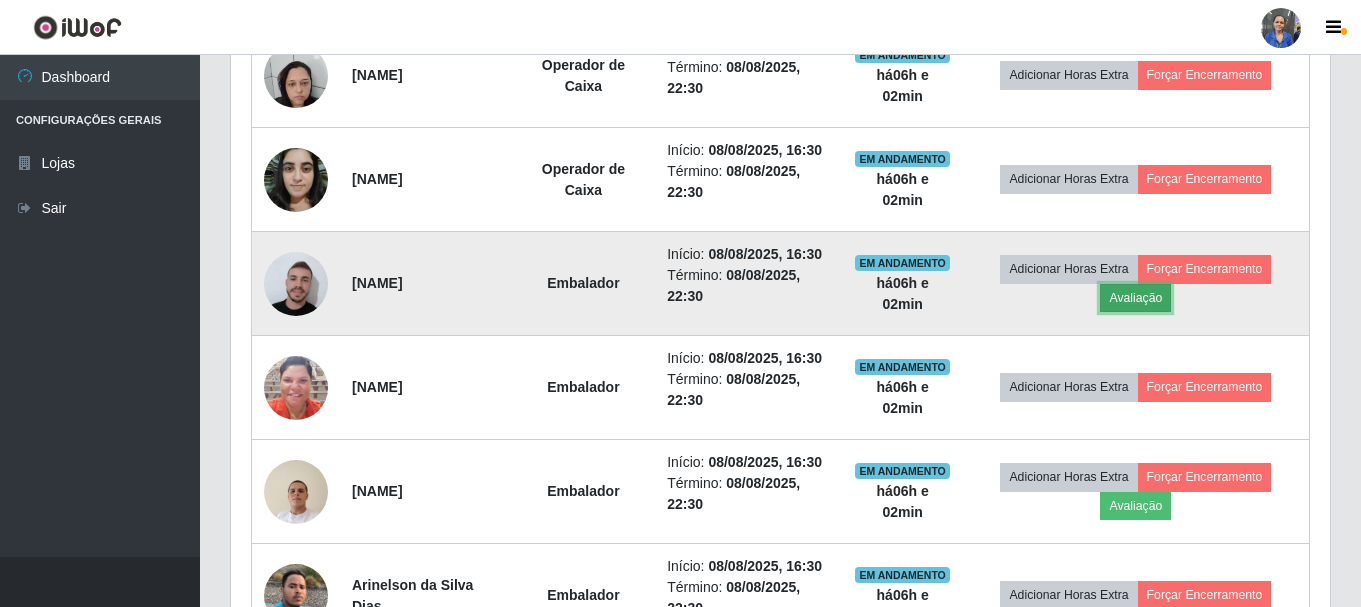 click on "Avaliação" at bounding box center (1135, 298) 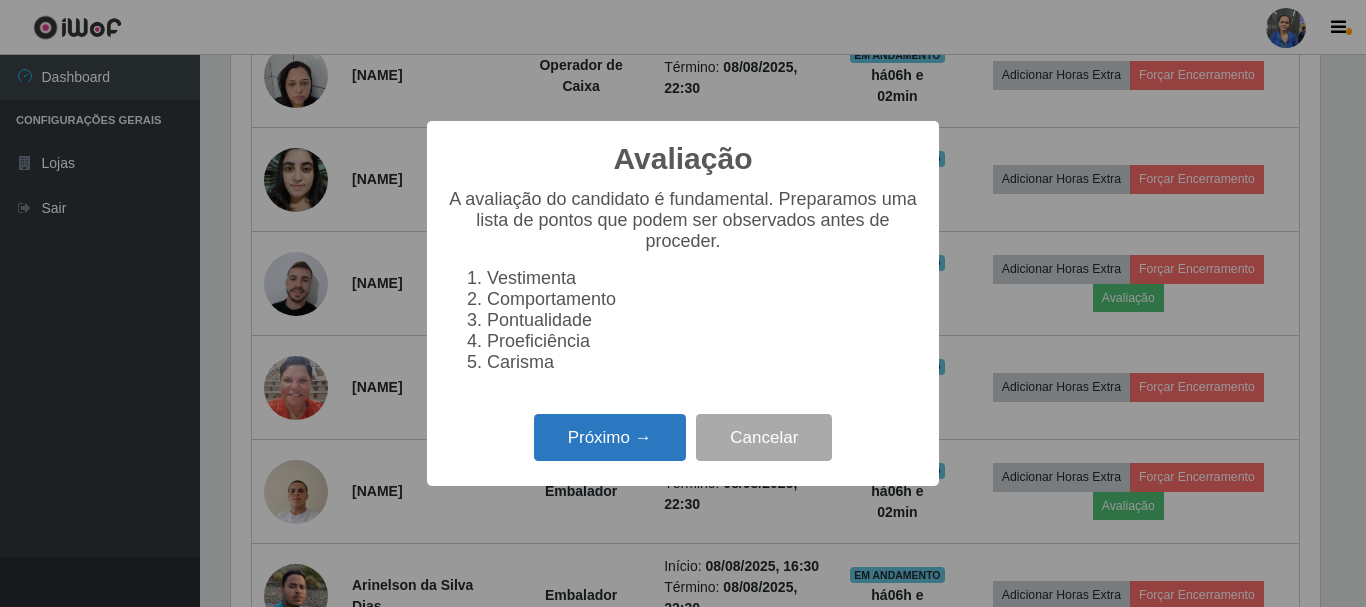 click on "Próximo →" at bounding box center (610, 437) 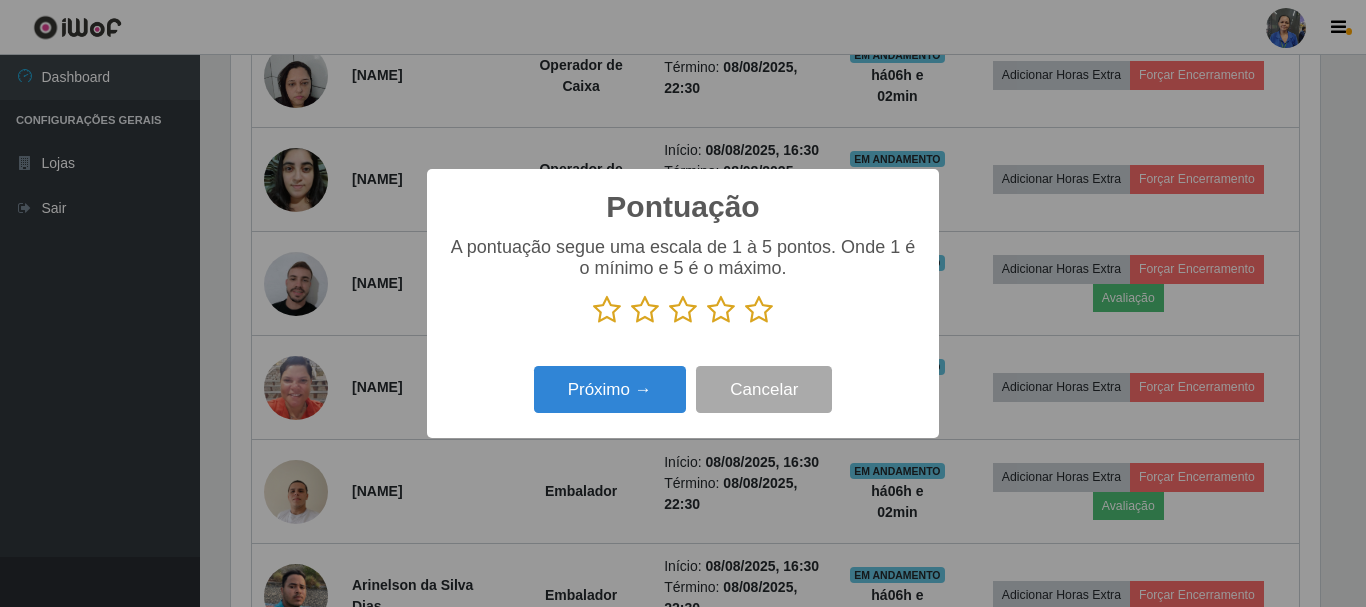 click at bounding box center [759, 310] 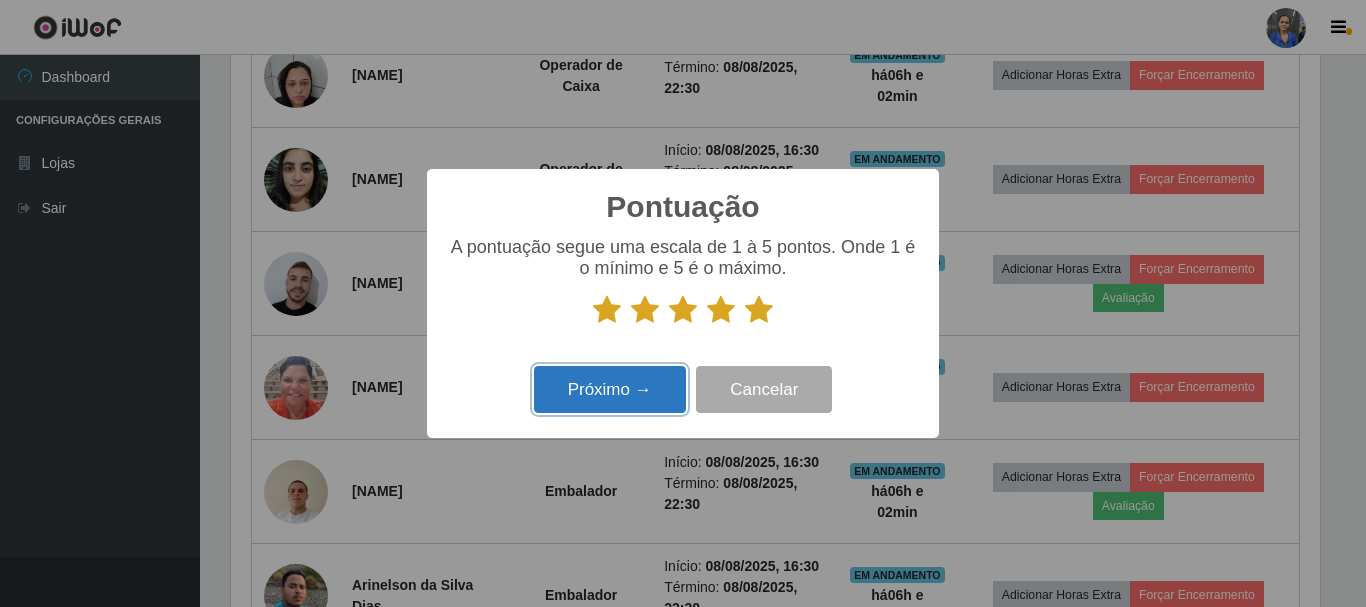 click on "Próximo →" at bounding box center (610, 389) 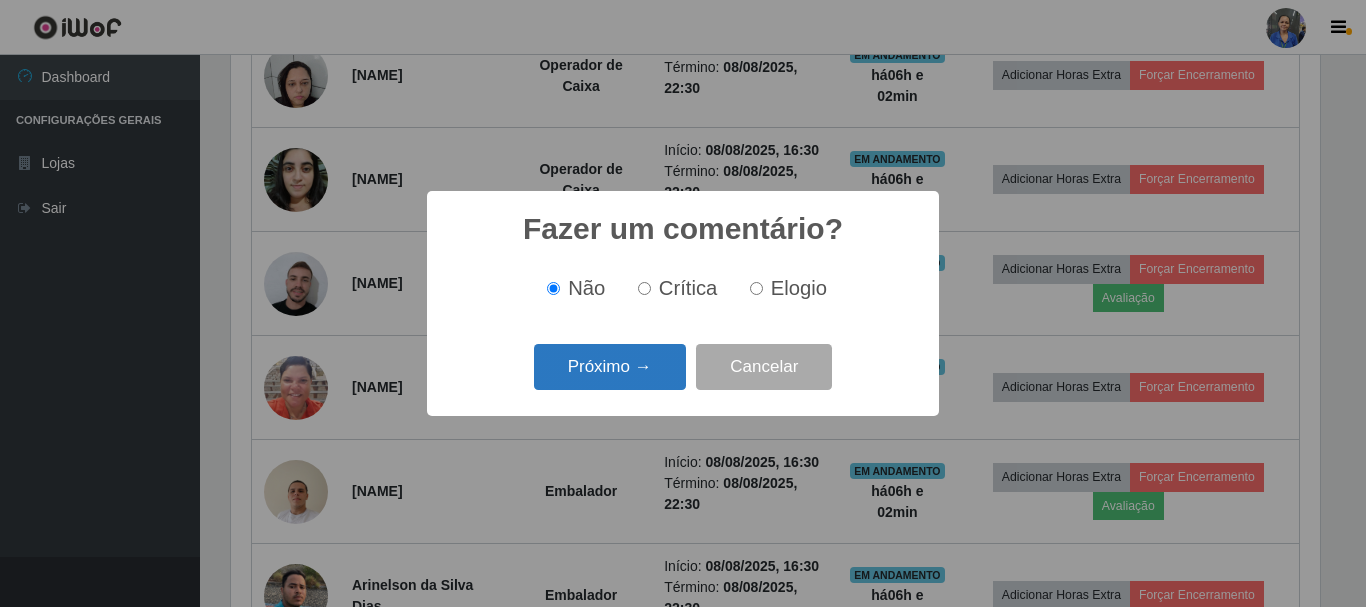 click on "Próximo →" at bounding box center (610, 367) 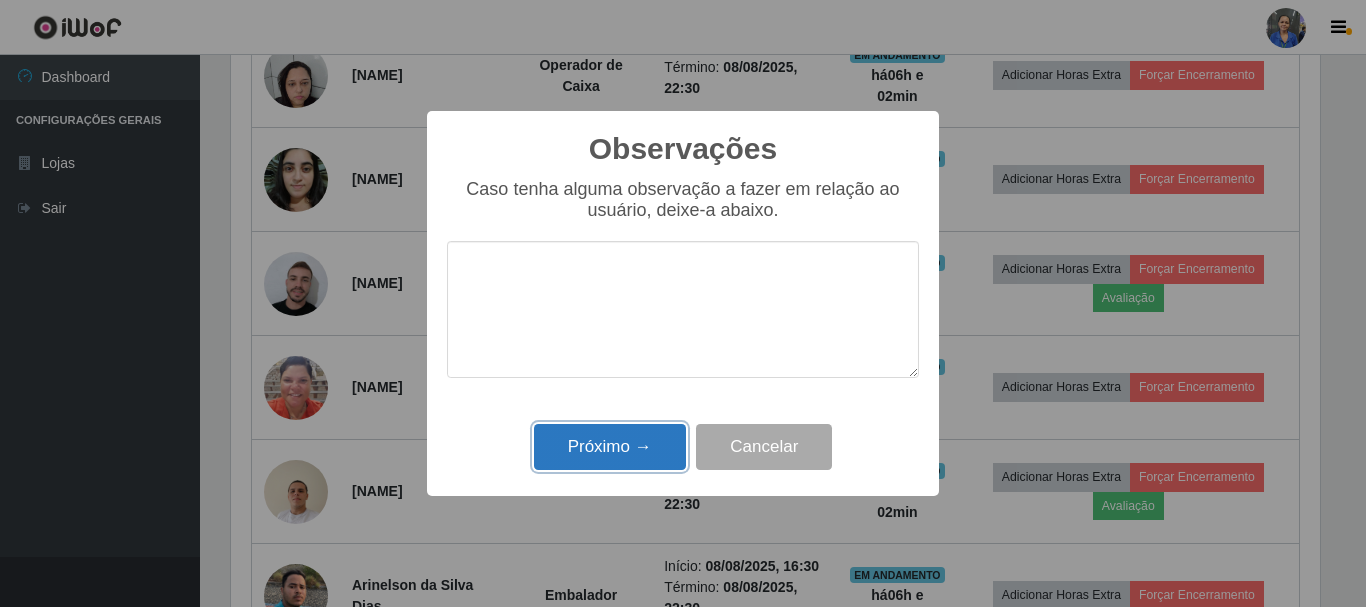 click on "Próximo →" at bounding box center (610, 447) 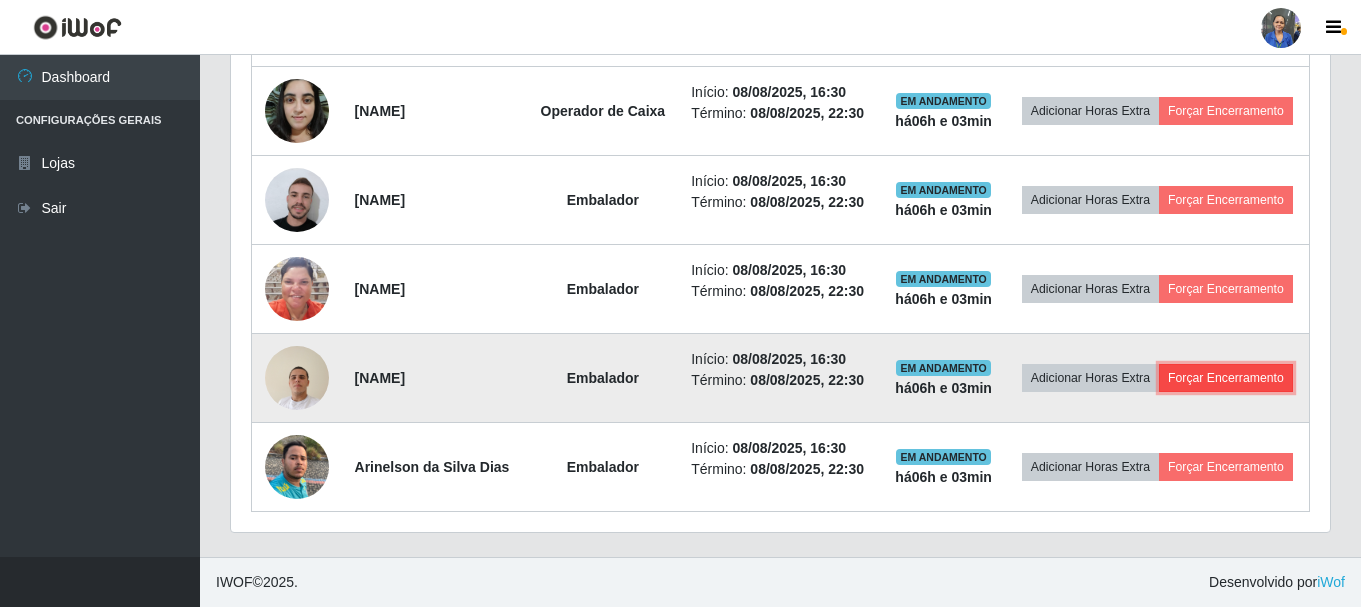 click on "Forçar Encerramento" at bounding box center (1226, 378) 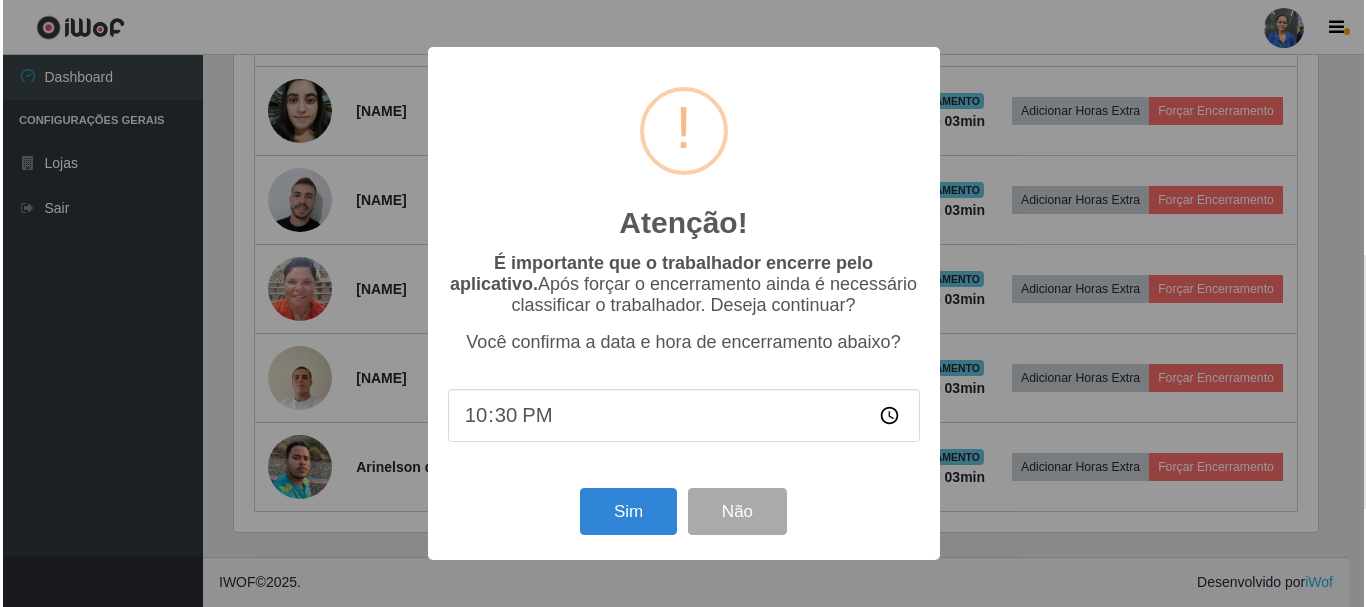 scroll, scrollTop: 1302, scrollLeft: 0, axis: vertical 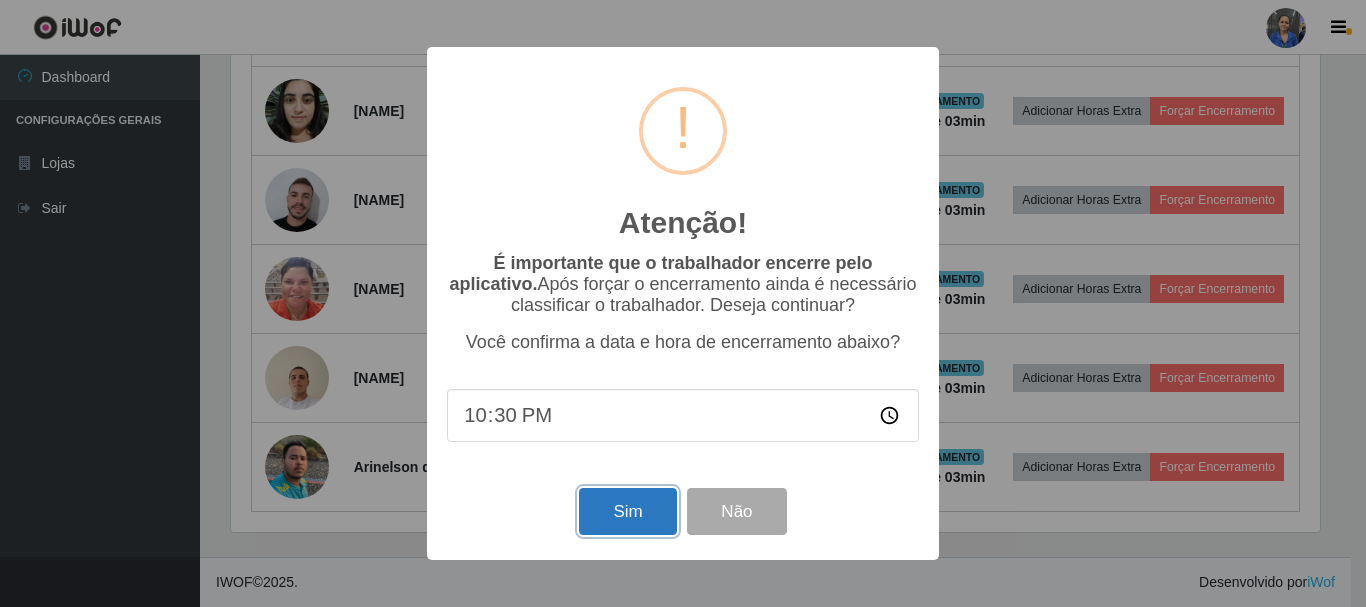 click on "Sim" at bounding box center (627, 511) 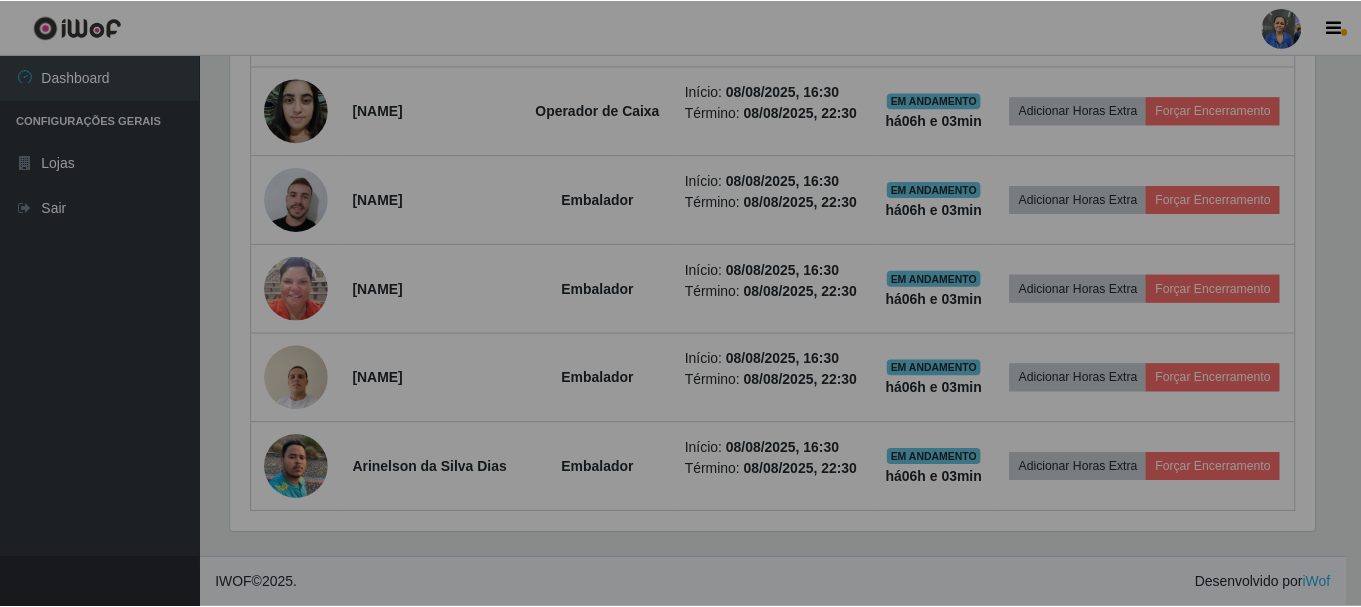 scroll, scrollTop: 1301, scrollLeft: 0, axis: vertical 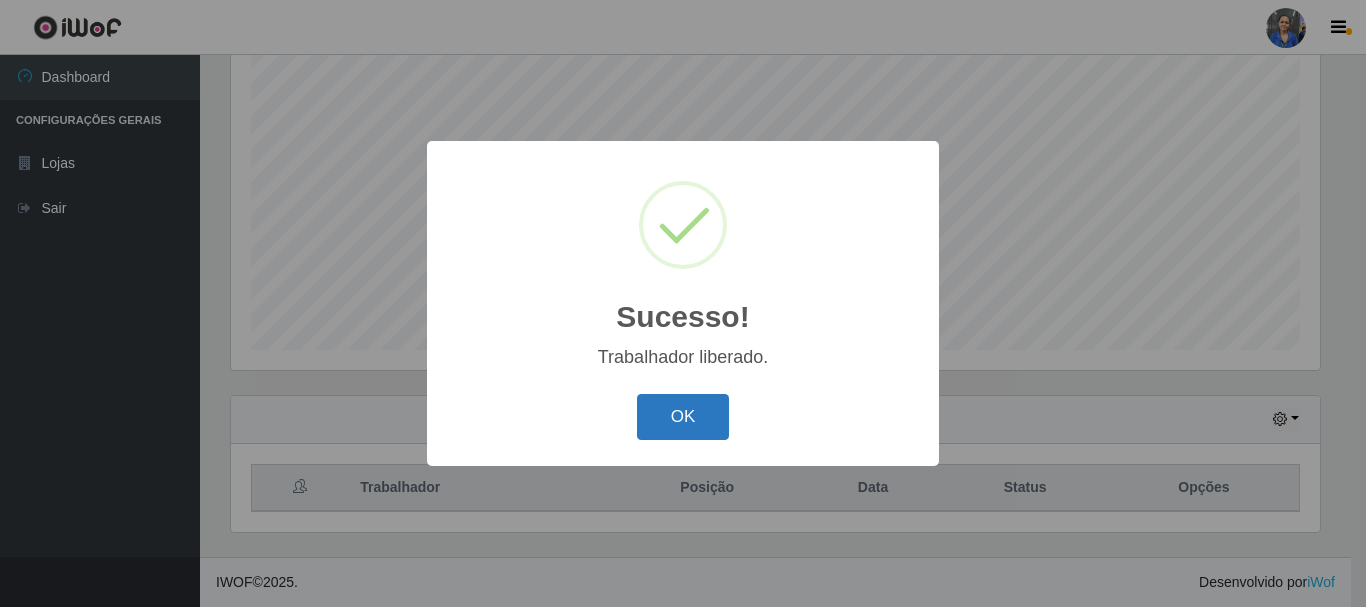 click on "OK" at bounding box center [683, 417] 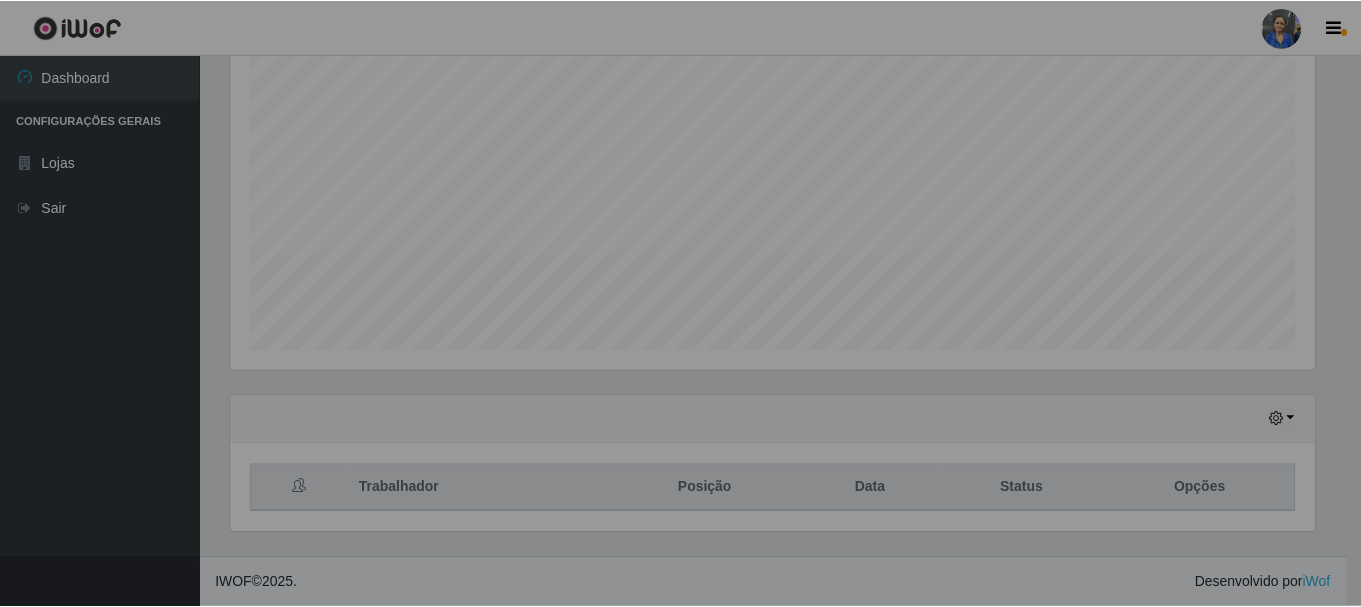 scroll, scrollTop: 999585, scrollLeft: 998901, axis: both 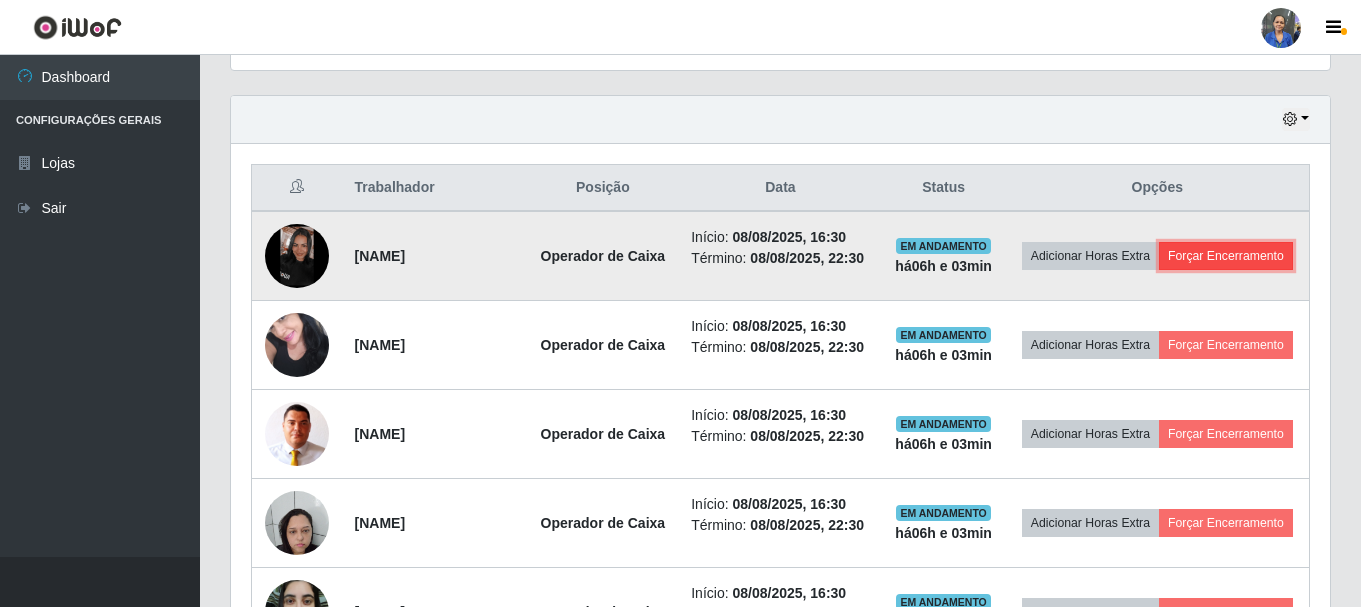 click on "Forçar Encerramento" at bounding box center [1226, 256] 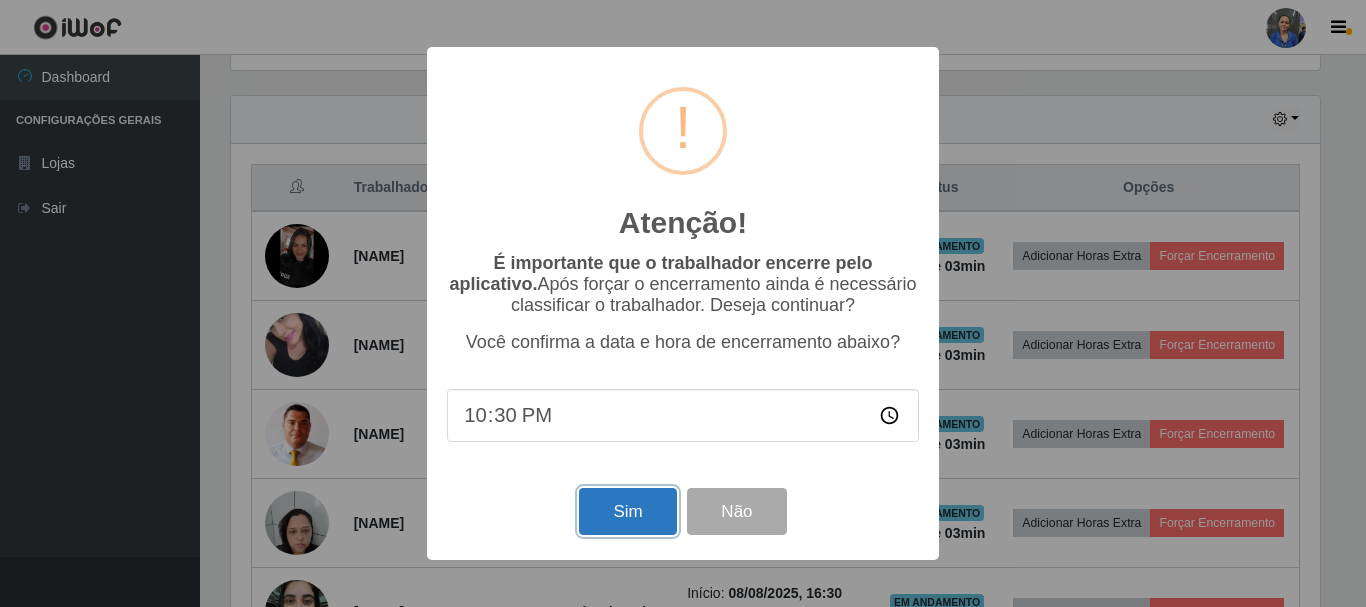 click on "Sim" at bounding box center [627, 511] 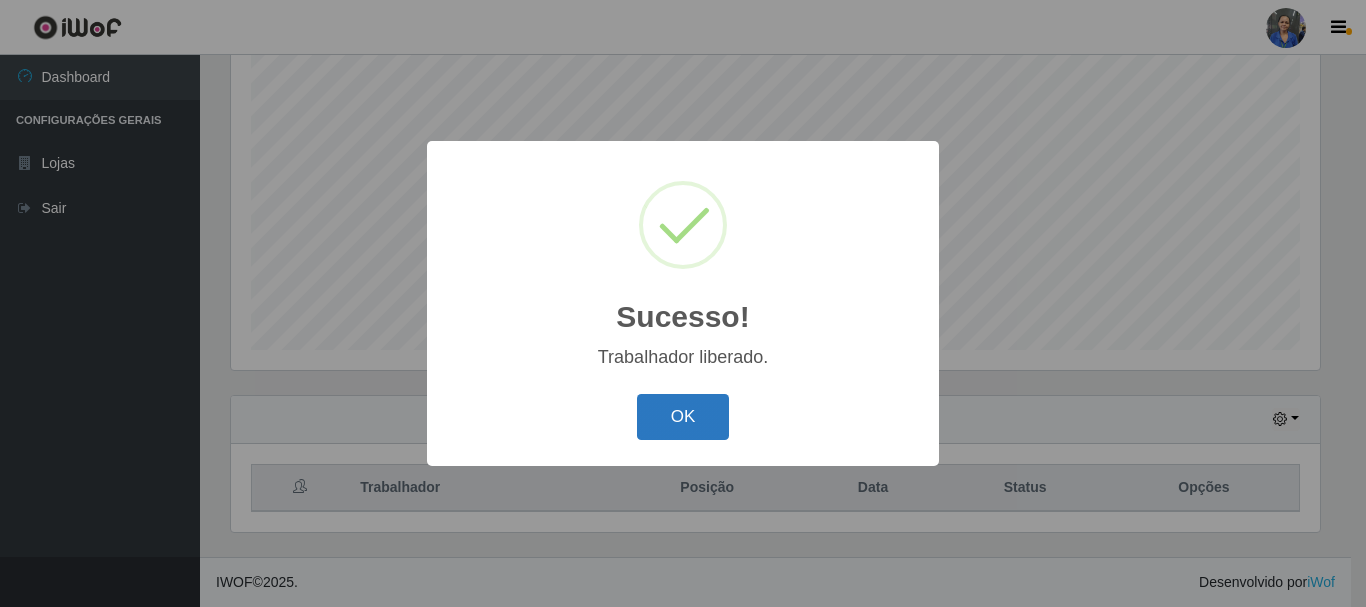 click on "OK" at bounding box center (683, 417) 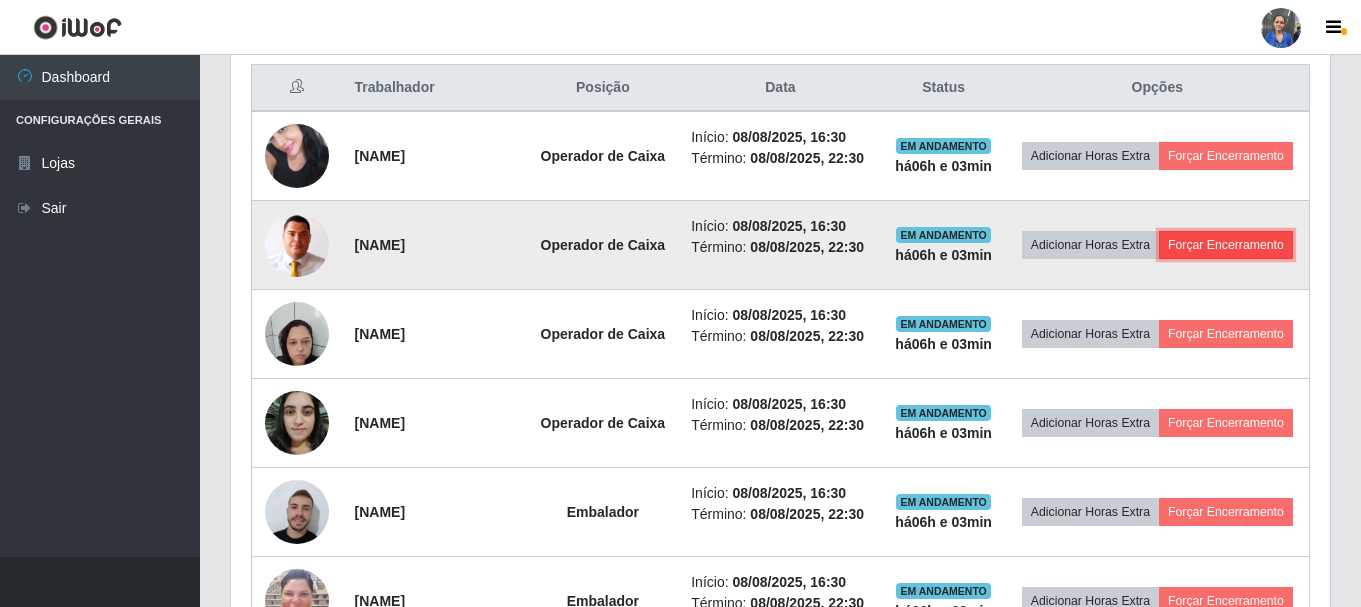 click on "Forçar Encerramento" at bounding box center (1226, 245) 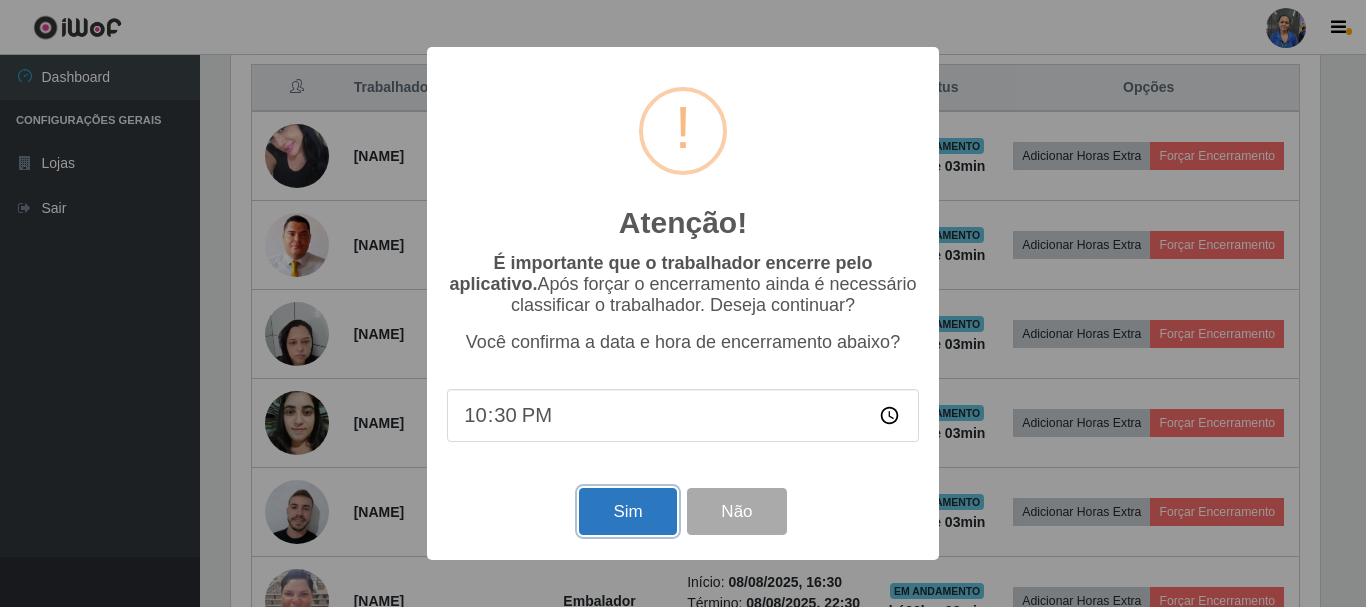 click on "Sim" at bounding box center [627, 511] 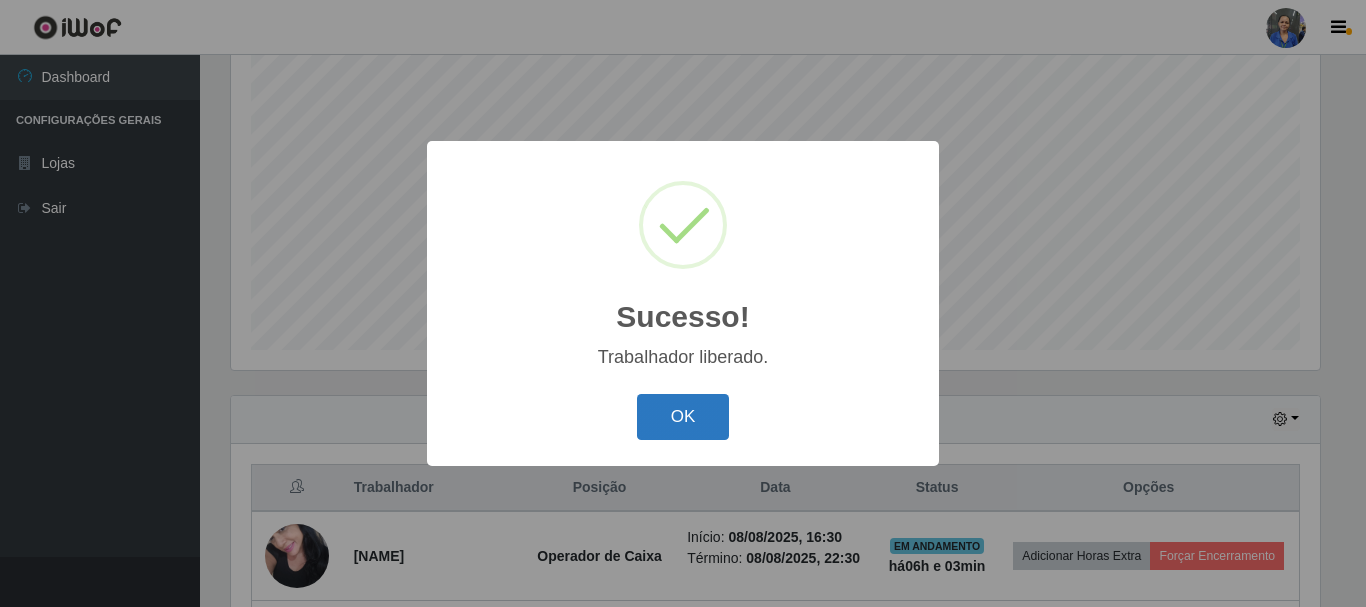 click on "OK" at bounding box center (683, 417) 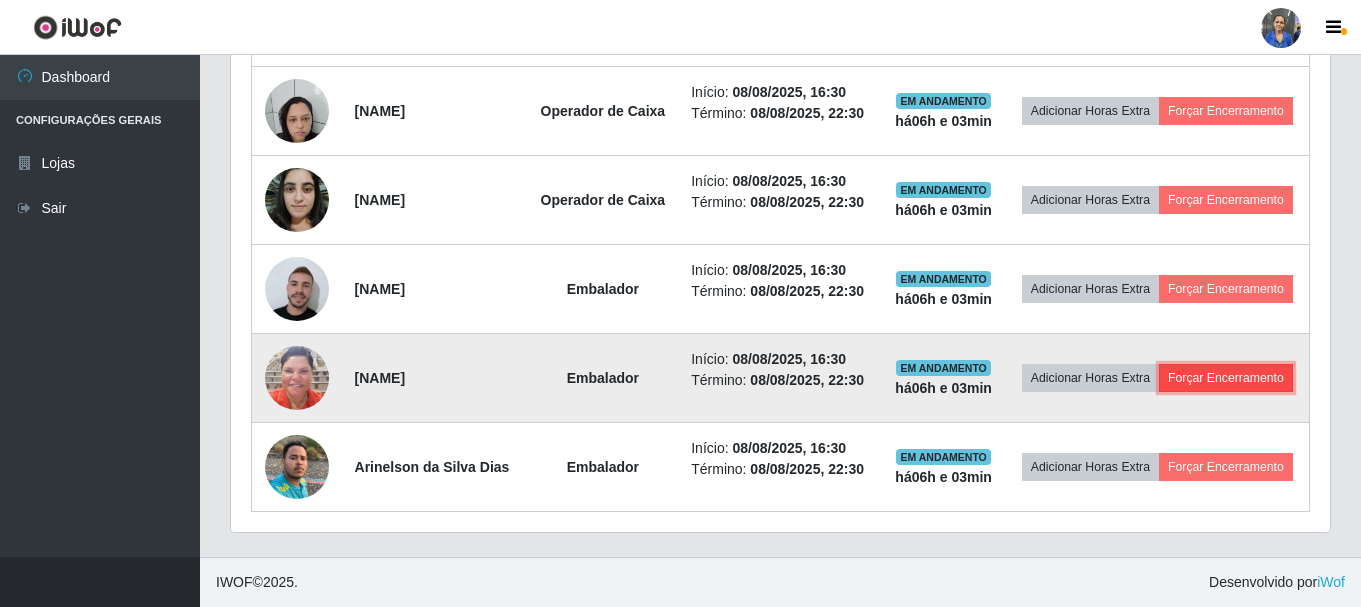 click on "Forçar Encerramento" at bounding box center [1226, 378] 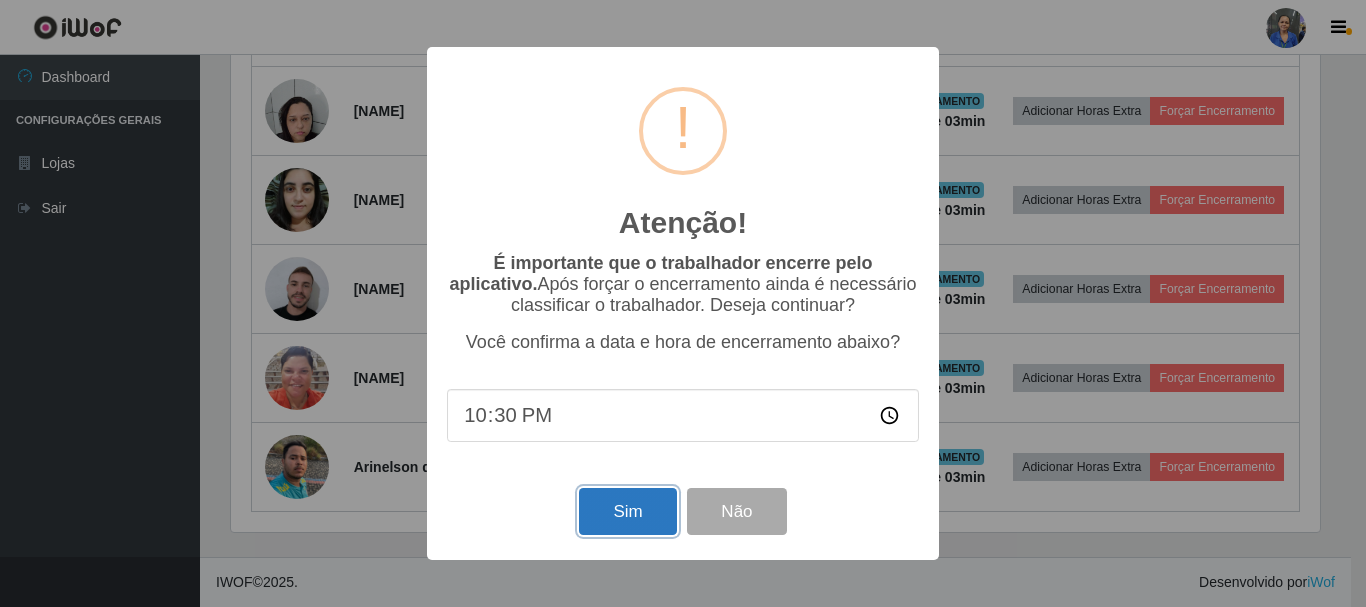 click on "Sim" at bounding box center (627, 511) 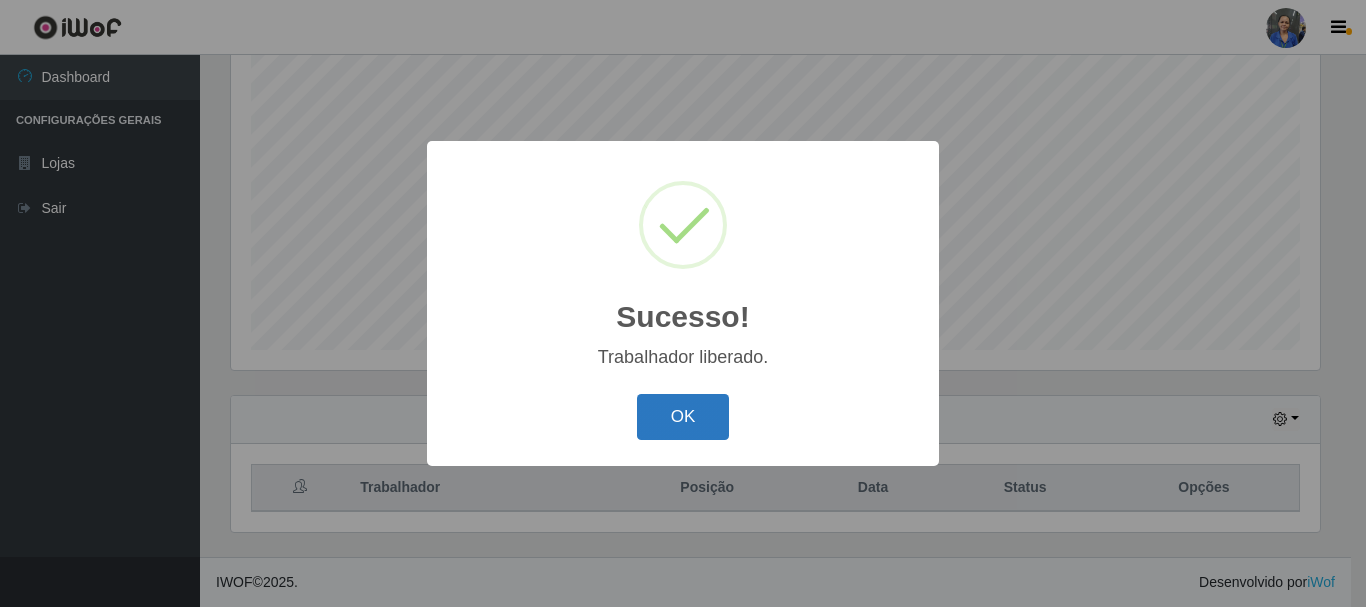 click on "OK" at bounding box center [683, 417] 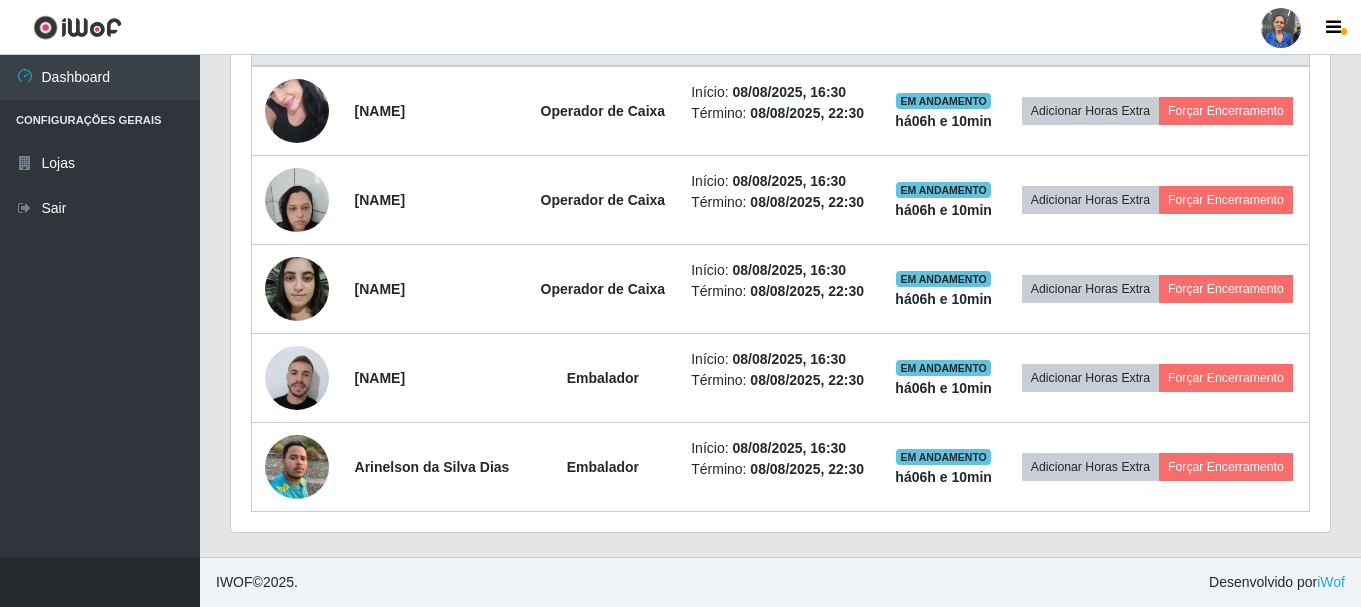 drag, startPoint x: 700, startPoint y: 450, endPoint x: 713, endPoint y: 582, distance: 132.63861 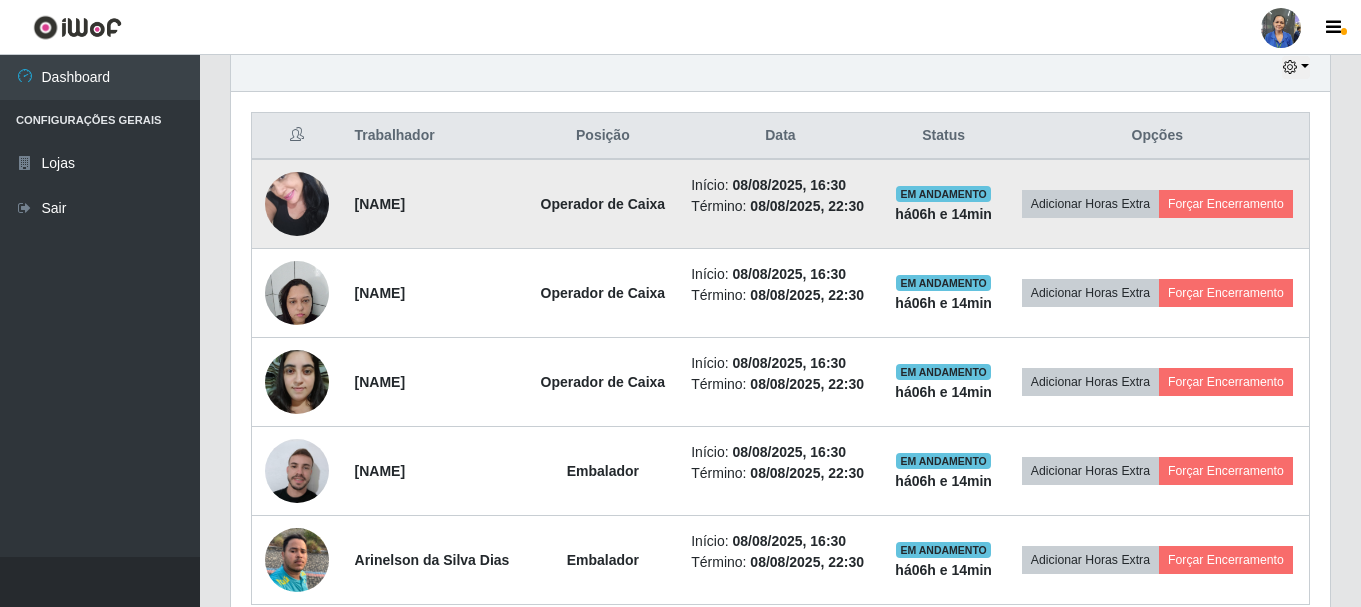 scroll, scrollTop: 690, scrollLeft: 0, axis: vertical 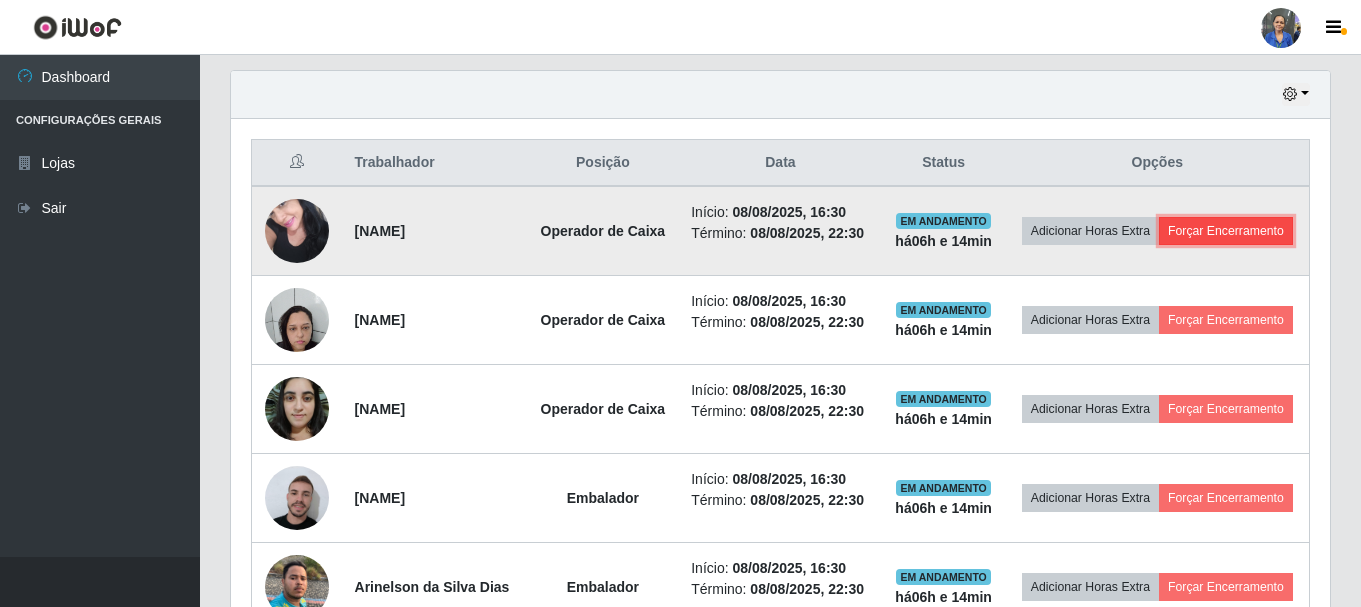 click on "Forçar Encerramento" at bounding box center [1226, 231] 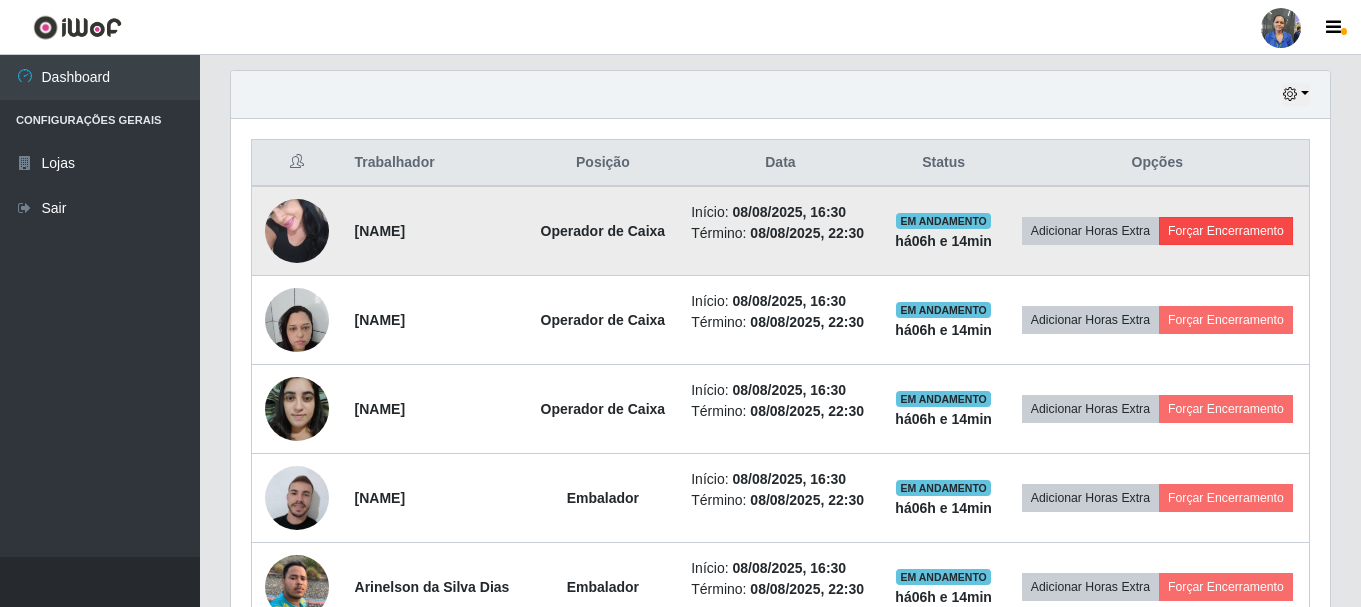 scroll, scrollTop: 999585, scrollLeft: 998911, axis: both 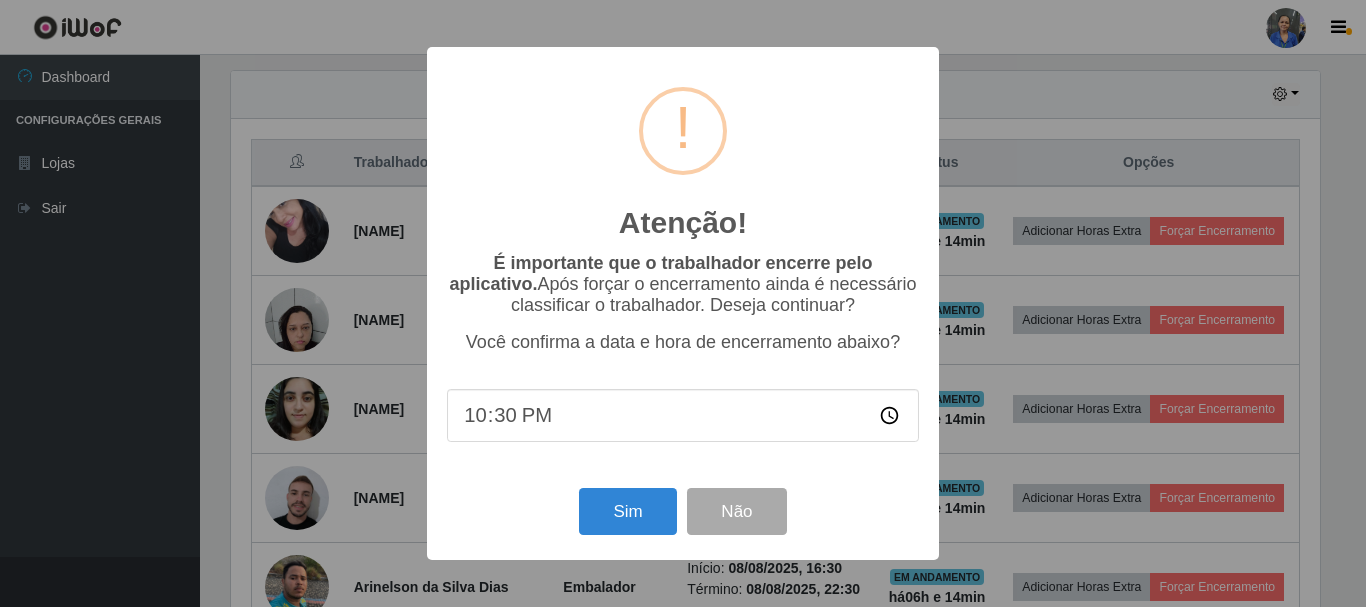 click on "22:30" at bounding box center [683, 415] 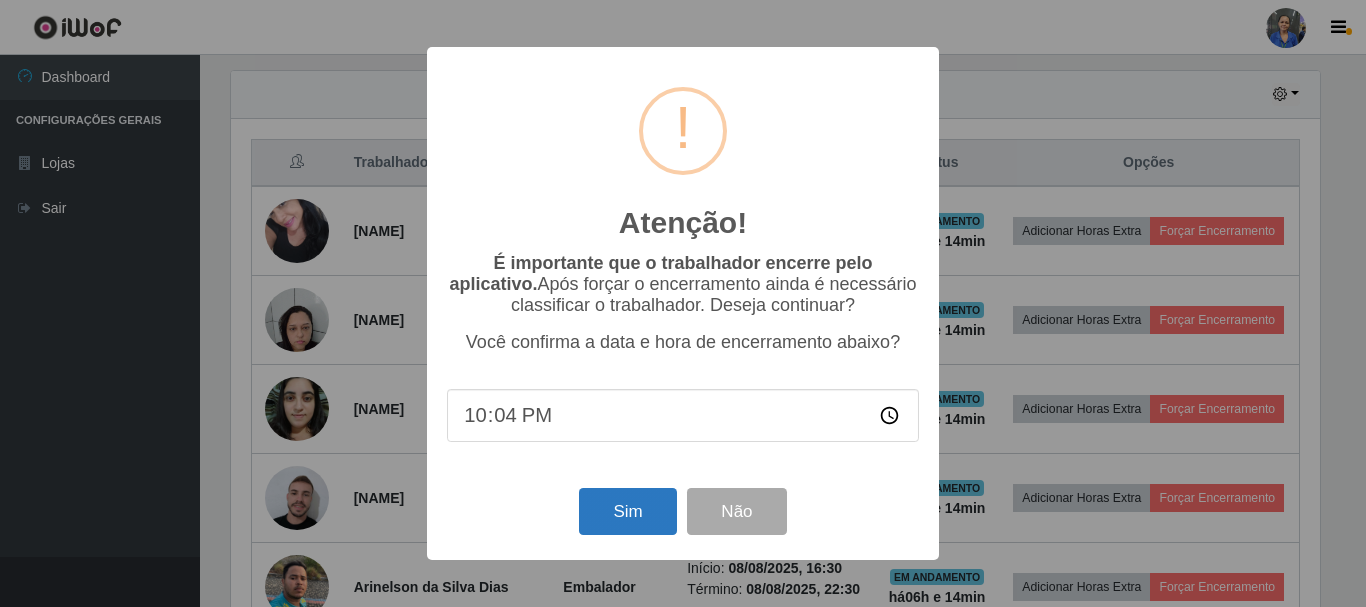 type on "22:40" 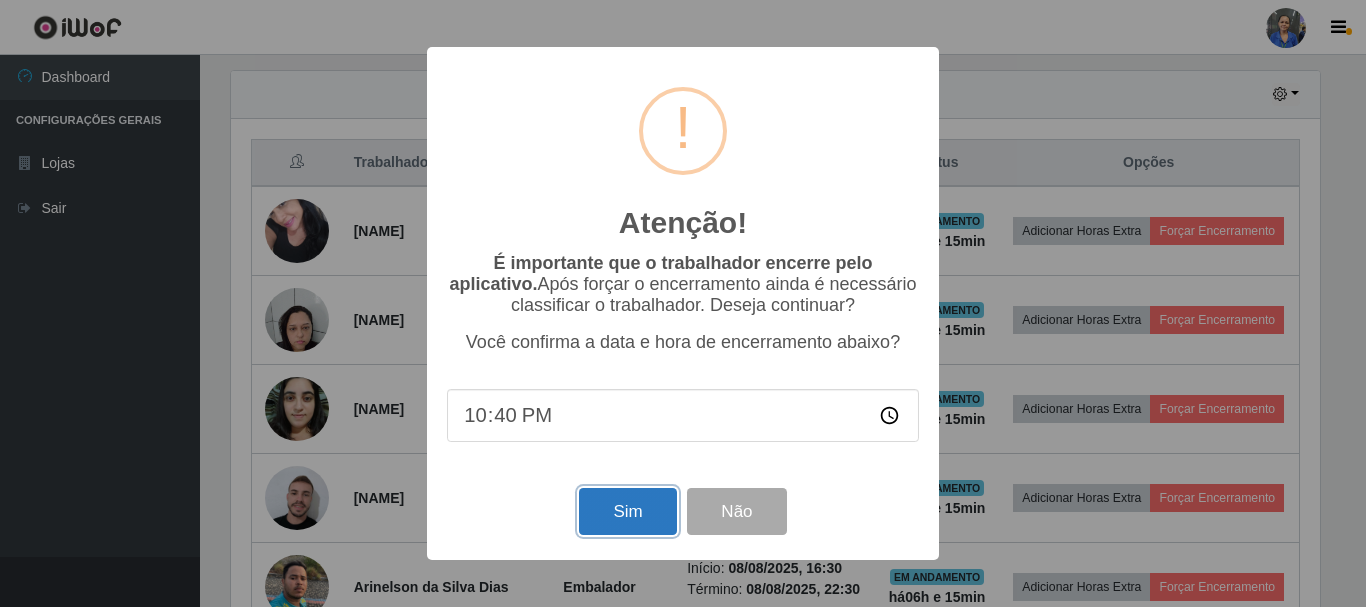click on "Sim" at bounding box center (627, 511) 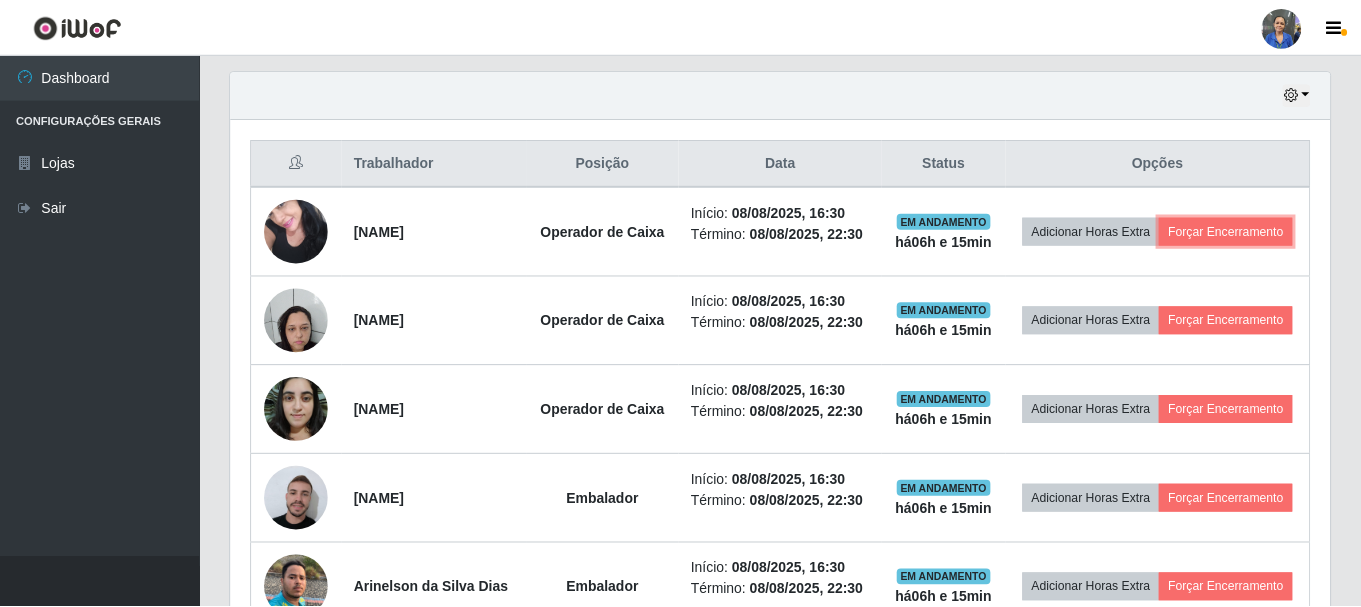 scroll, scrollTop: 999585, scrollLeft: 998901, axis: both 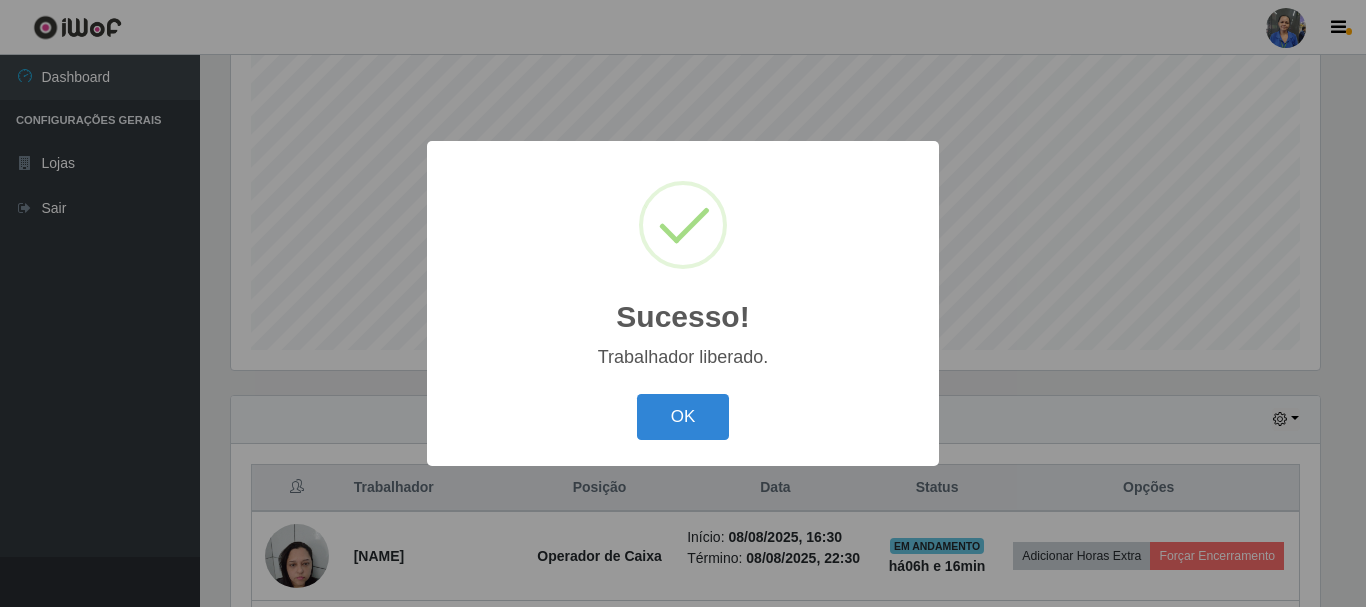 type 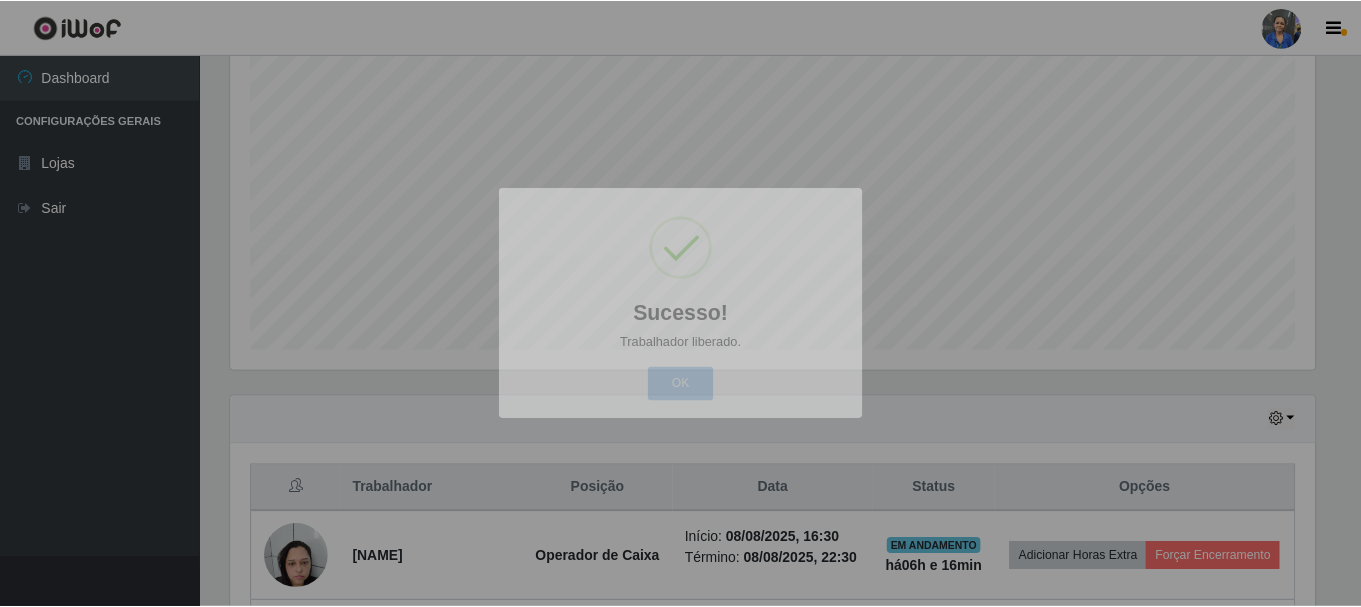 scroll, scrollTop: 999585, scrollLeft: 998901, axis: both 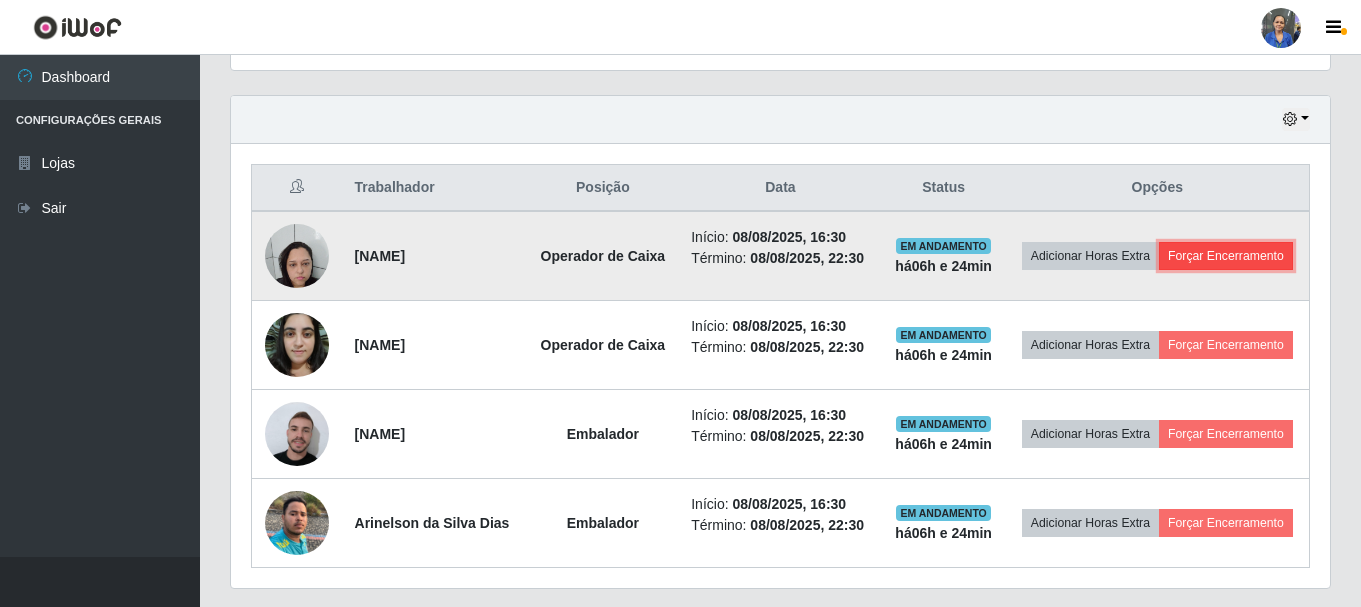 click on "Forçar Encerramento" at bounding box center [1226, 256] 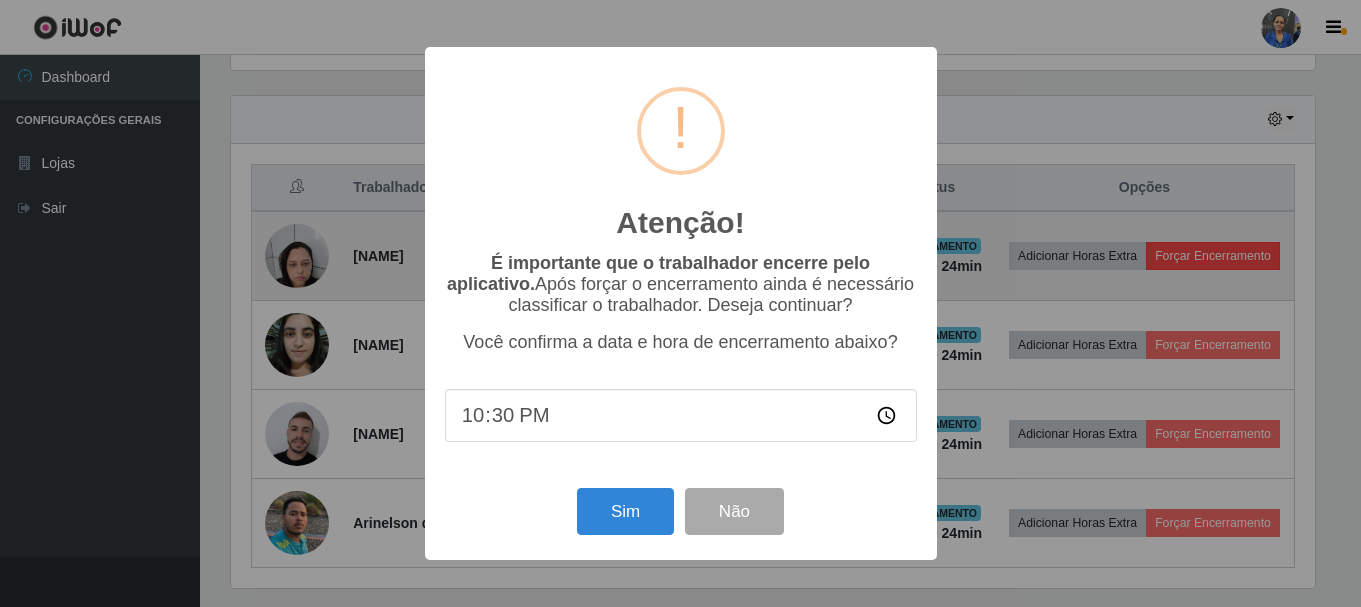 scroll, scrollTop: 999585, scrollLeft: 998911, axis: both 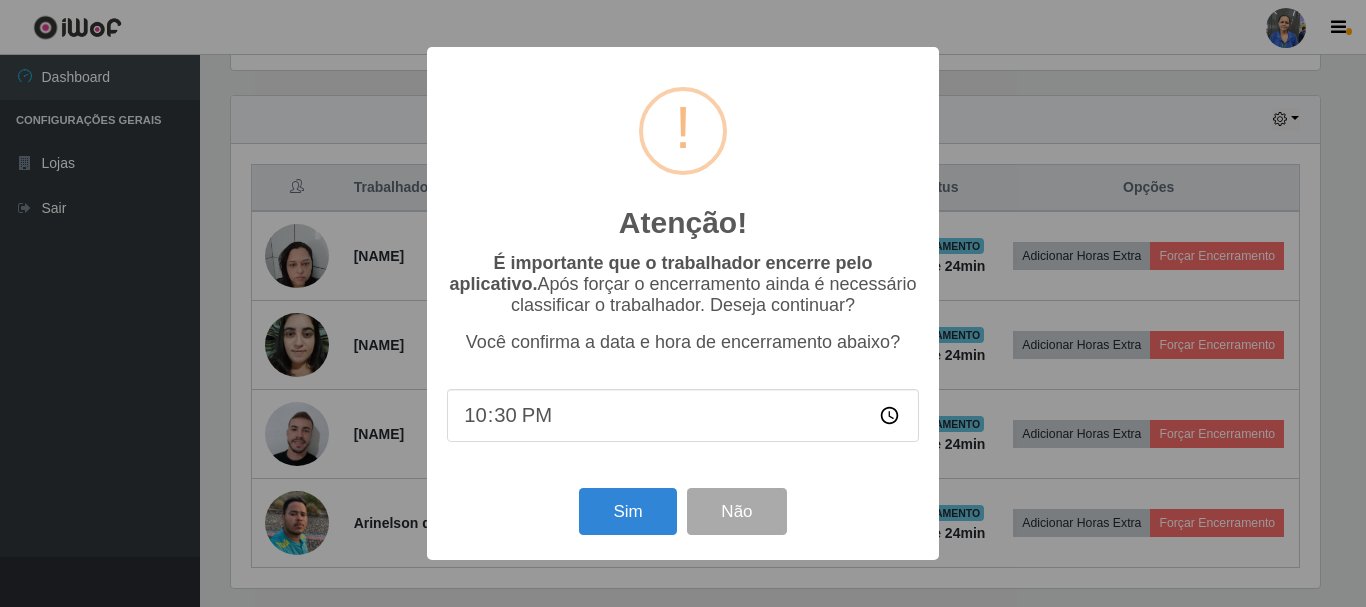 click on "22:30" at bounding box center [683, 415] 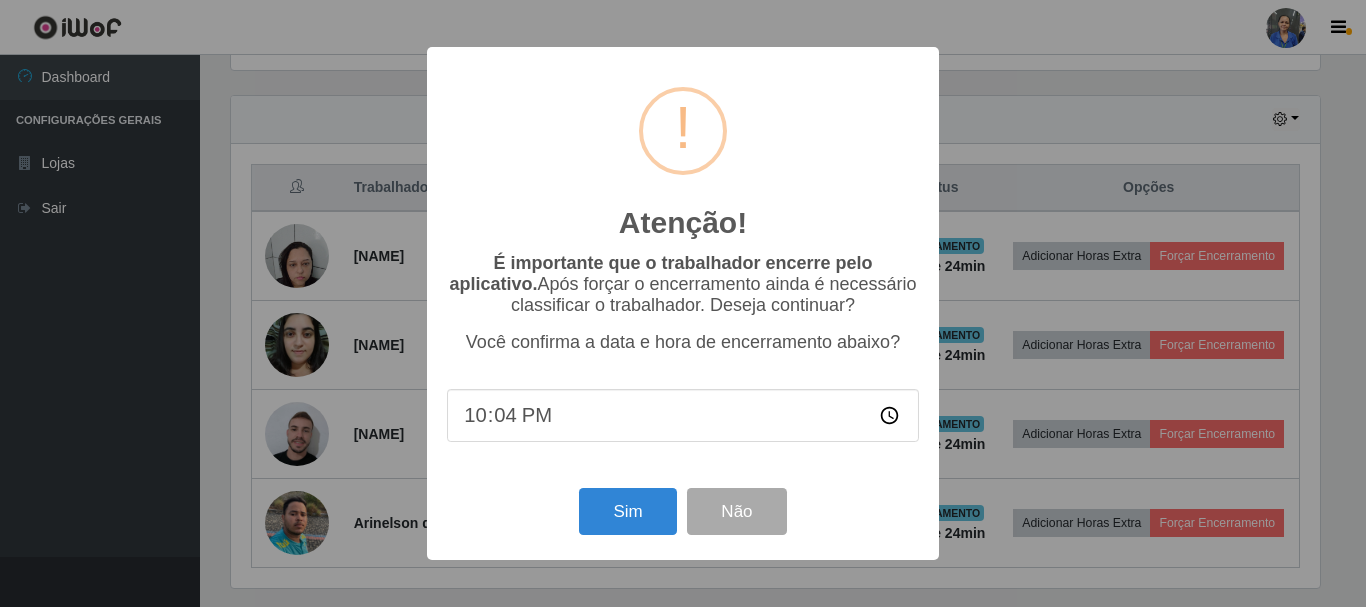 type on "22:40" 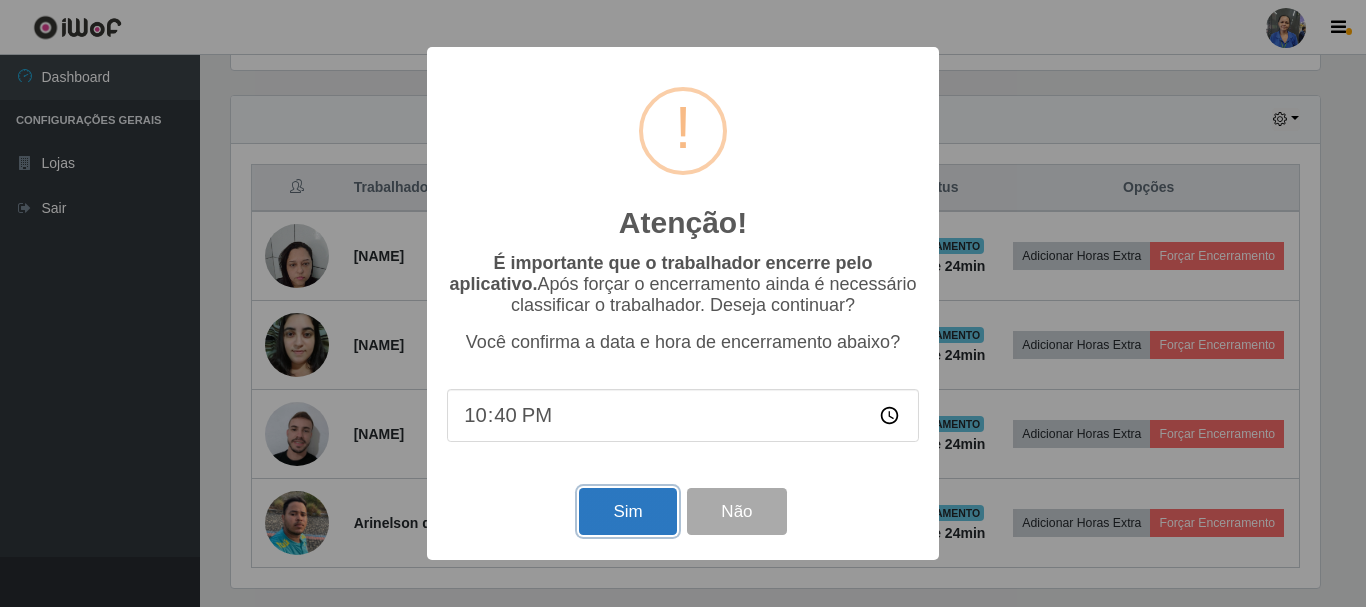 click on "Sim" at bounding box center [627, 511] 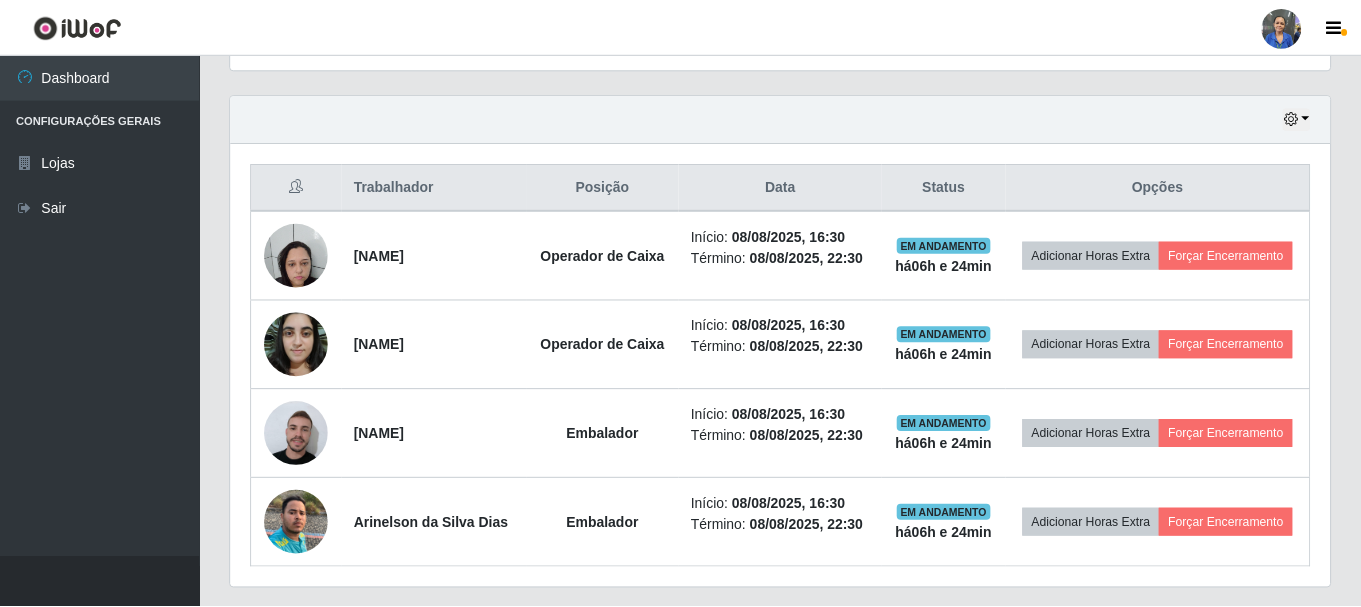 scroll, scrollTop: 999585, scrollLeft: 998901, axis: both 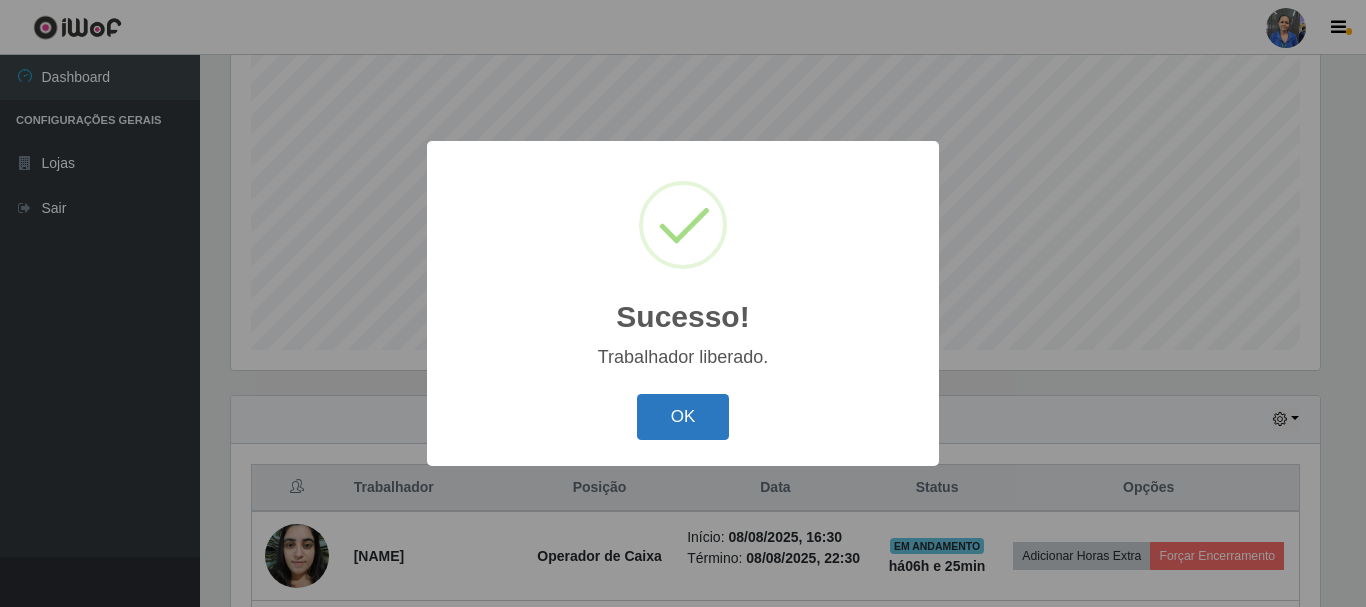 click on "OK" at bounding box center [683, 417] 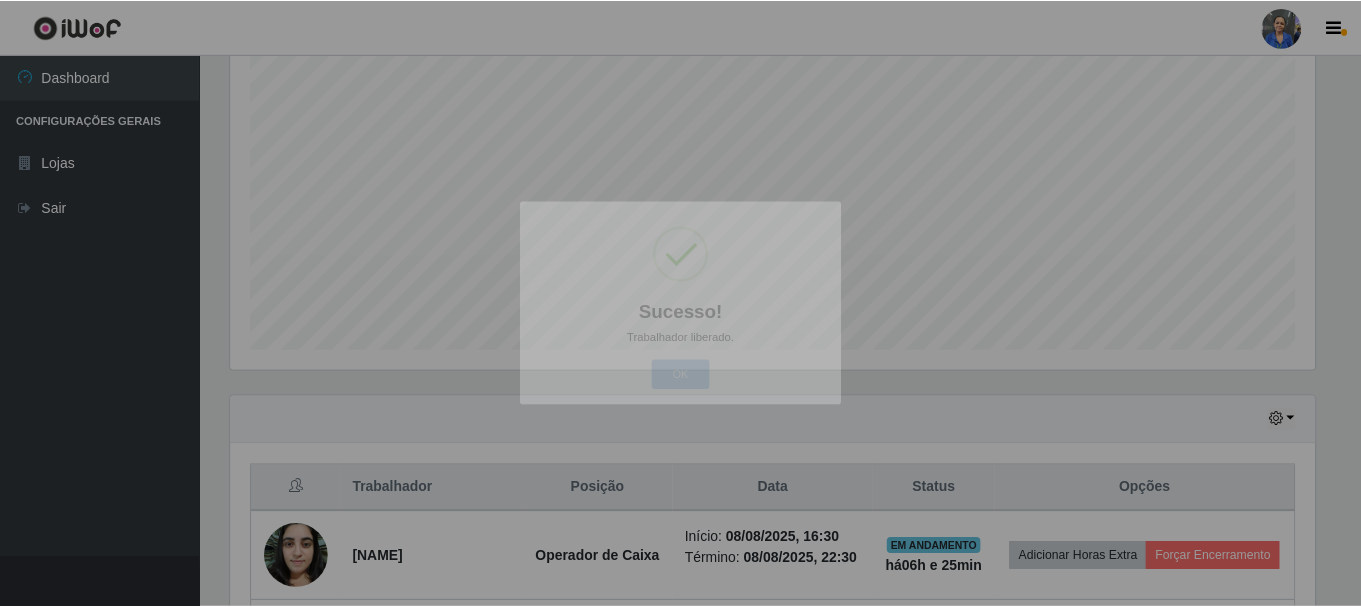 scroll, scrollTop: 999585, scrollLeft: 998901, axis: both 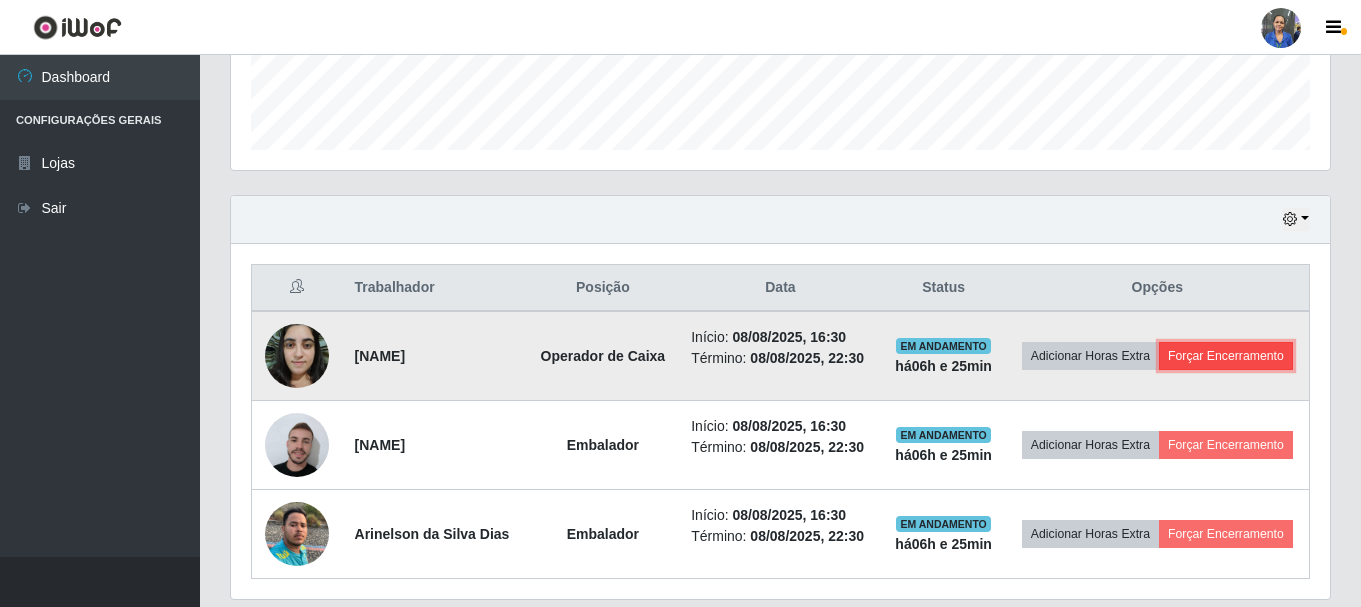 click on "Forçar Encerramento" at bounding box center [1226, 356] 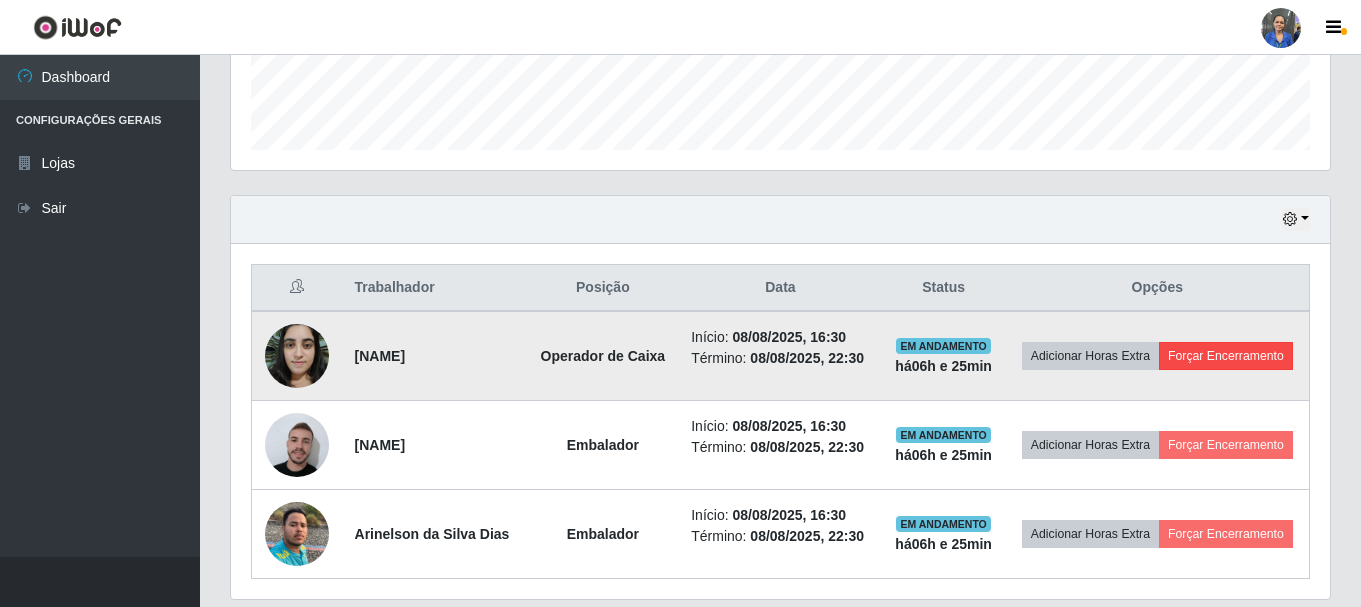 scroll, scrollTop: 999585, scrollLeft: 998911, axis: both 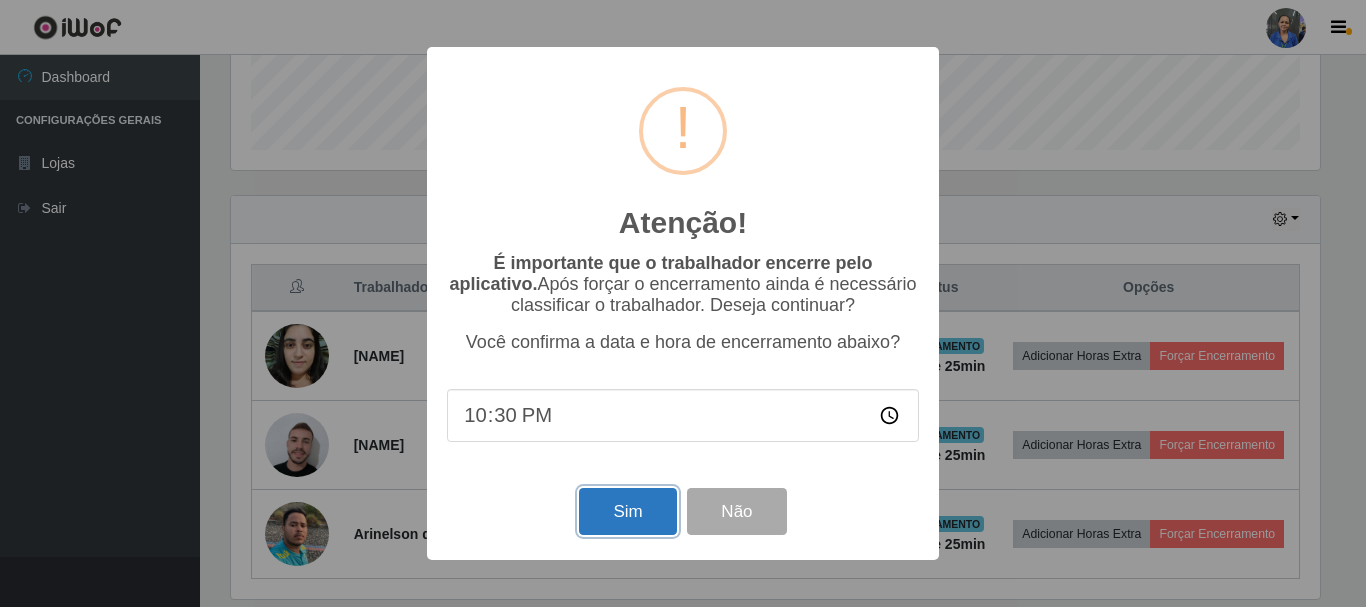 click on "Sim" at bounding box center (627, 511) 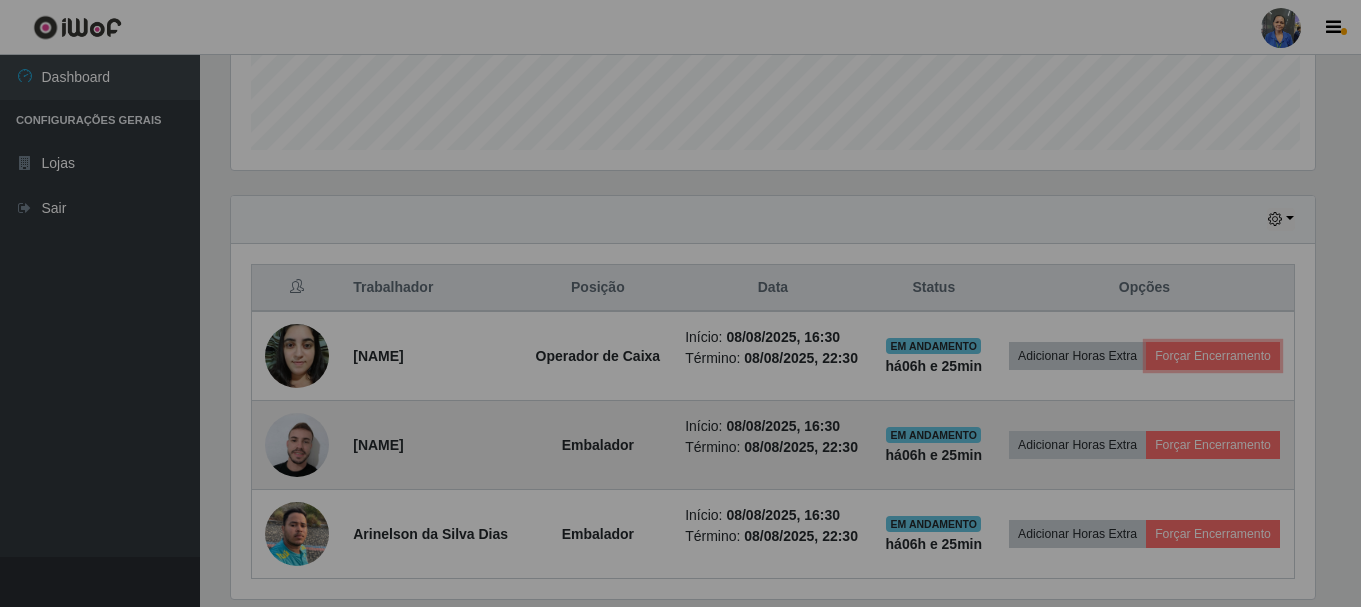 scroll, scrollTop: 999585, scrollLeft: 998901, axis: both 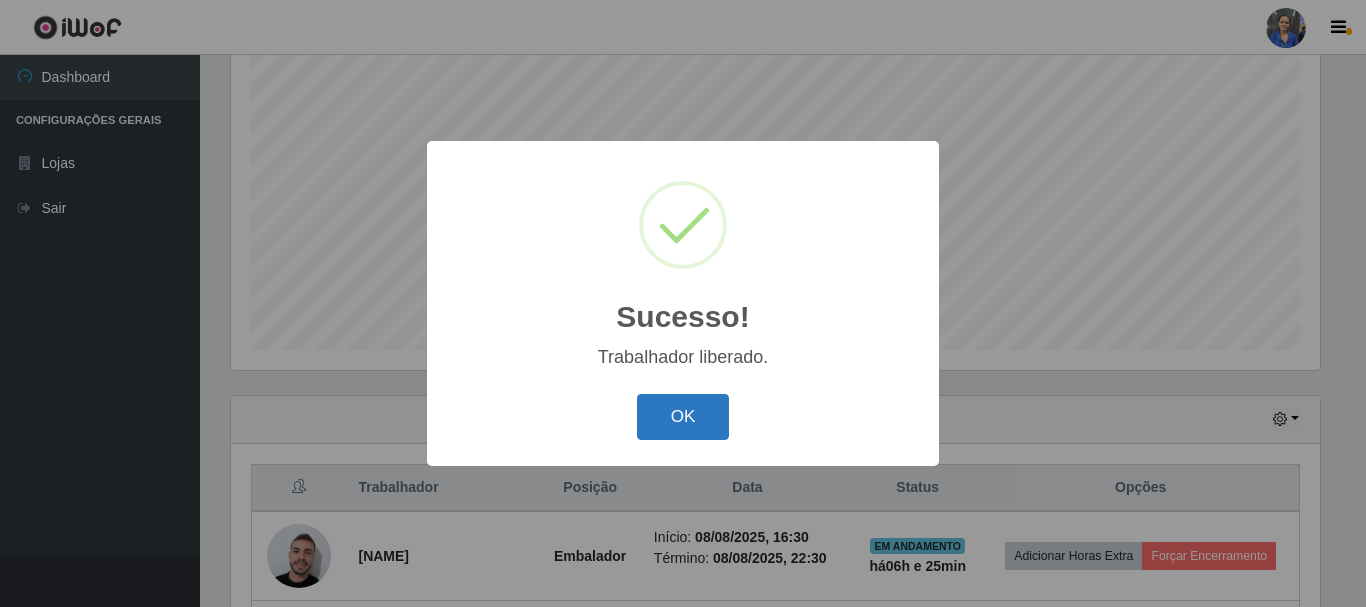 click on "OK" at bounding box center (683, 417) 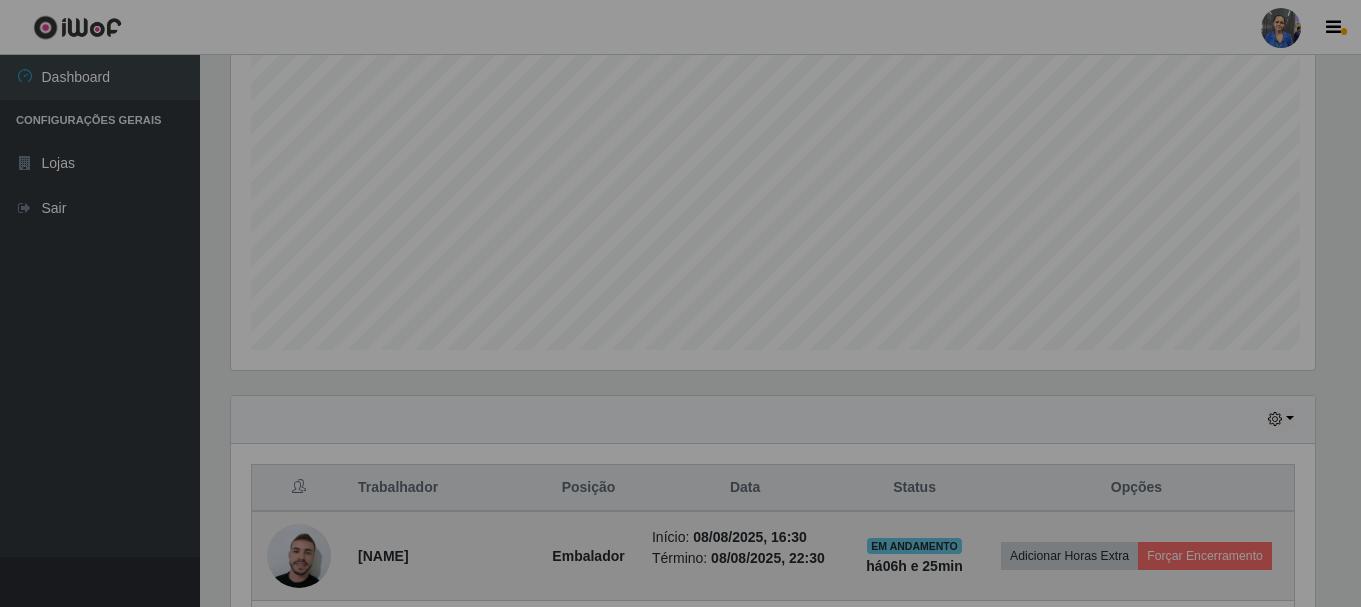 scroll, scrollTop: 999585, scrollLeft: 998901, axis: both 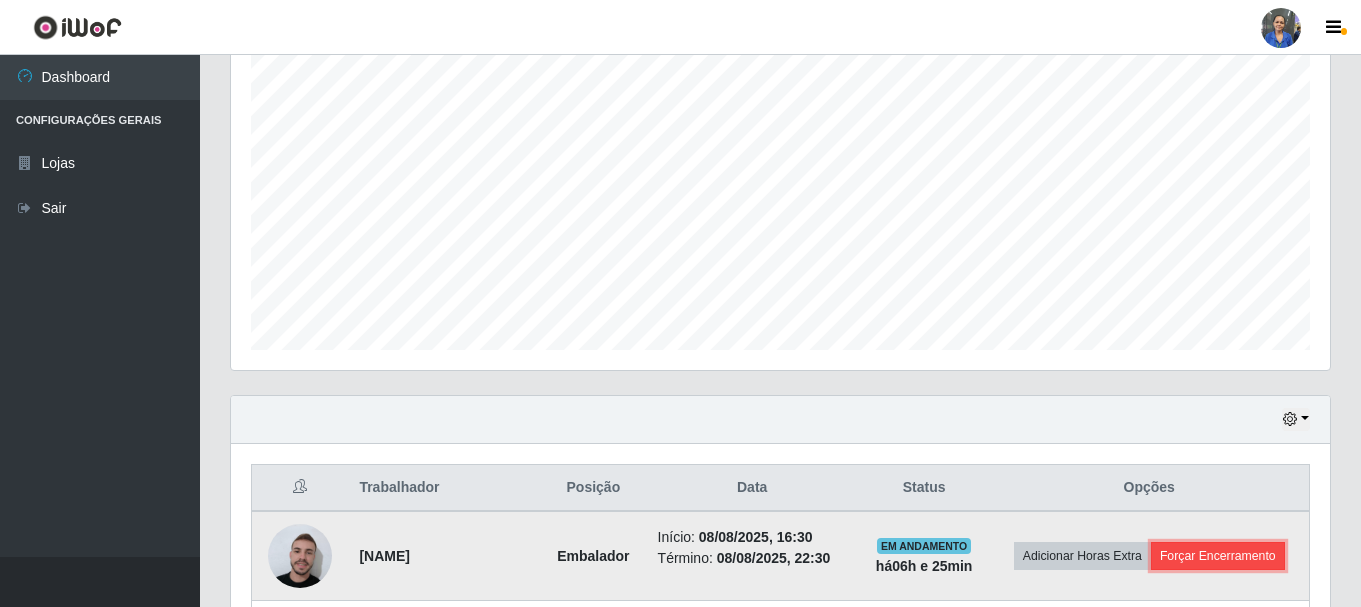 click on "Forçar Encerramento" at bounding box center (1218, 556) 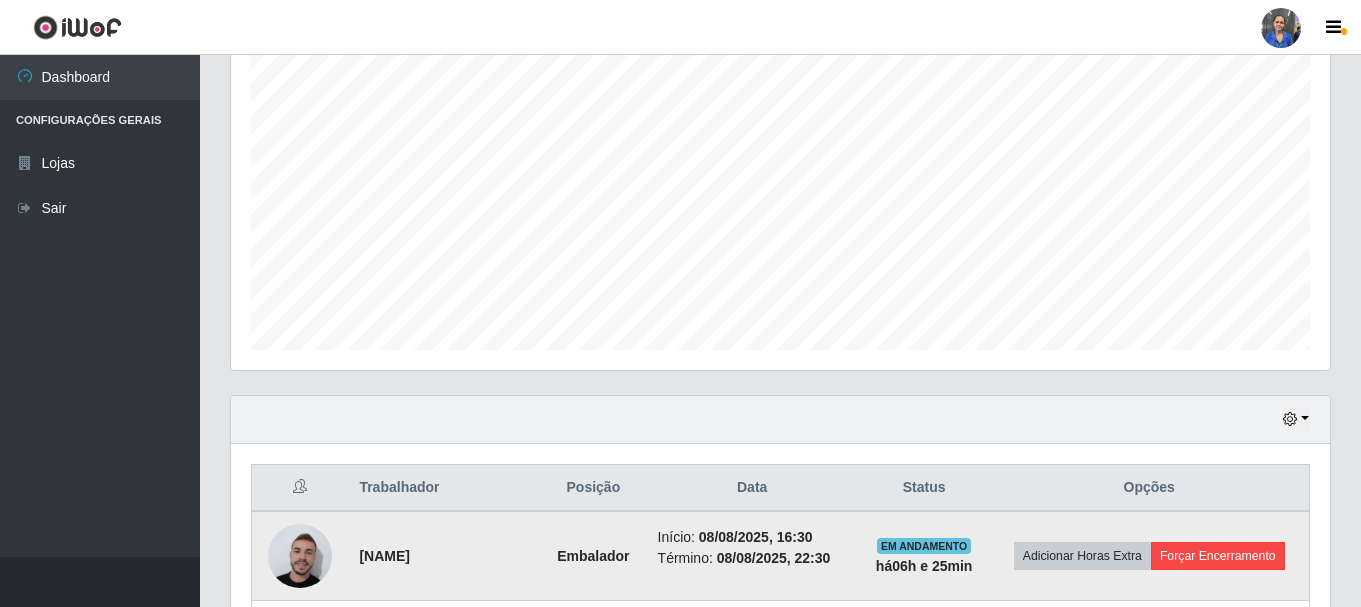 scroll, scrollTop: 999585, scrollLeft: 998911, axis: both 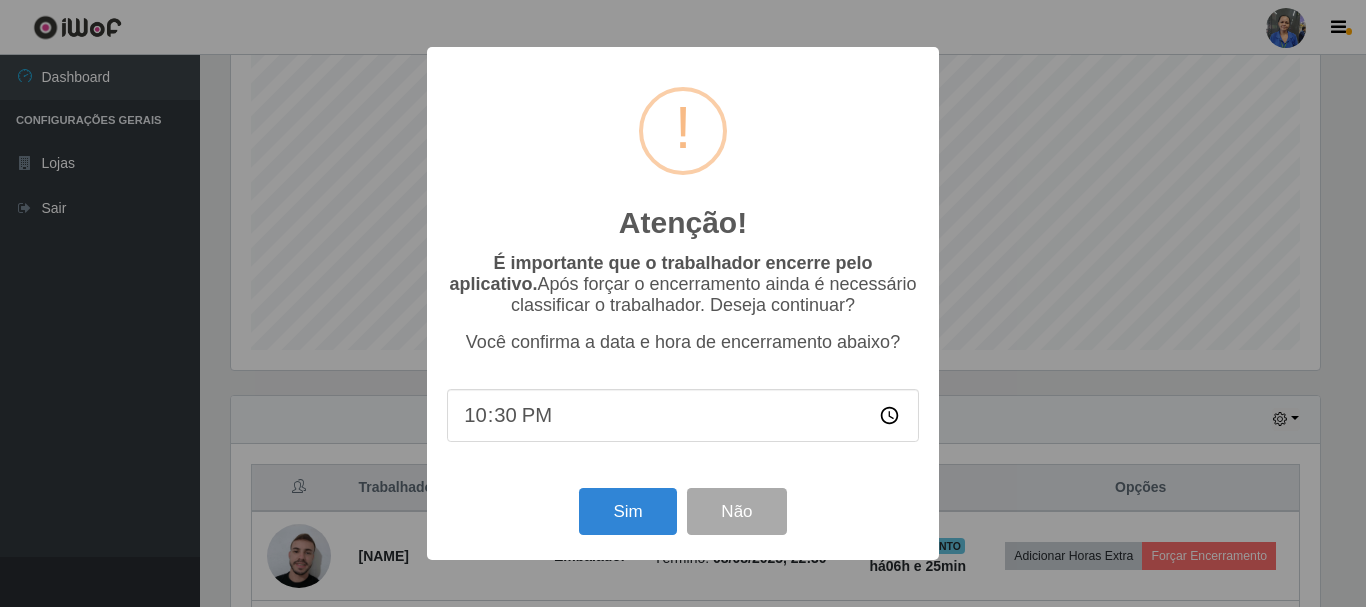 click on "Atenção! × É importante que o trabalhador encerre pelo aplicativo.
Após forçar o encerramento ainda é necessário classificar o trabalhador.
Deseja continuar?
Você confirma a data e hora de encerramento abaixo?
22:30
Sim Não" at bounding box center [683, 303] 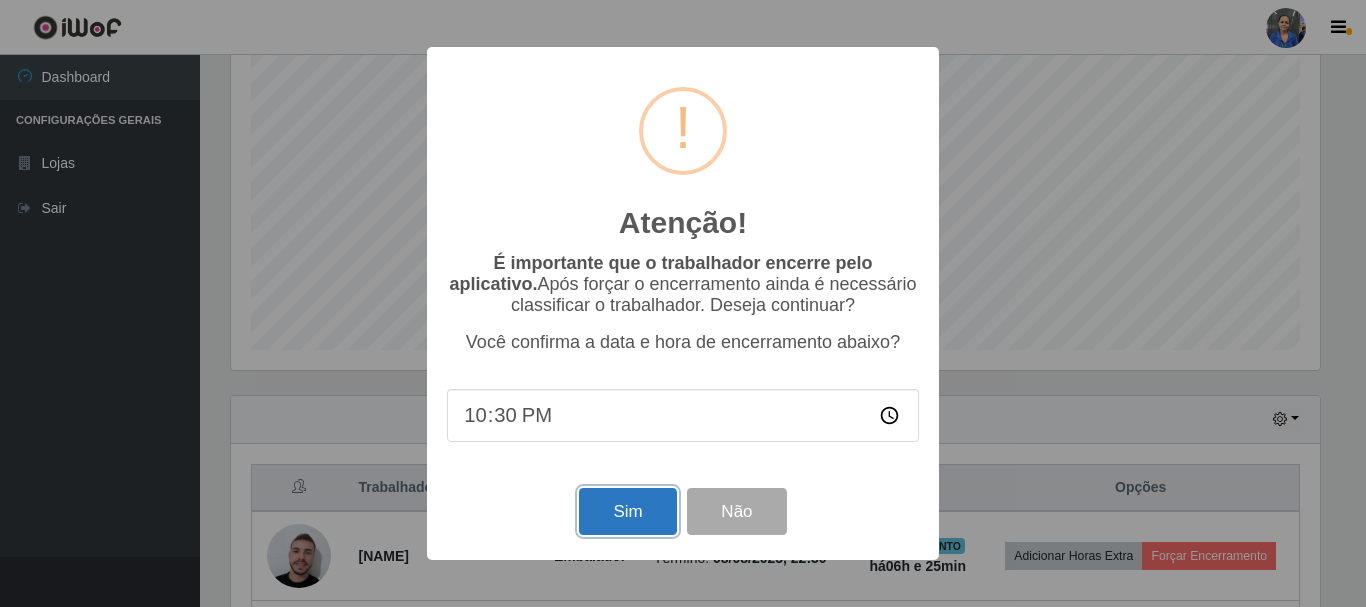 click on "Sim" at bounding box center (627, 511) 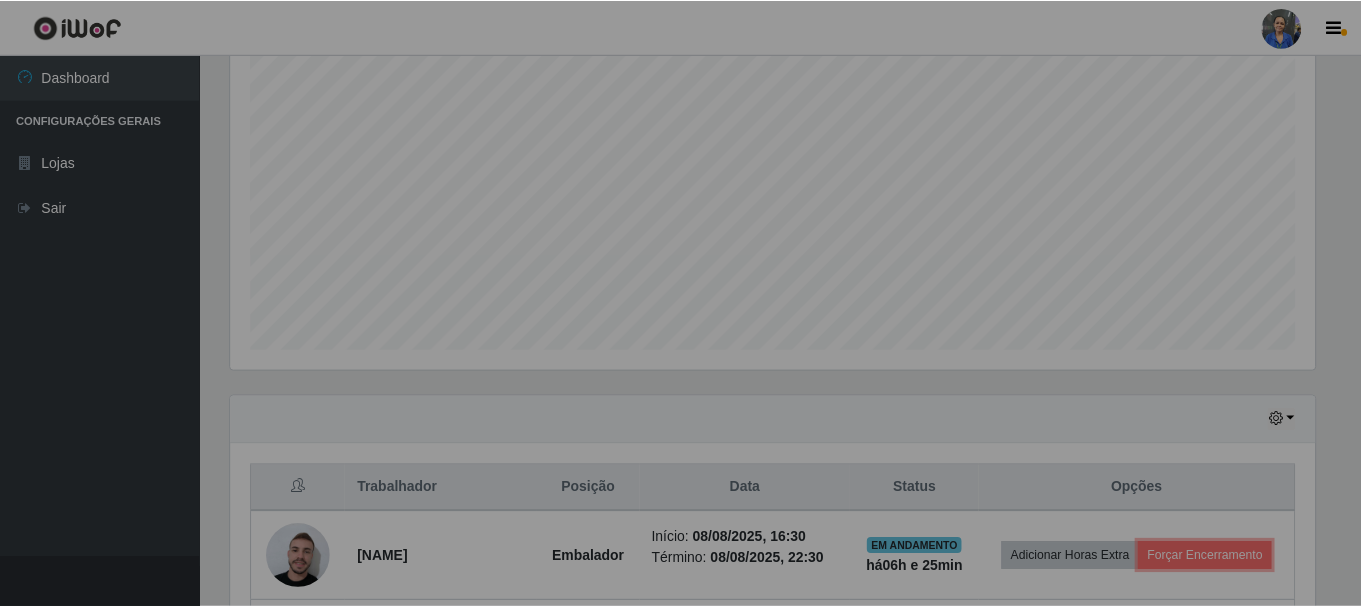 scroll, scrollTop: 999585, scrollLeft: 998901, axis: both 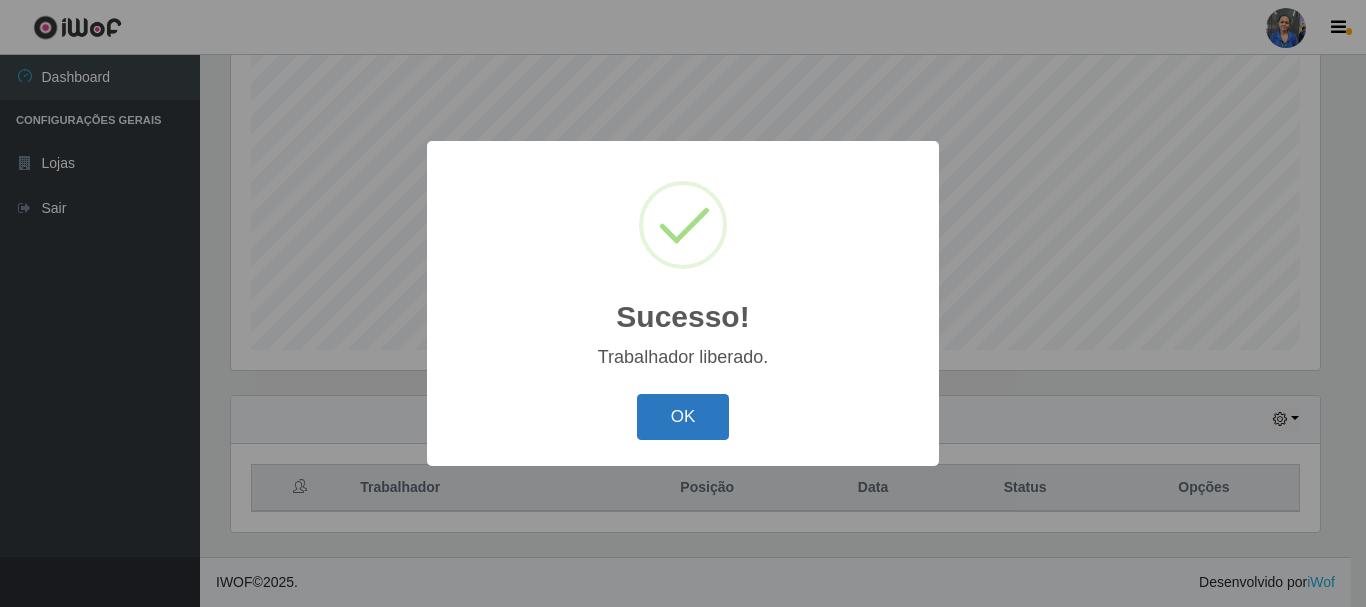 click on "OK" at bounding box center [683, 417] 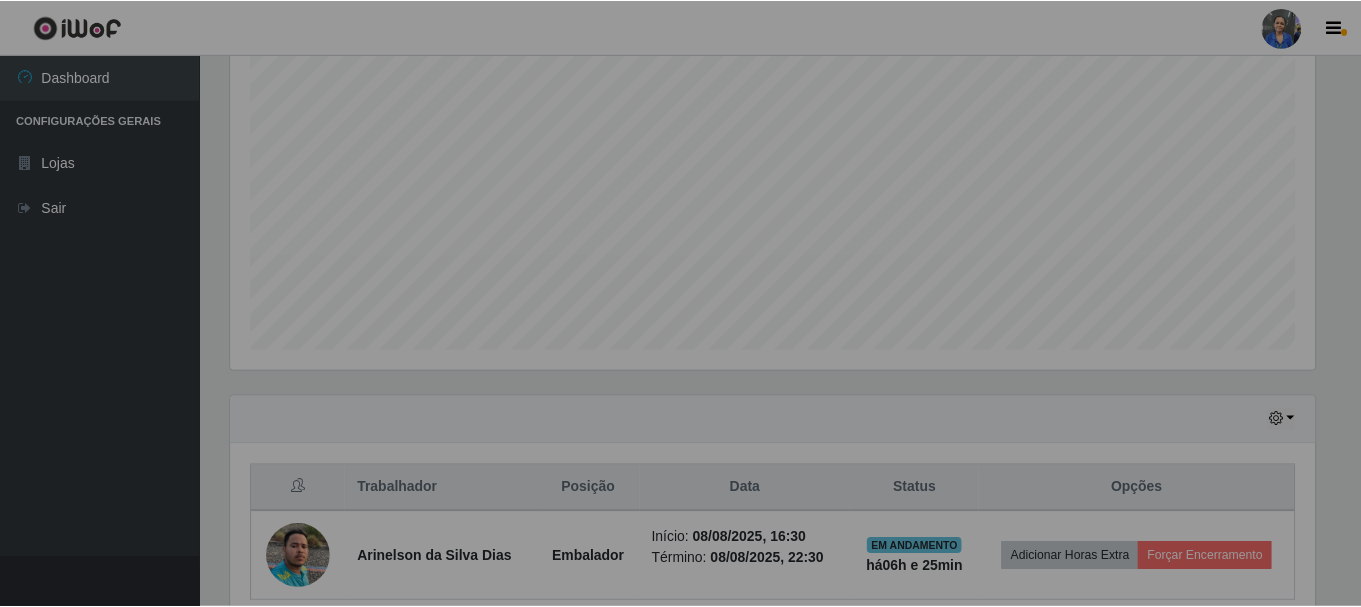 scroll, scrollTop: 366, scrollLeft: 0, axis: vertical 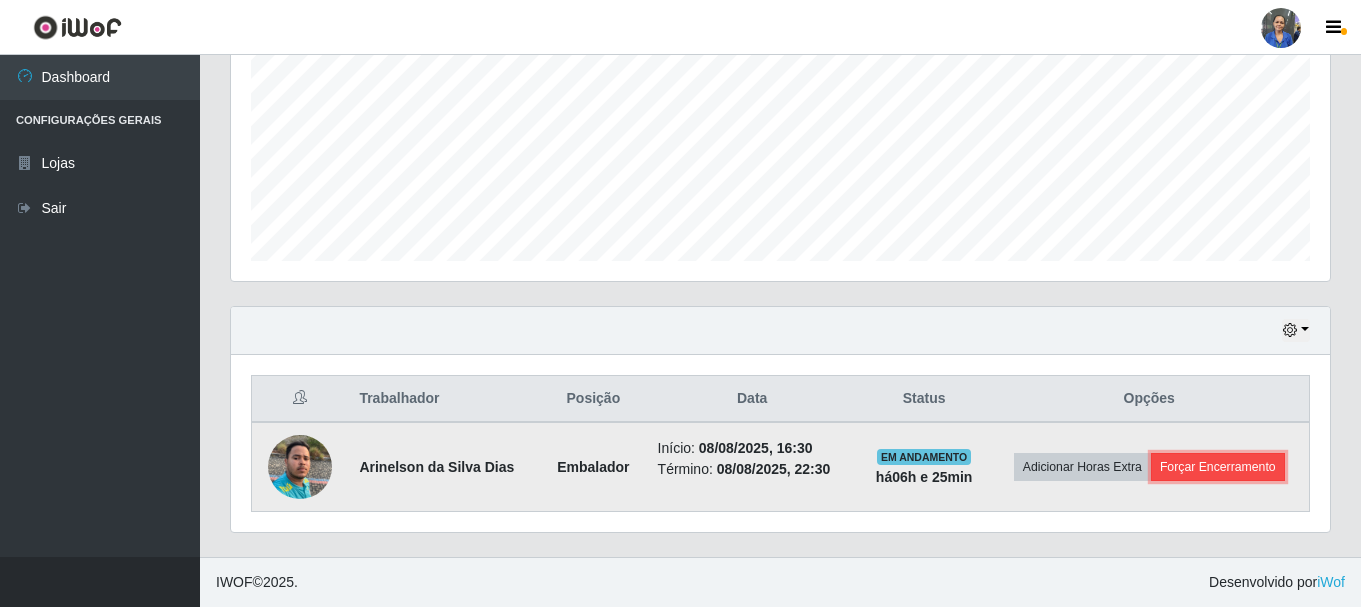 click on "Forçar Encerramento" at bounding box center [1218, 467] 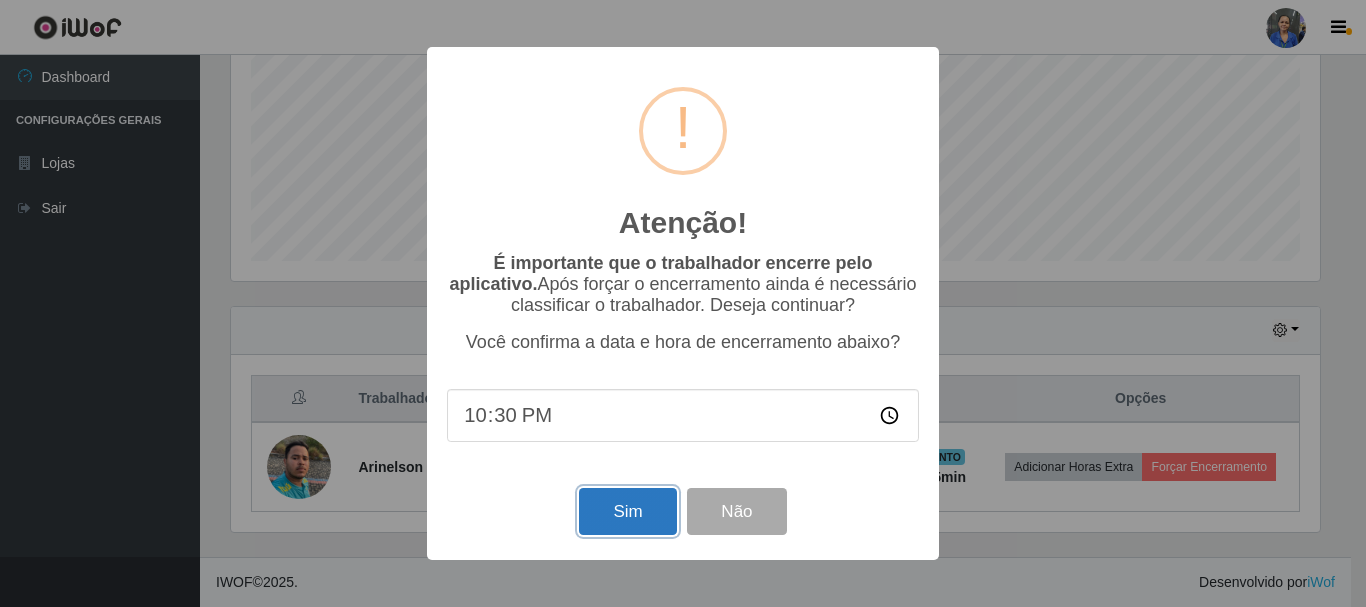 click on "Sim" at bounding box center [627, 511] 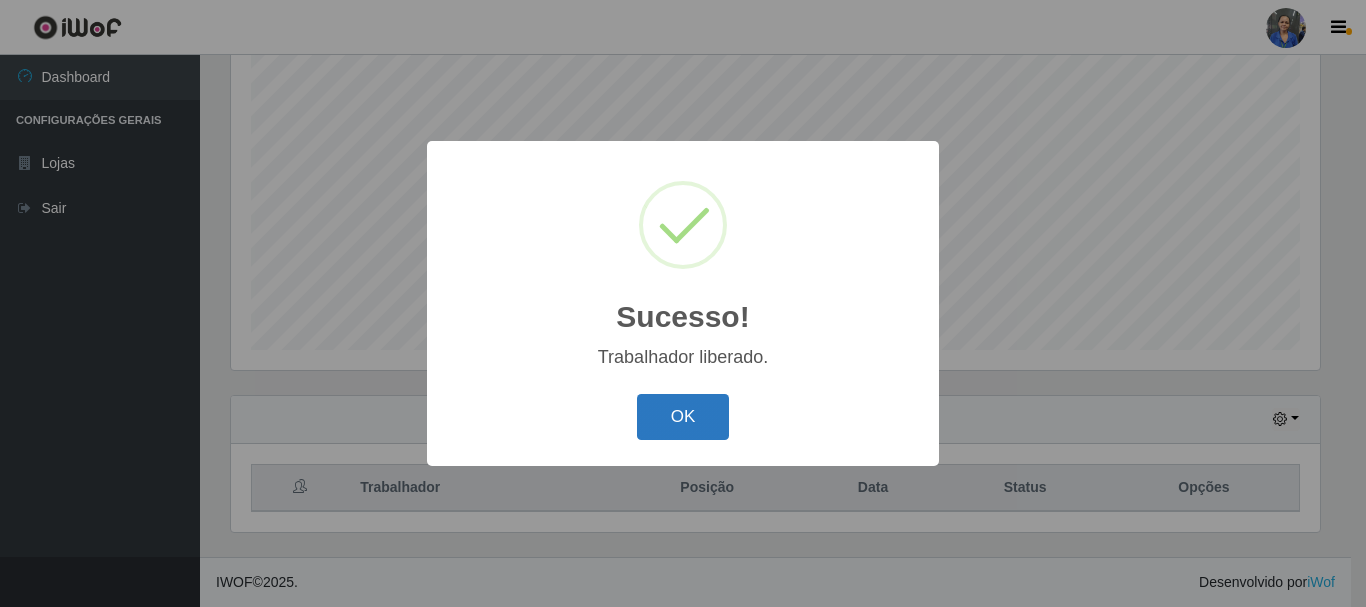 click on "OK" at bounding box center [683, 417] 